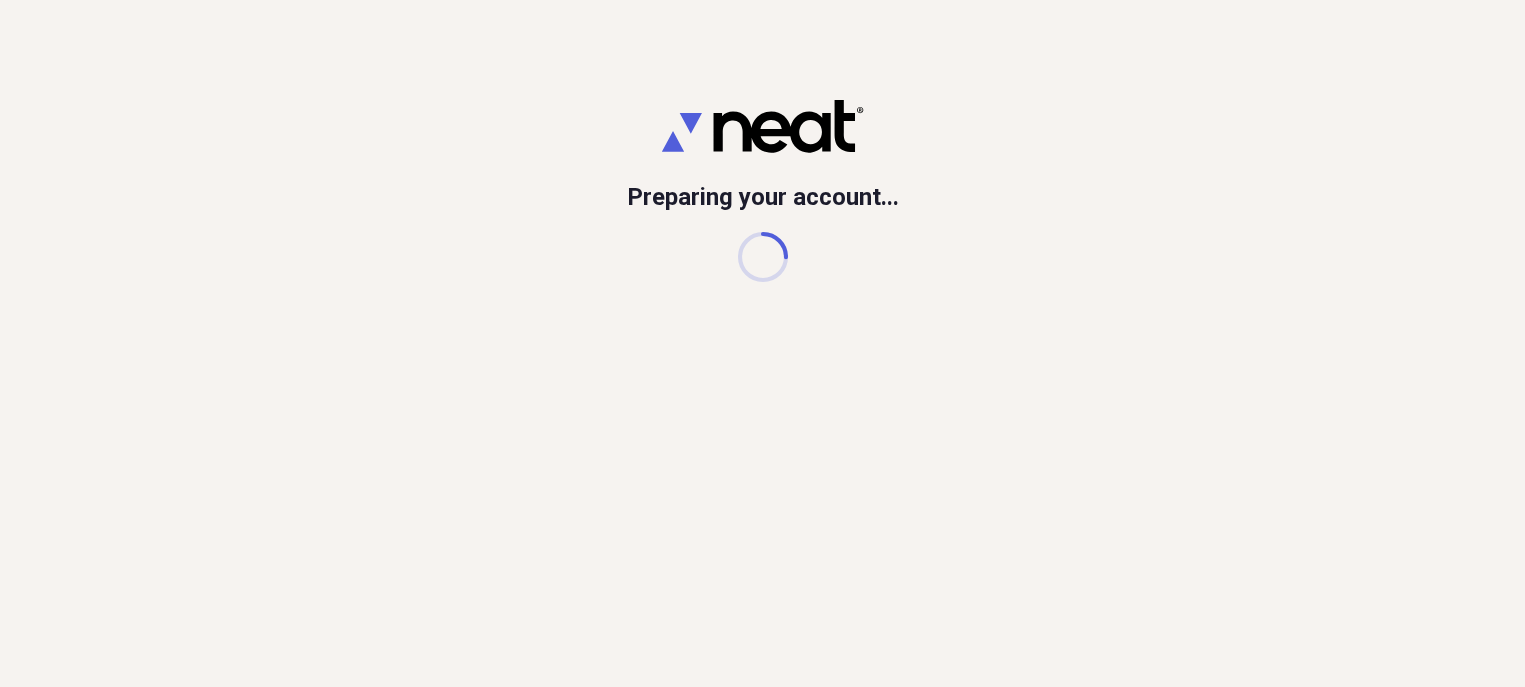 scroll, scrollTop: 0, scrollLeft: 0, axis: both 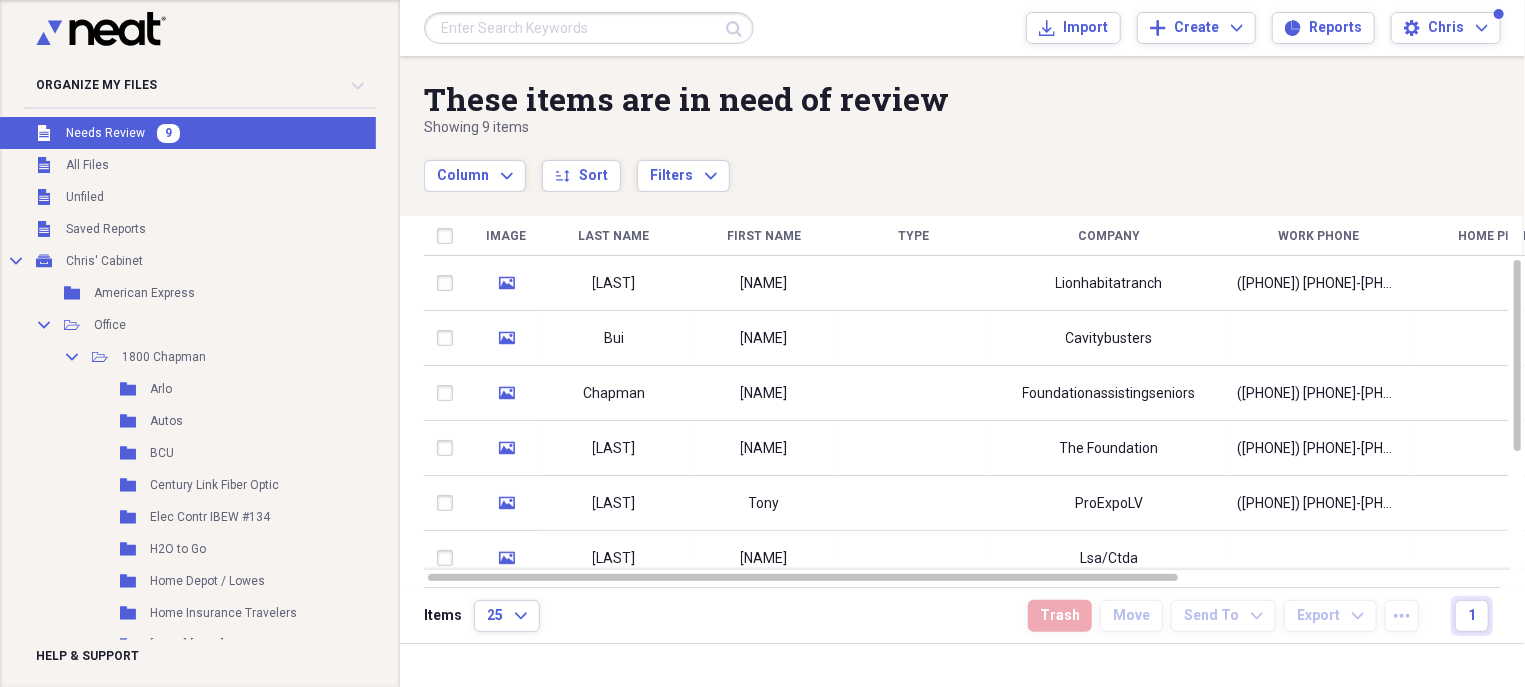 click on "Unfiled Needs Review 9" at bounding box center (192, 133) 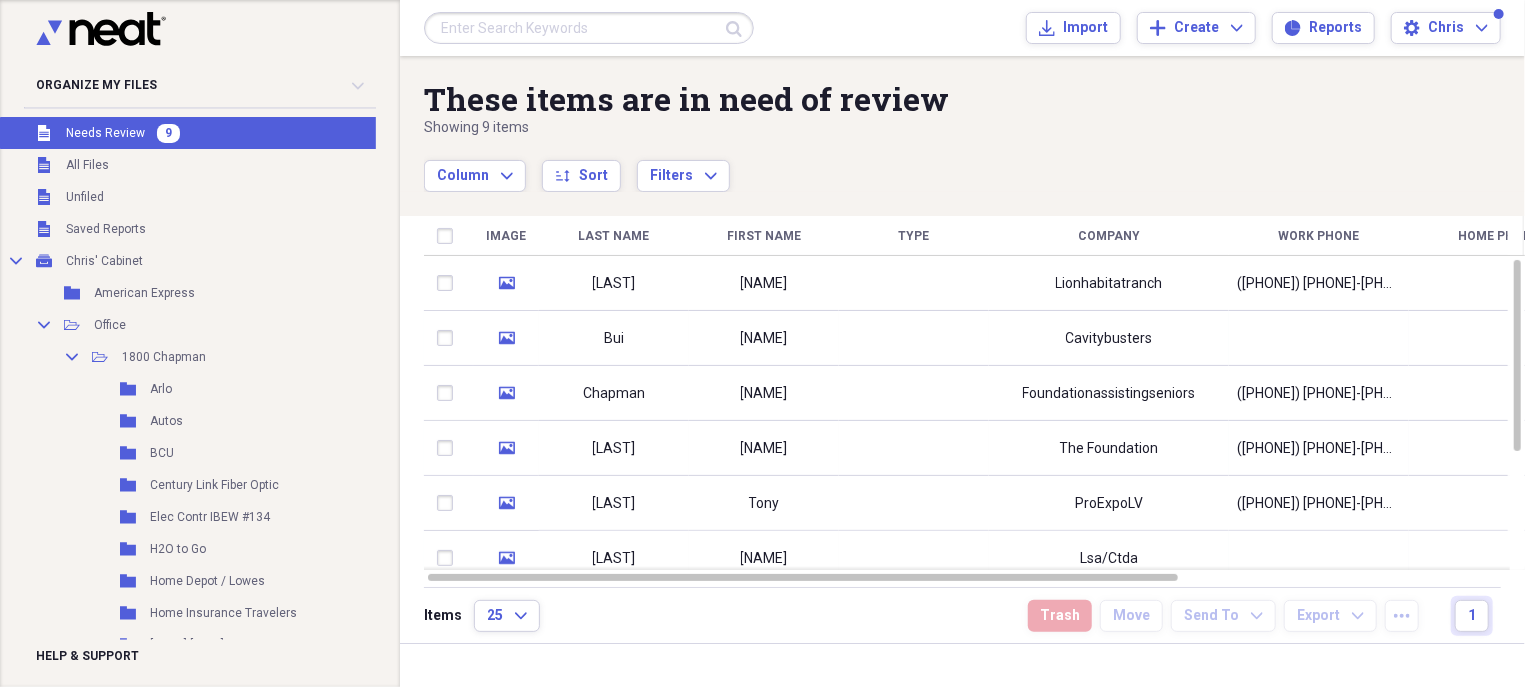 click on "Needs Review" at bounding box center [105, 133] 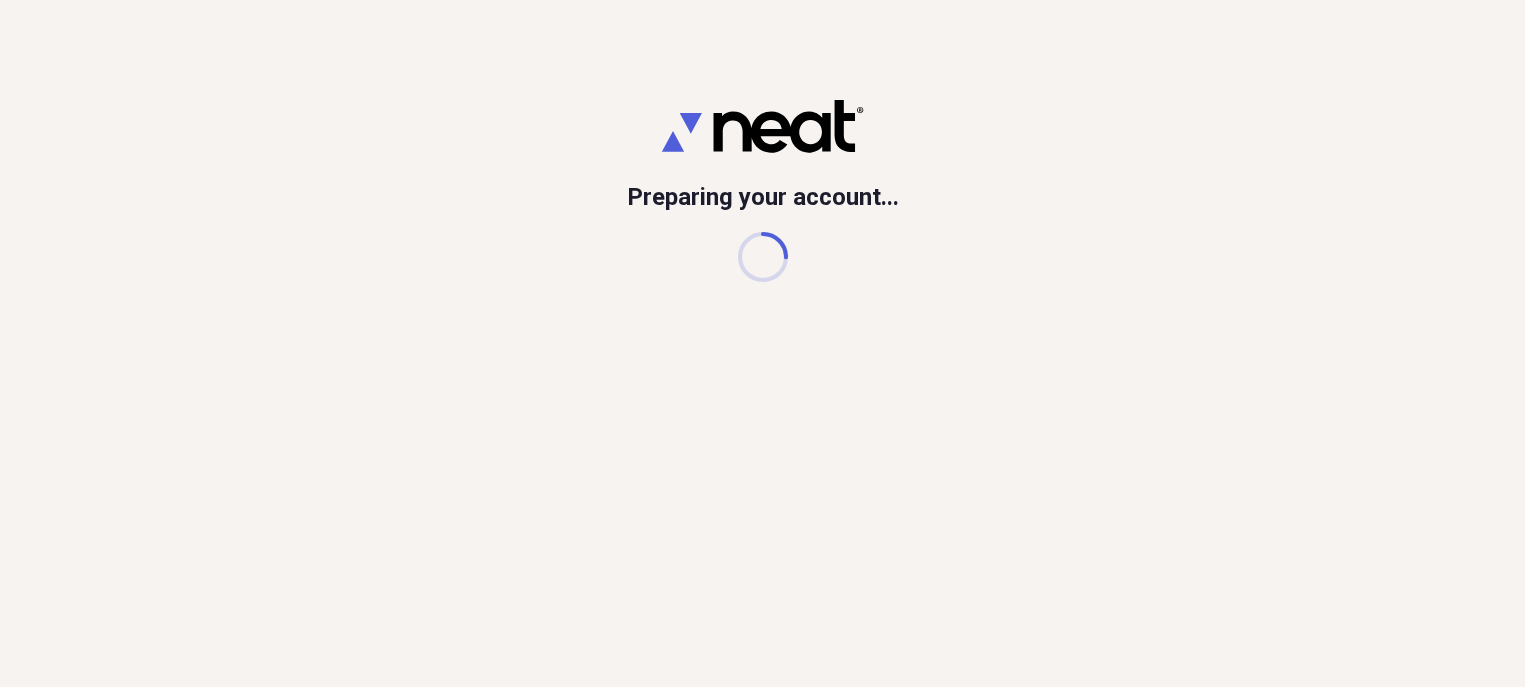 scroll, scrollTop: 0, scrollLeft: 0, axis: both 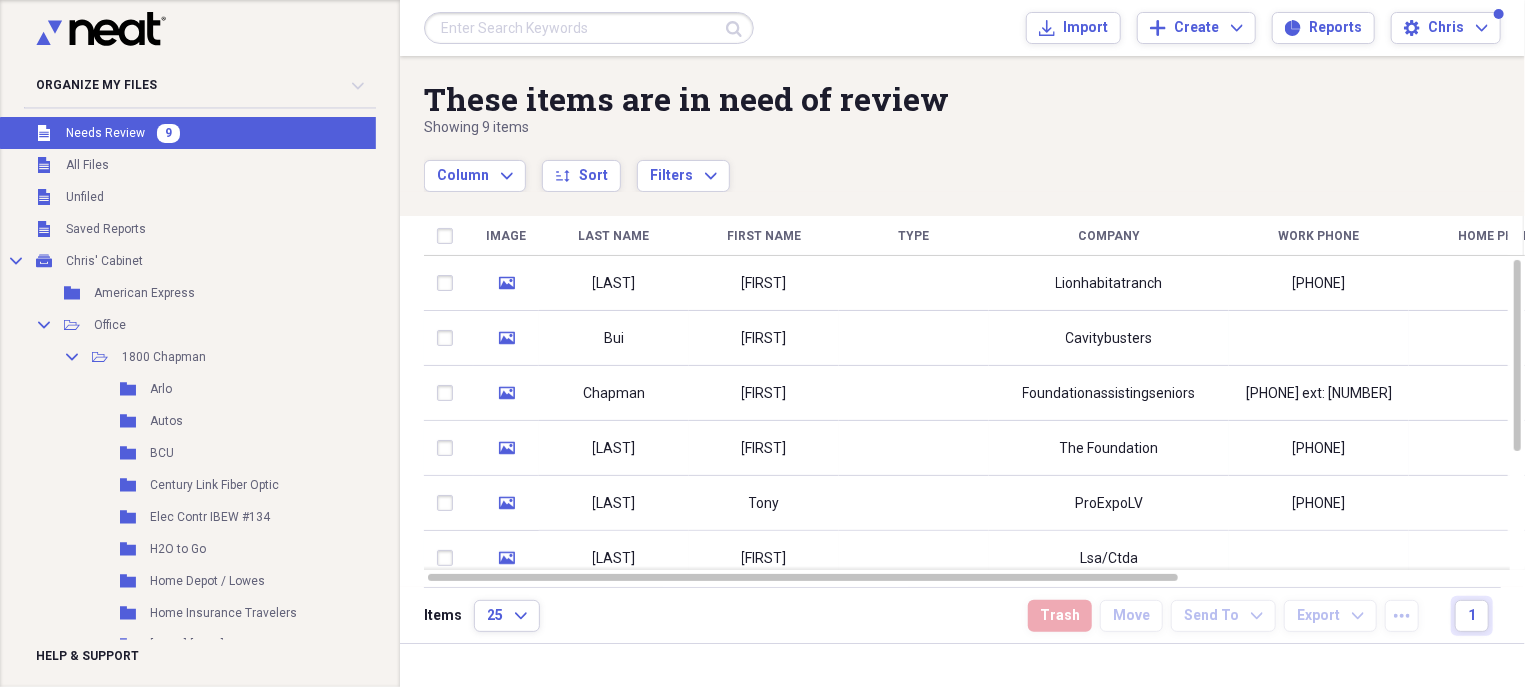 click on "Needs Review" at bounding box center [105, 133] 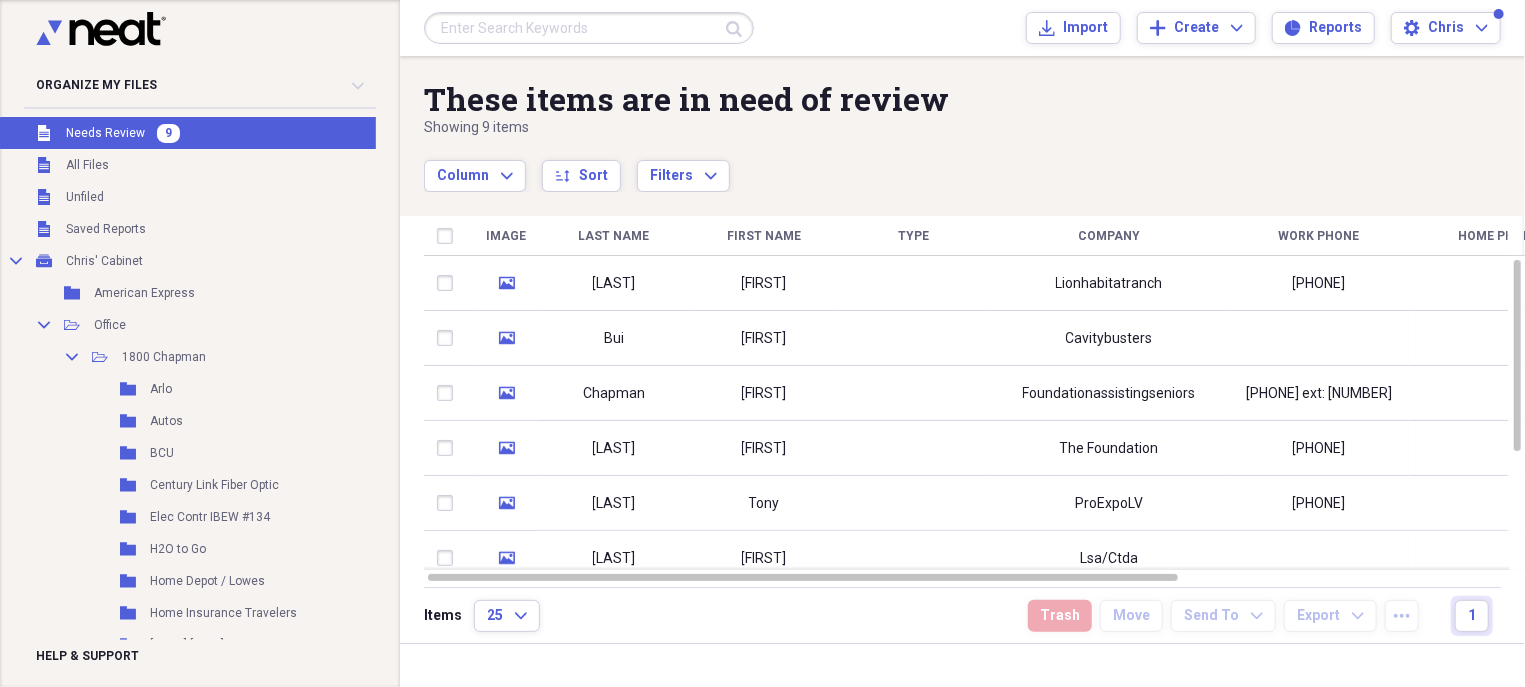 click on "Unfiled Needs Review 9" at bounding box center (192, 133) 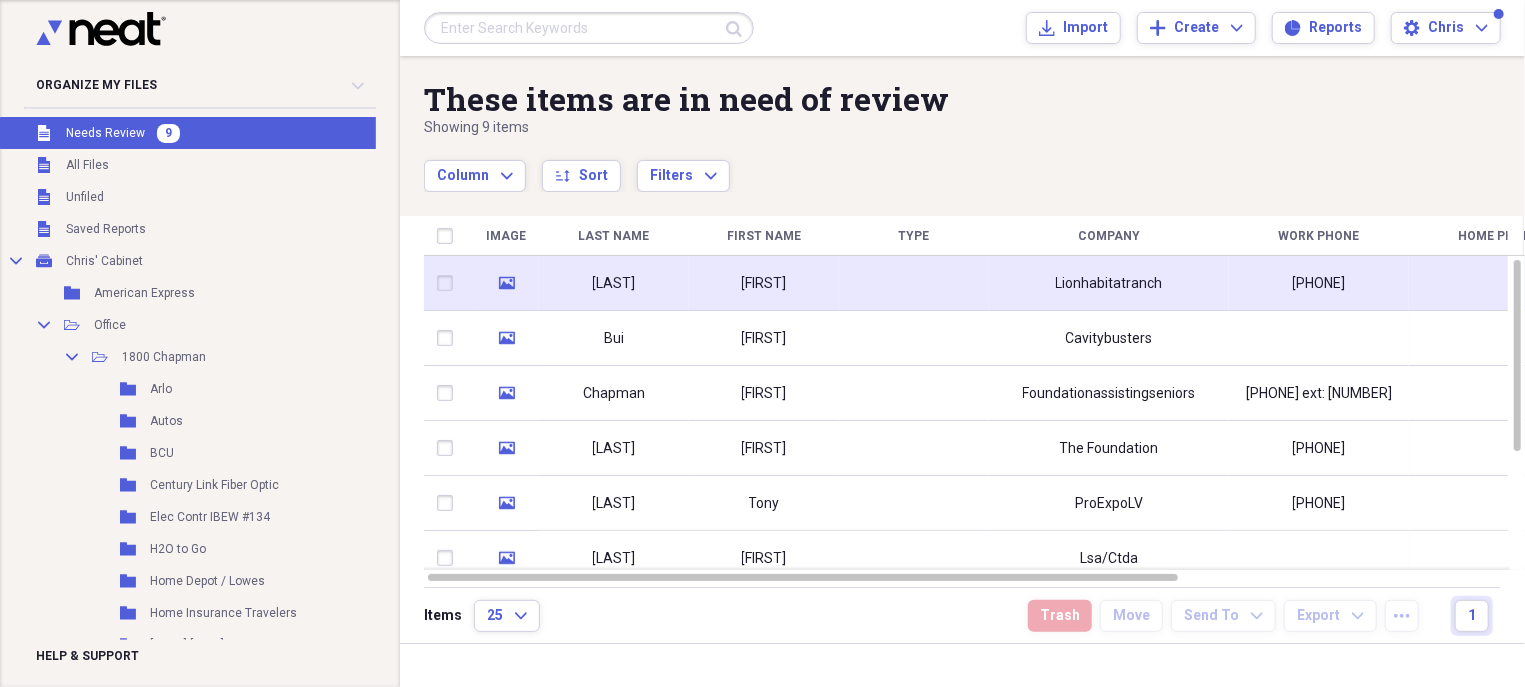 click on "[FIRST]" at bounding box center [764, 284] 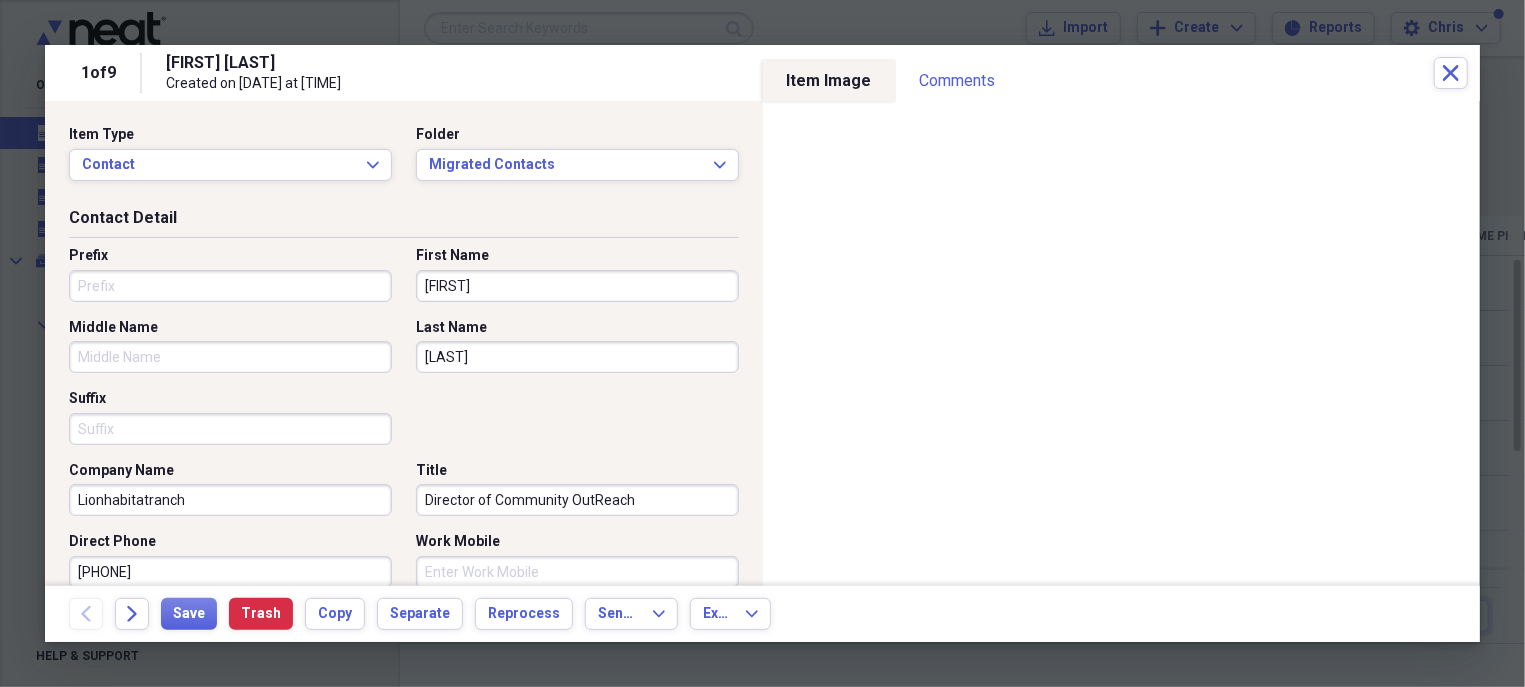 click on "[LAST]" at bounding box center [577, 357] 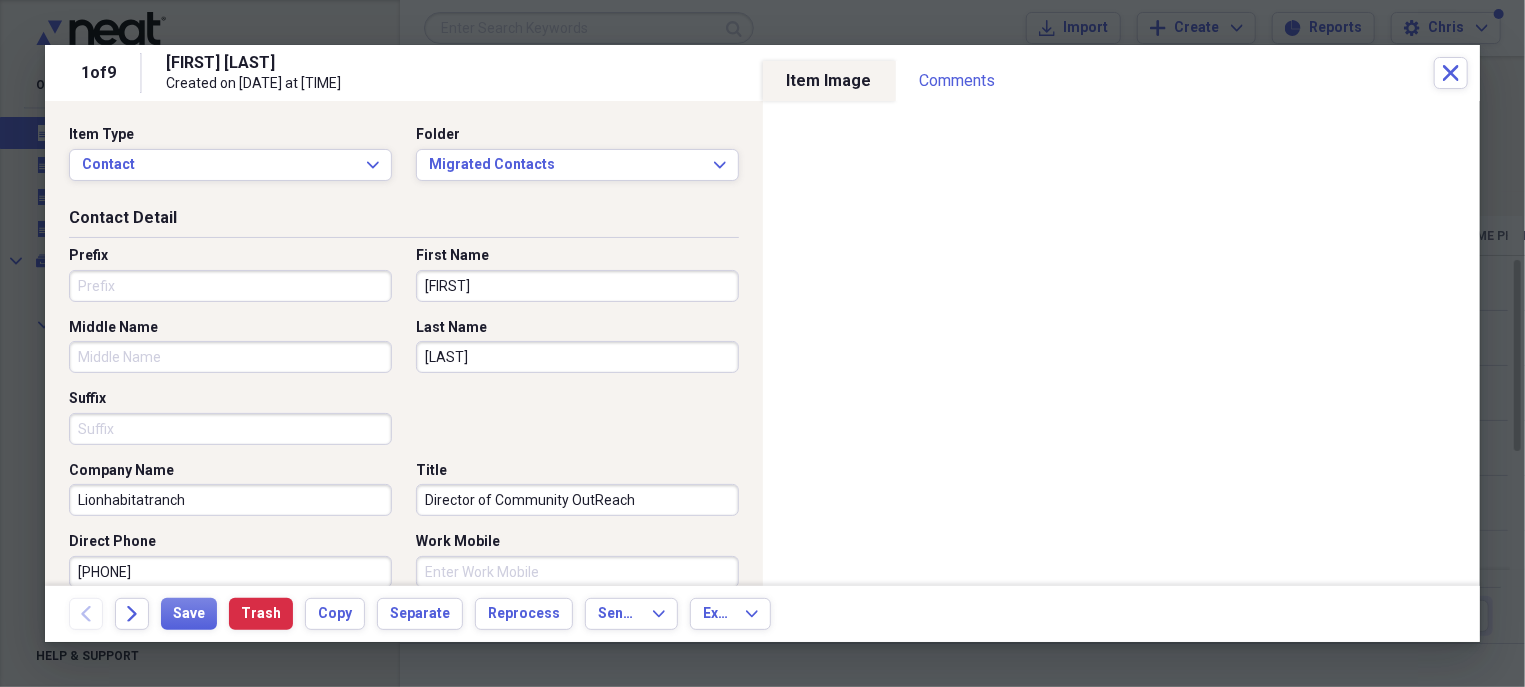 type on "[LAST]" 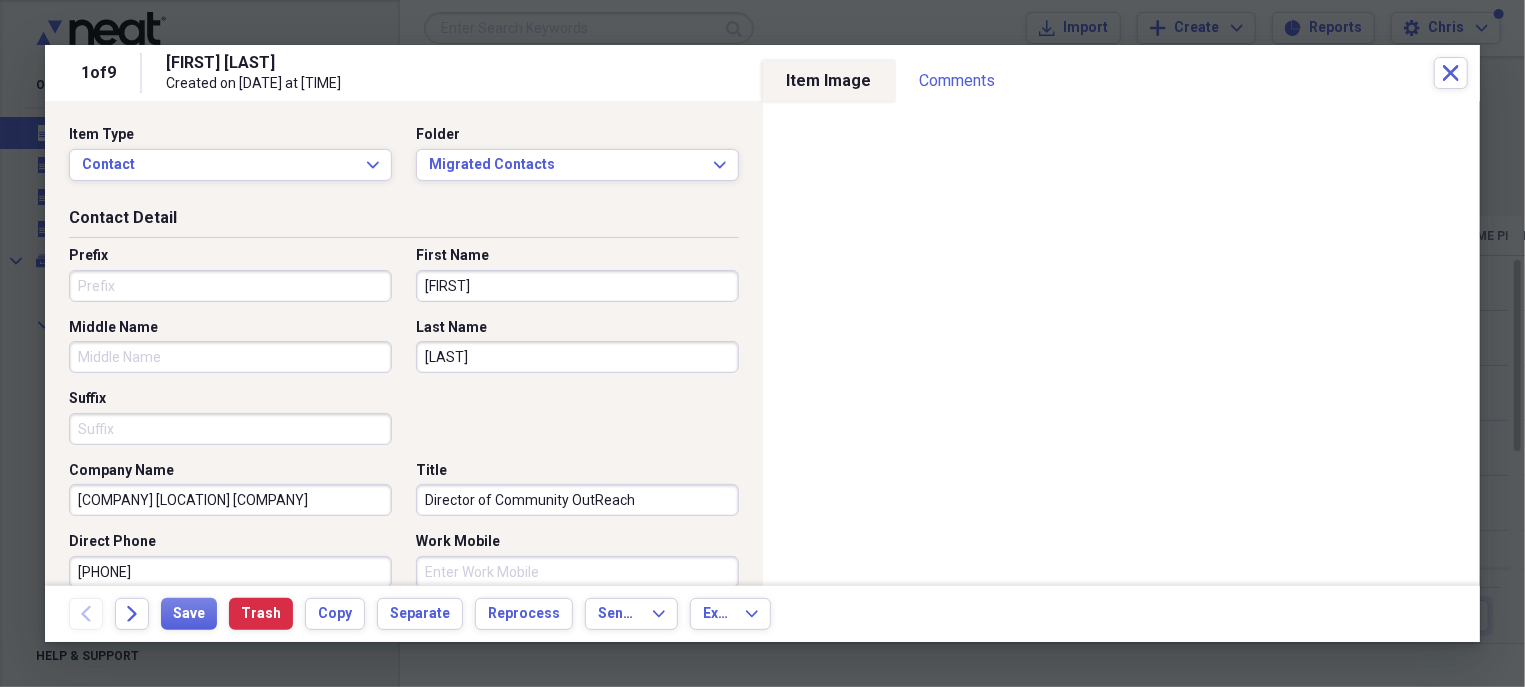click on "[COMPANY] [LOCATION] [COMPANY]" at bounding box center [230, 500] 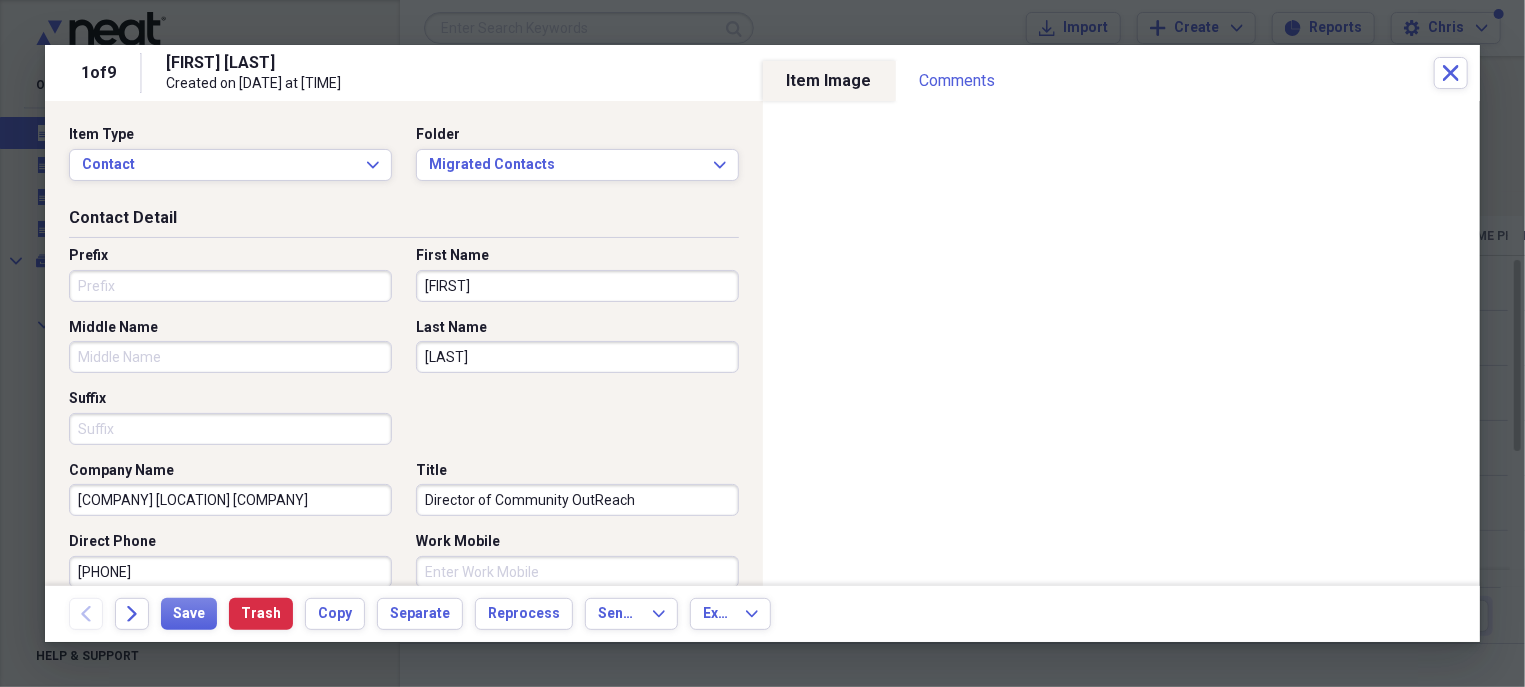 click on "[COMPANY] [LOCATION] [COMPANY]" at bounding box center (230, 500) 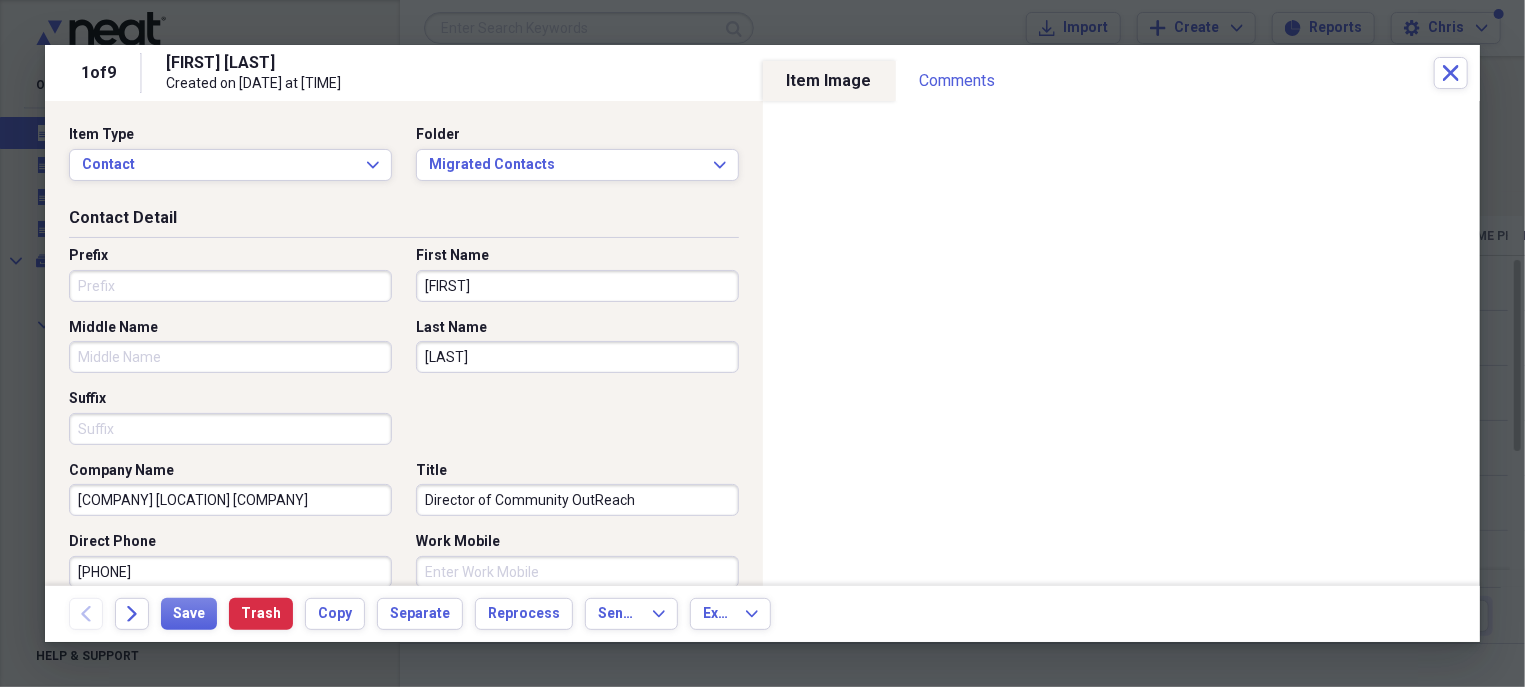 type on "[COMPANY] [LOCATION] [COMPANY]" 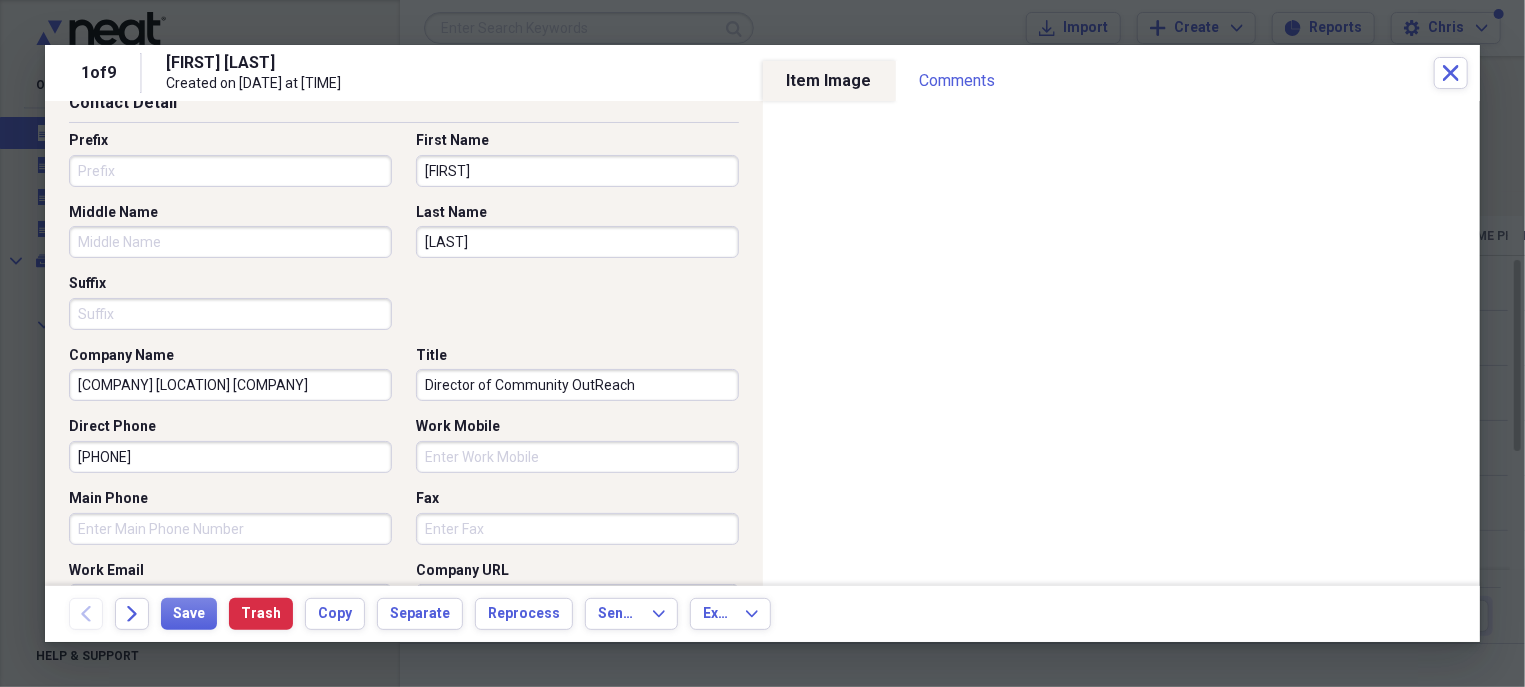 scroll, scrollTop: 121, scrollLeft: 0, axis: vertical 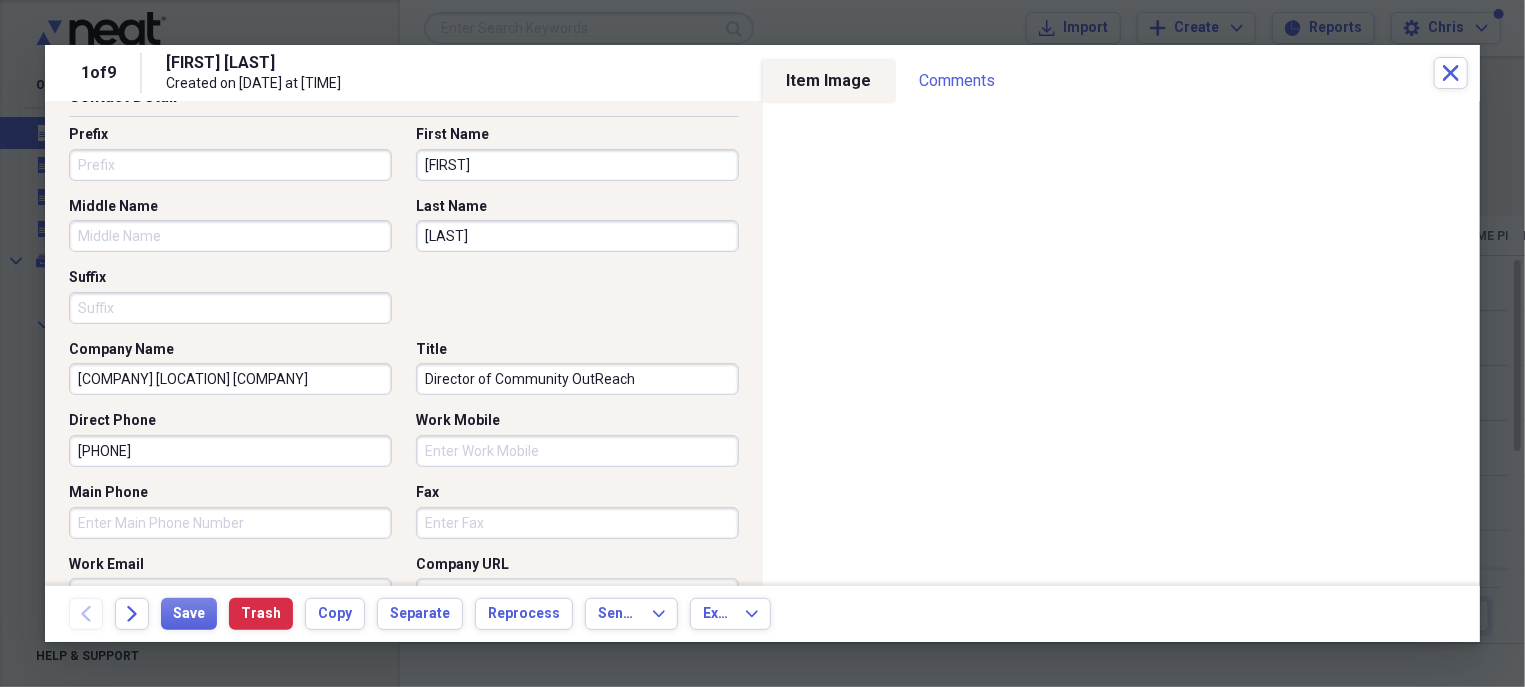 click on "Contact Detail Prefix First Name [FIRST] Middle Name Last Name [LAST] Suffix Company Name [COMPANY] [LOCATION] [COMPANY] Title Director of Community OutReach Direct Phone [PHONE] Work Mobile Main Phone Fax Work Email [EMAIL] Company URL http://www.lionhabitatranch.org Street 1 Street 2 Country Select Country Expand State/Province Select State/Province Expand City Zip" at bounding box center (404, 468) 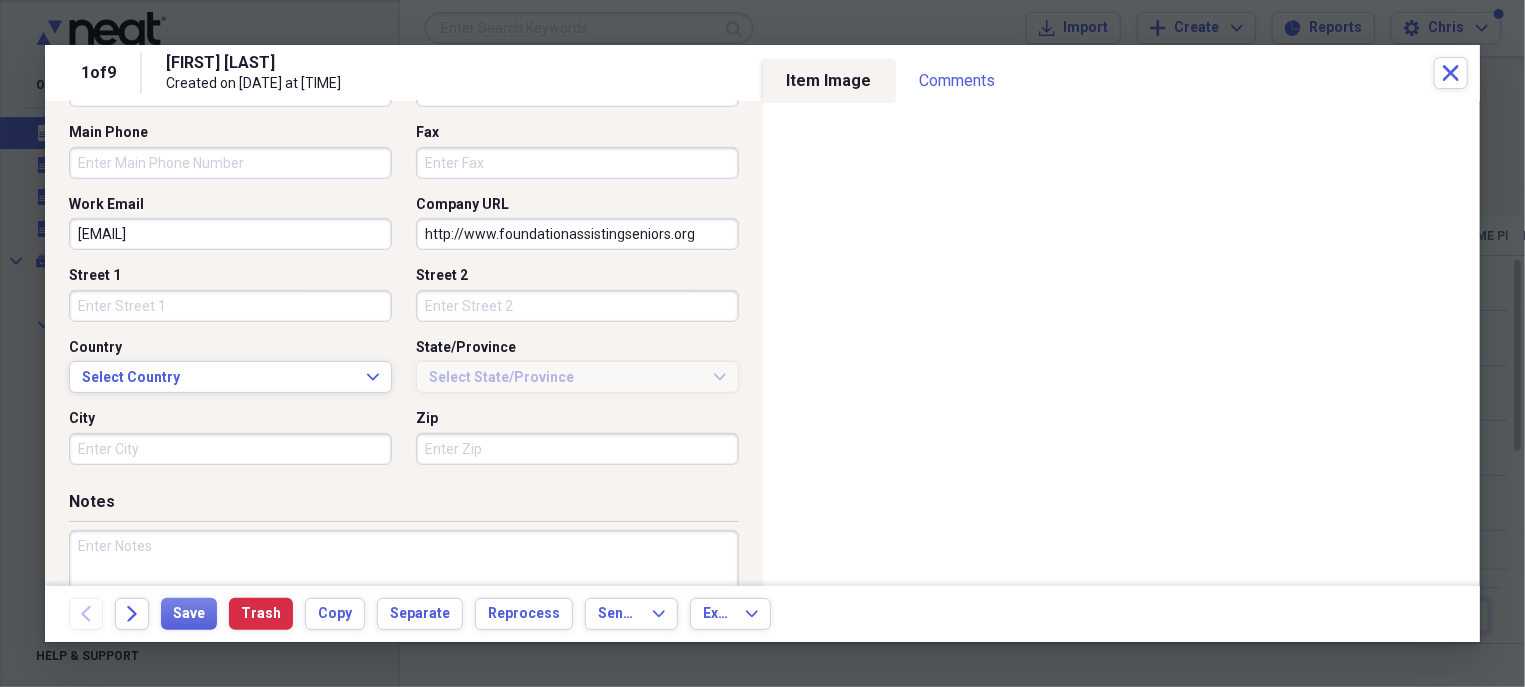 scroll, scrollTop: 482, scrollLeft: 0, axis: vertical 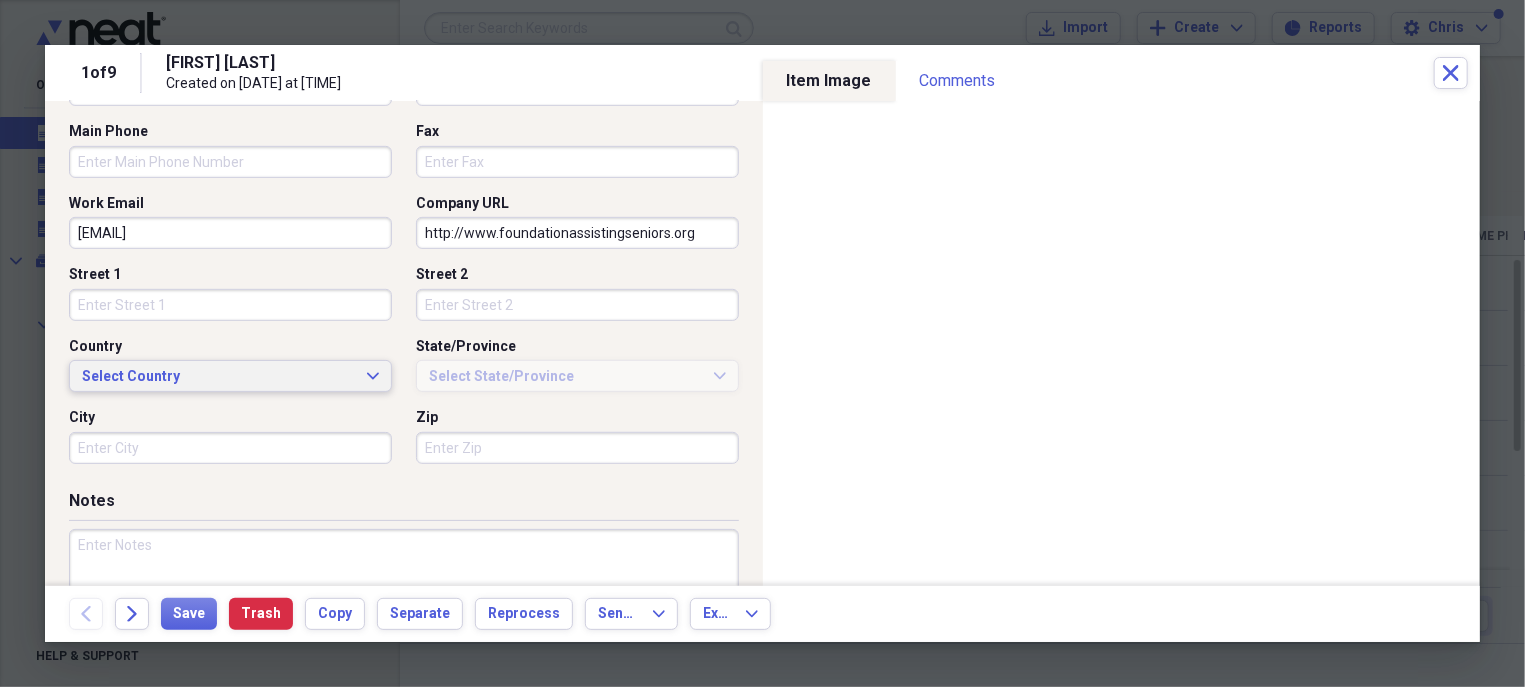 click on "Select Country Expand" at bounding box center (230, 377) 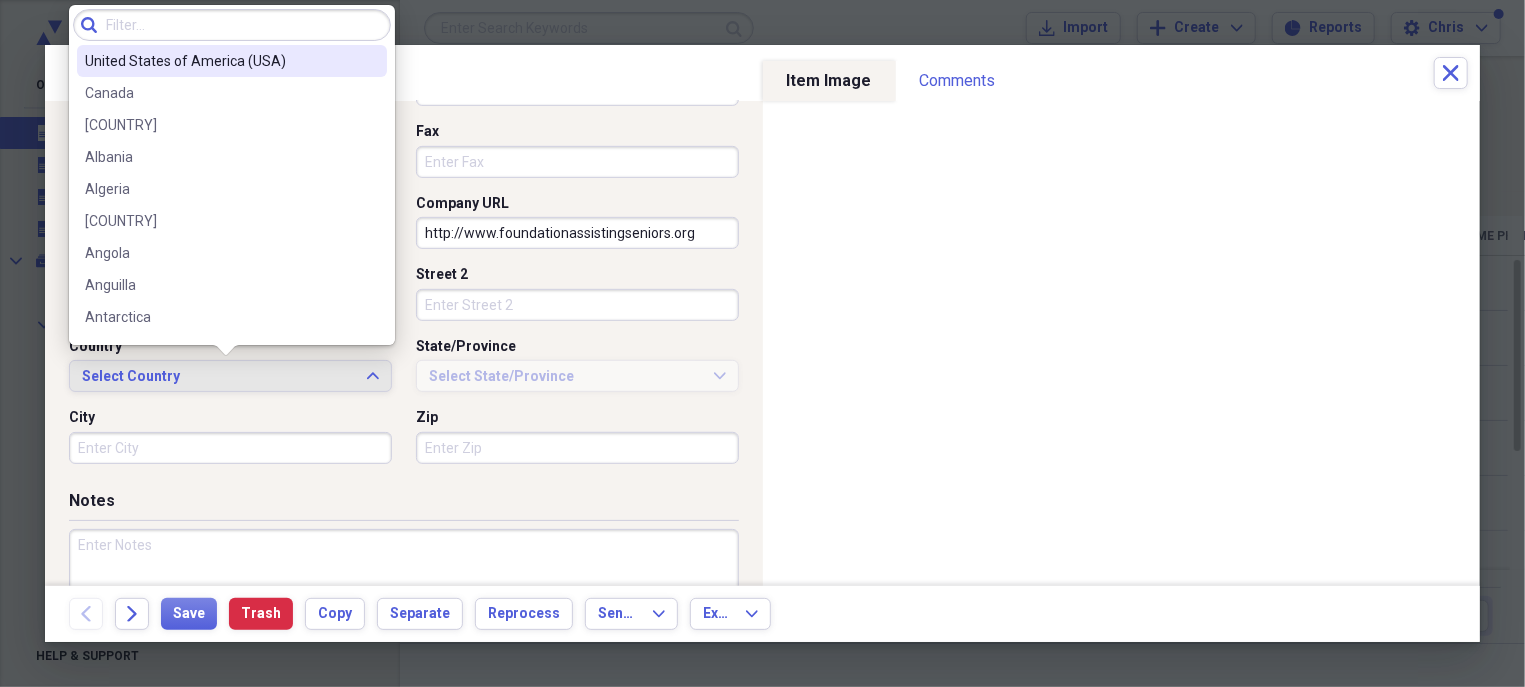 click on "United States of America (USA)" at bounding box center (220, 61) 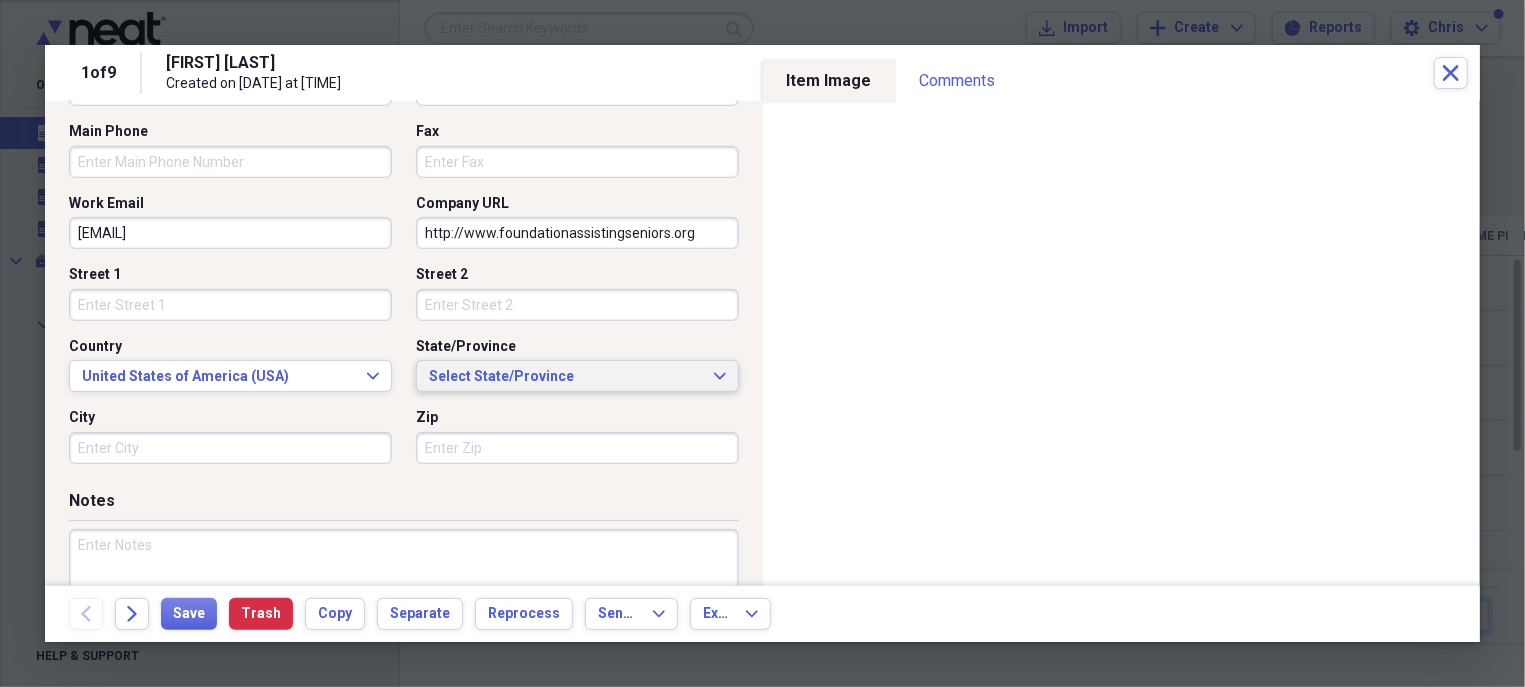click on "Expand" 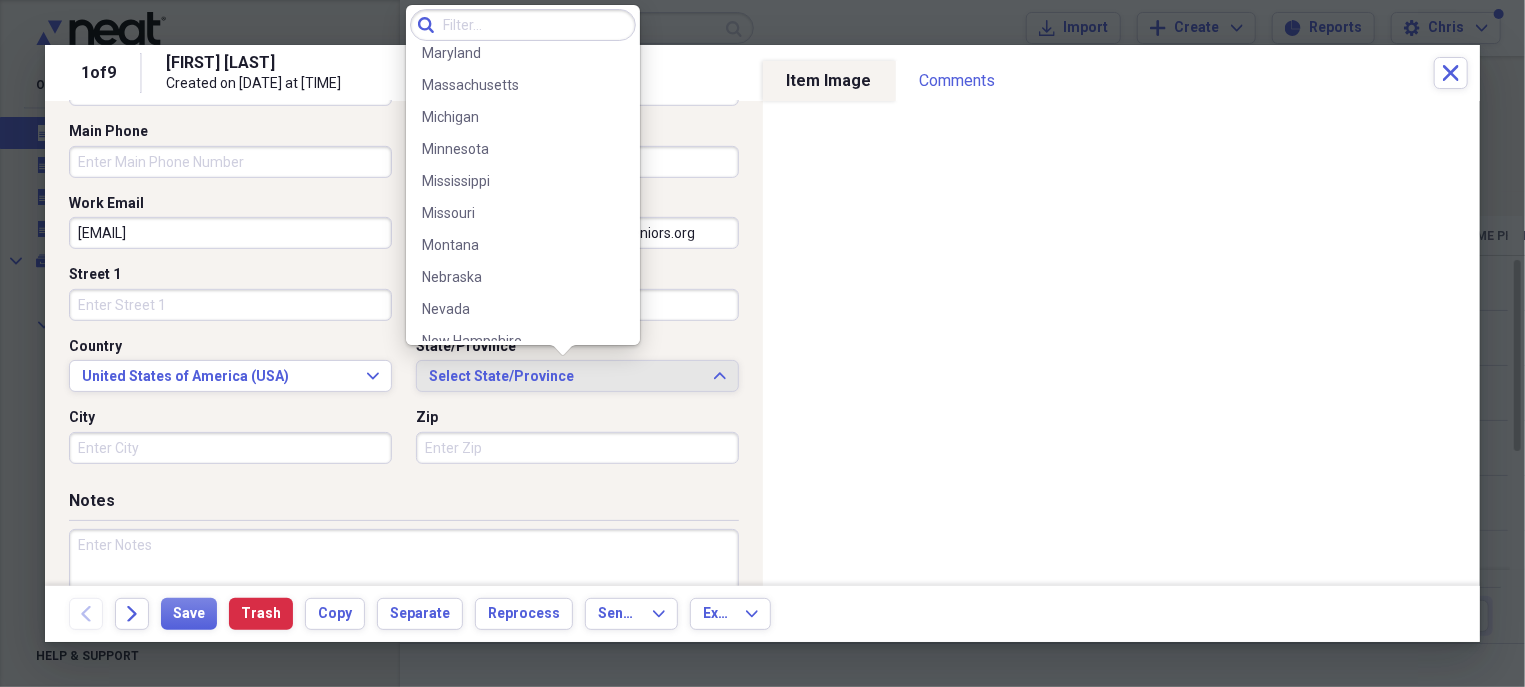 scroll, scrollTop: 663, scrollLeft: 0, axis: vertical 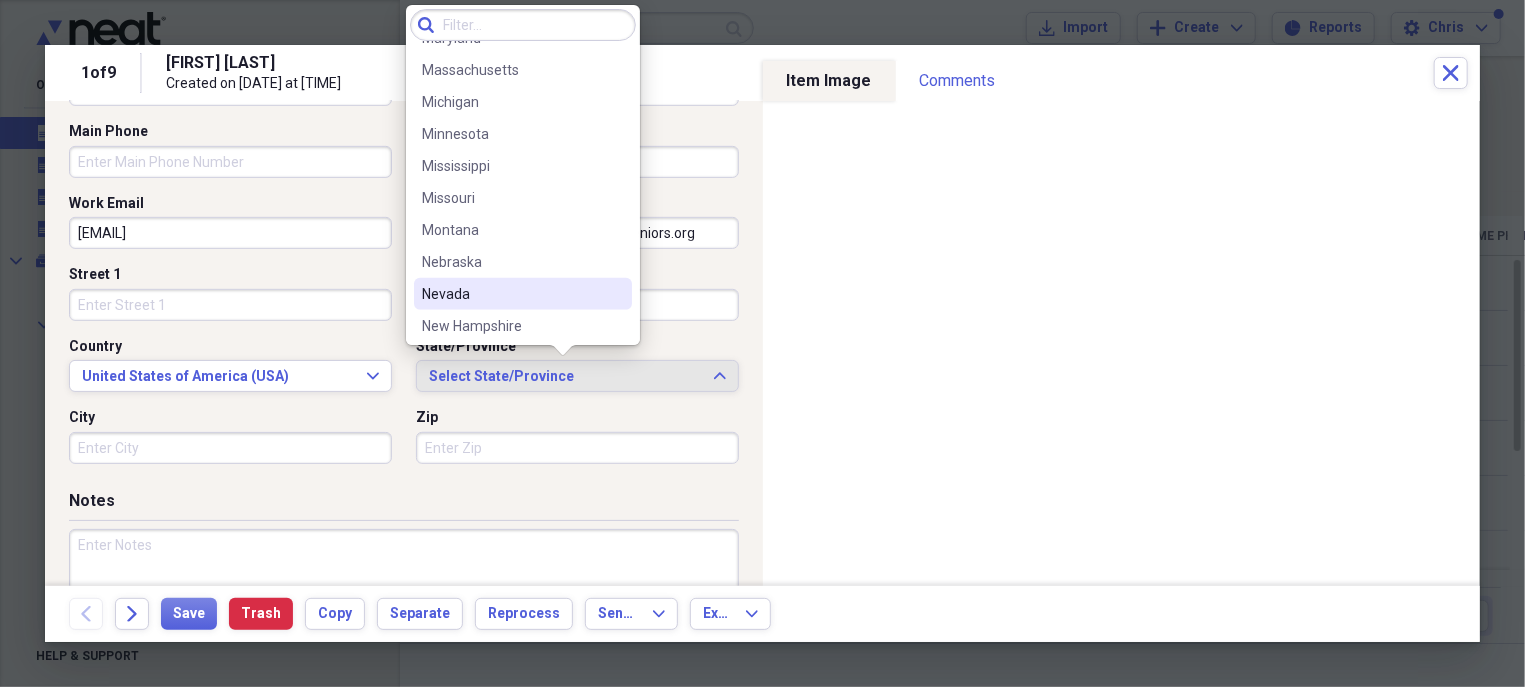 click on "Nevada" at bounding box center [523, 294] 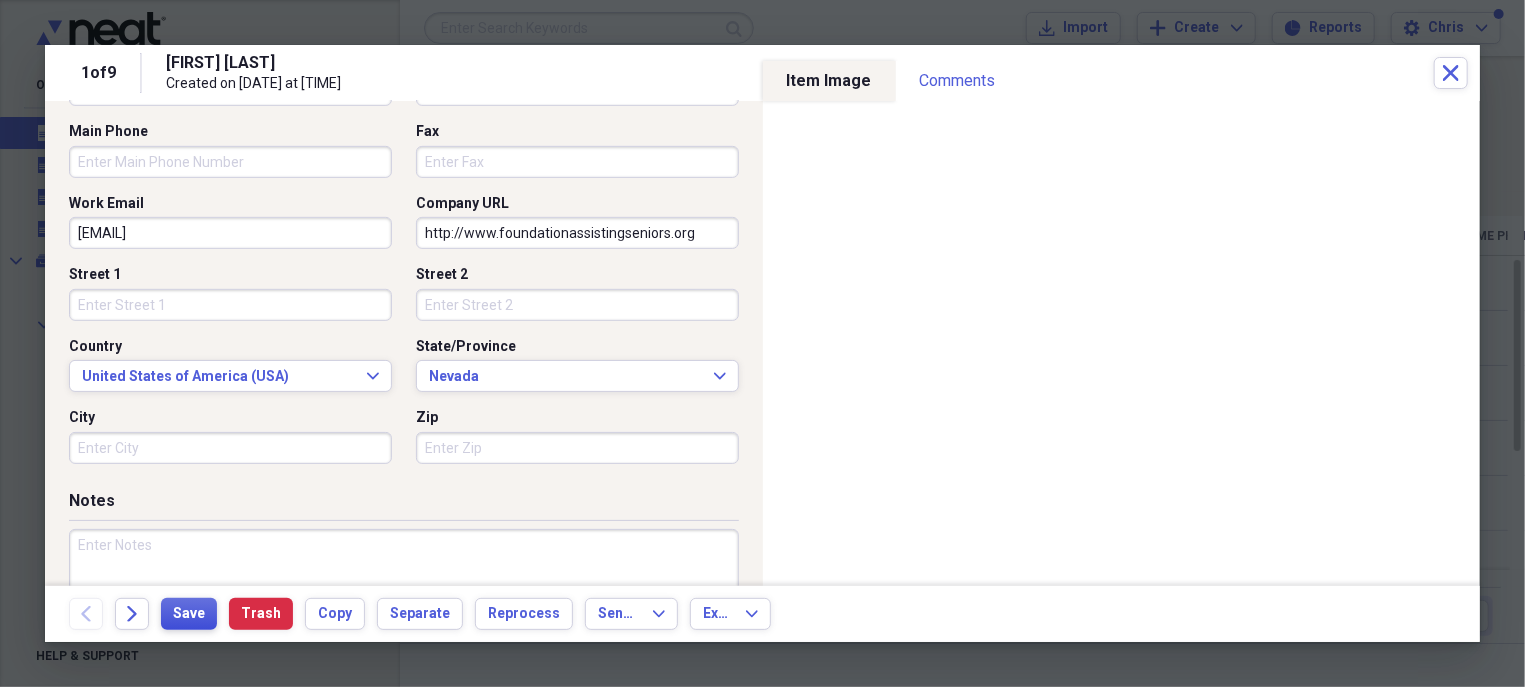 click on "Save" at bounding box center [189, 614] 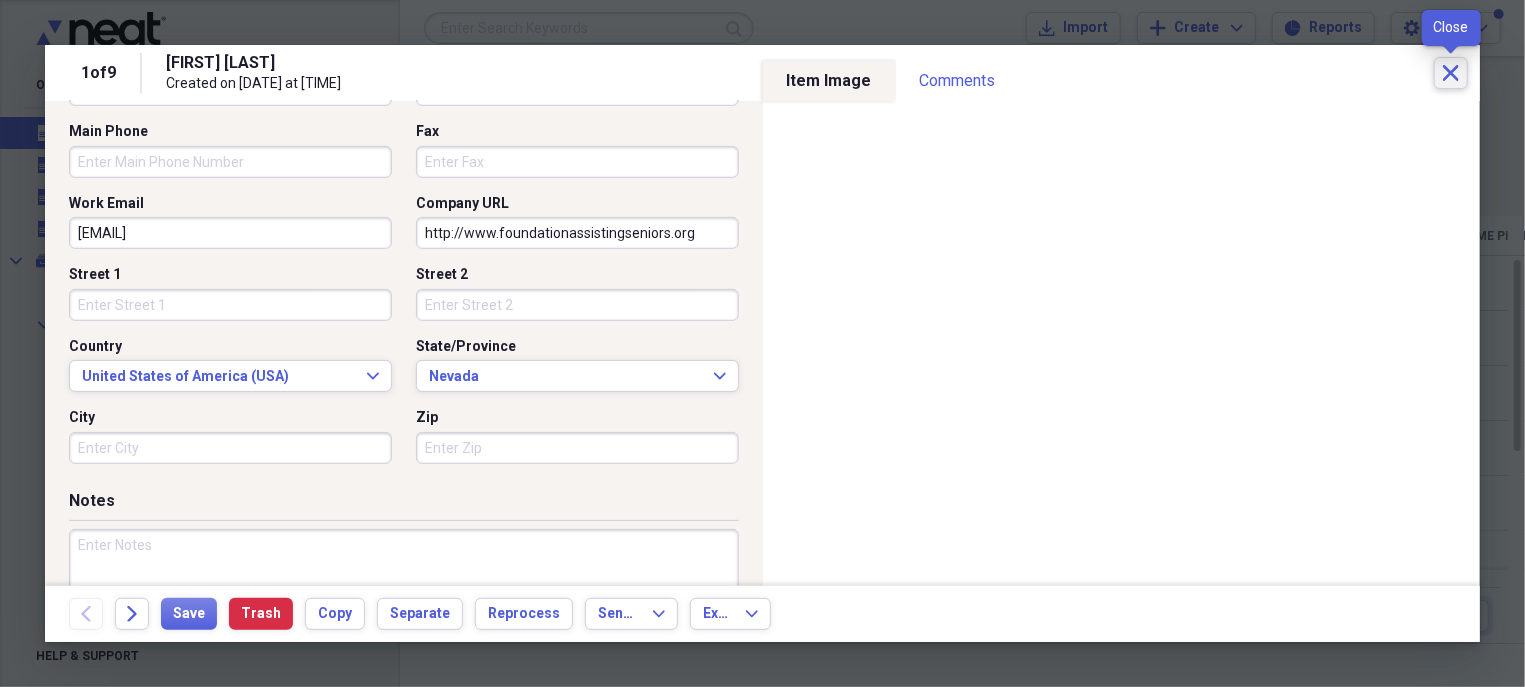 click on "Close" at bounding box center (1451, 73) 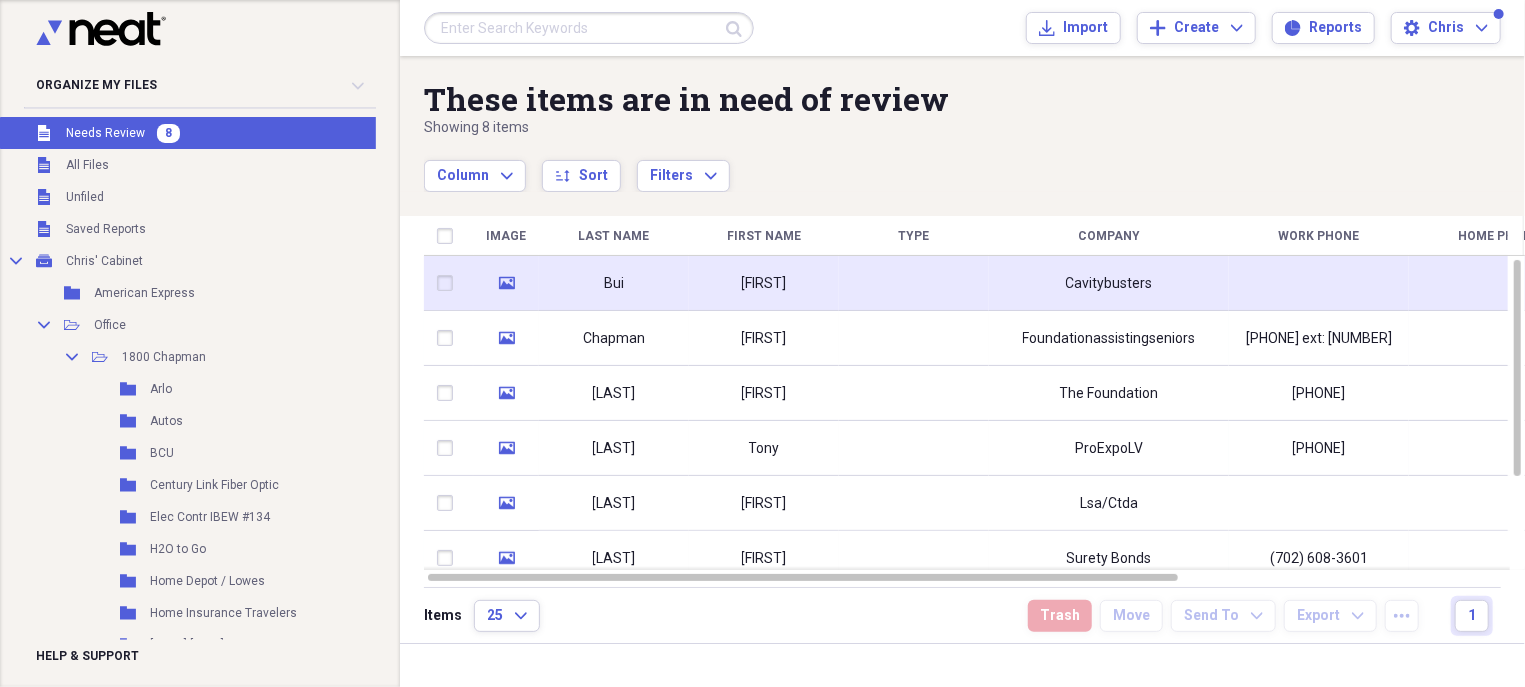 click on "[FIRST]" at bounding box center (764, 283) 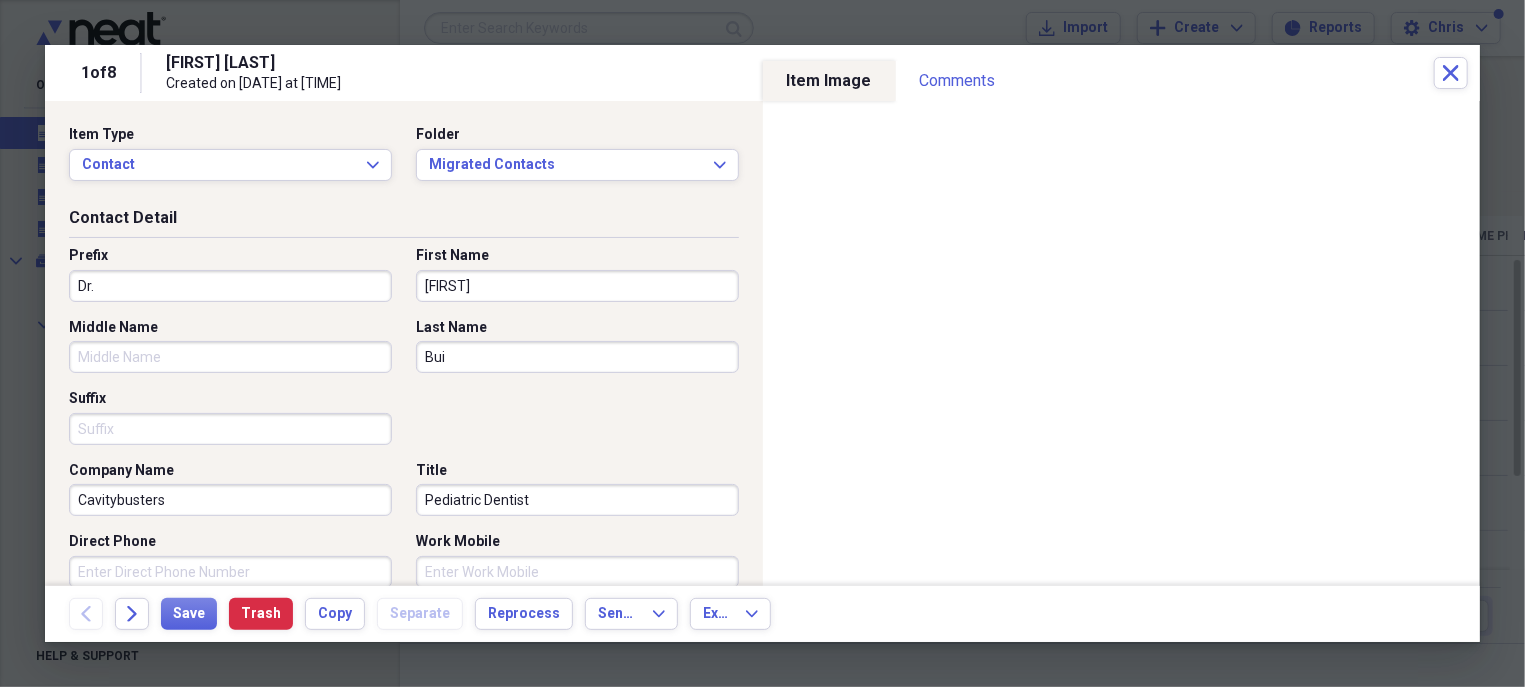 click on "Cavitybusters" at bounding box center [230, 500] 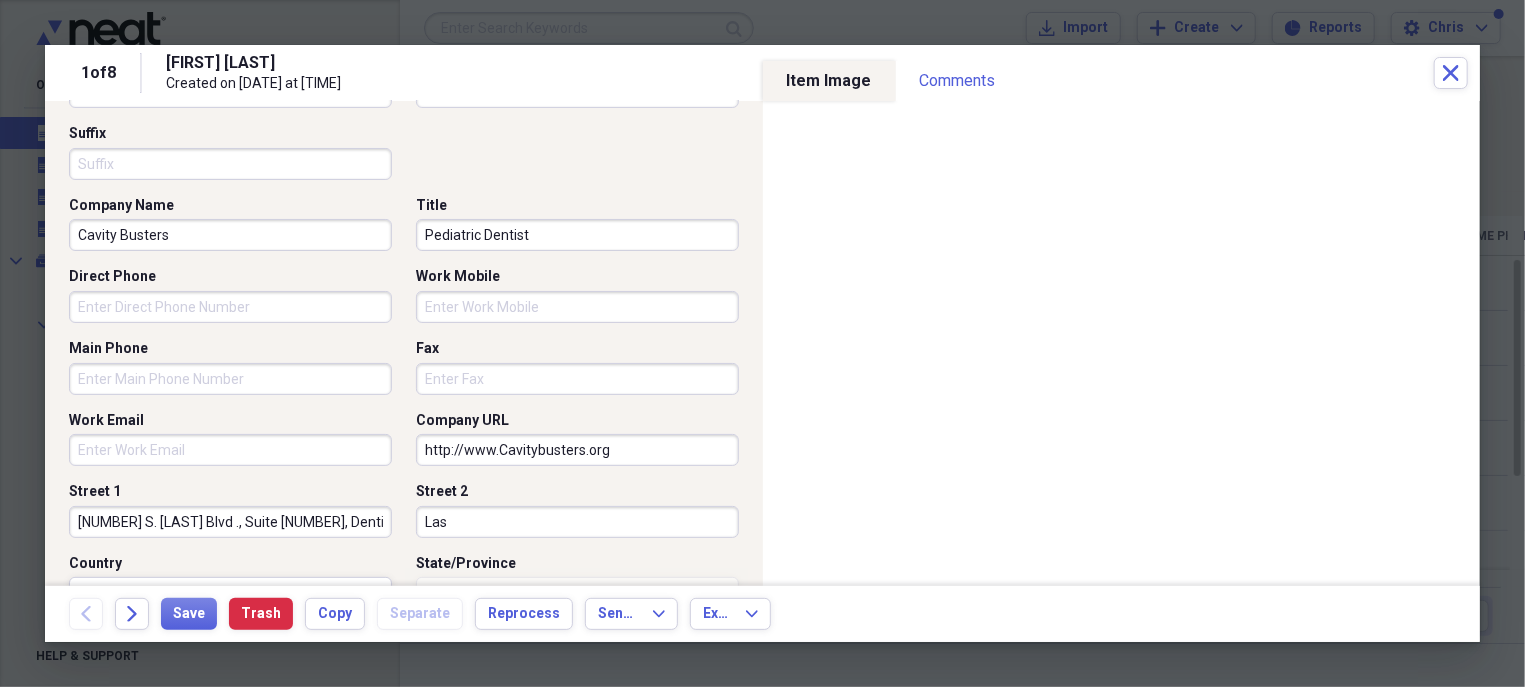 scroll, scrollTop: 281, scrollLeft: 0, axis: vertical 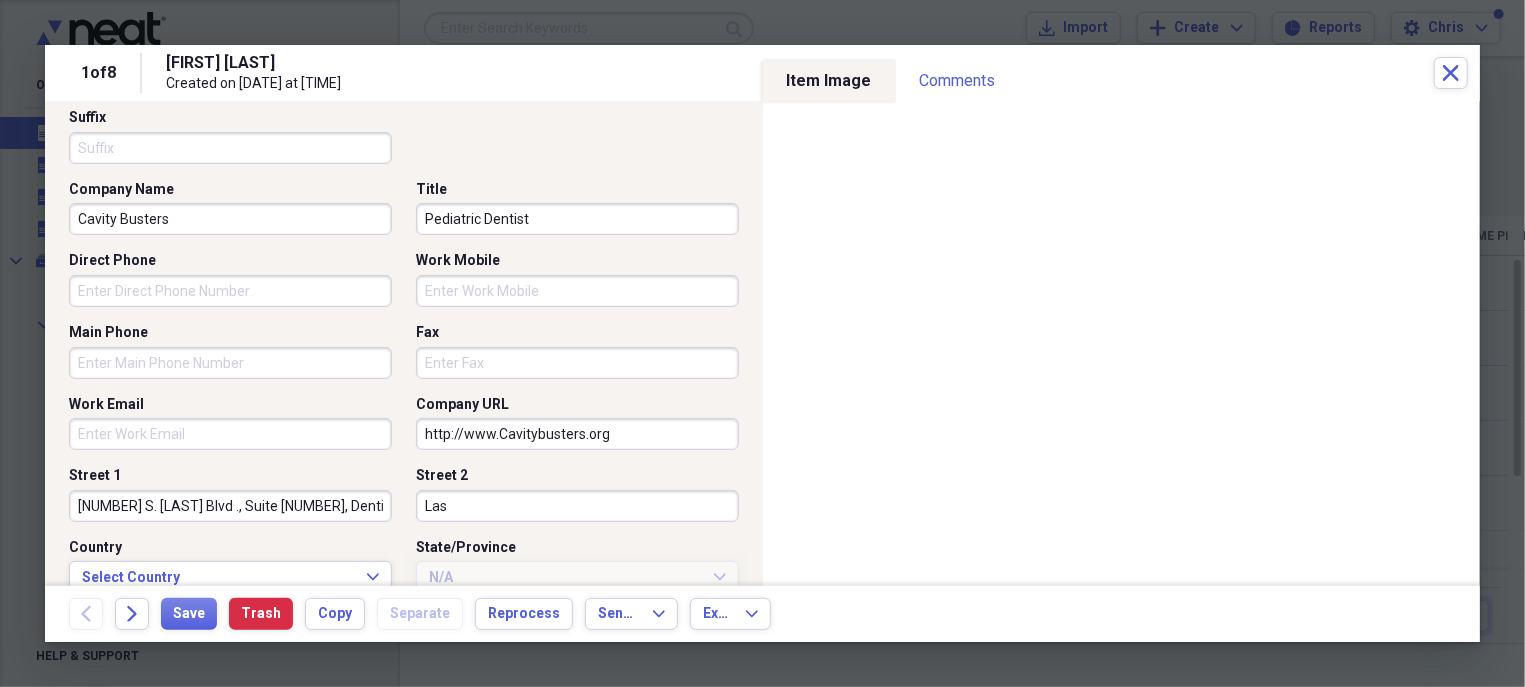 type on "Cavity Busters" 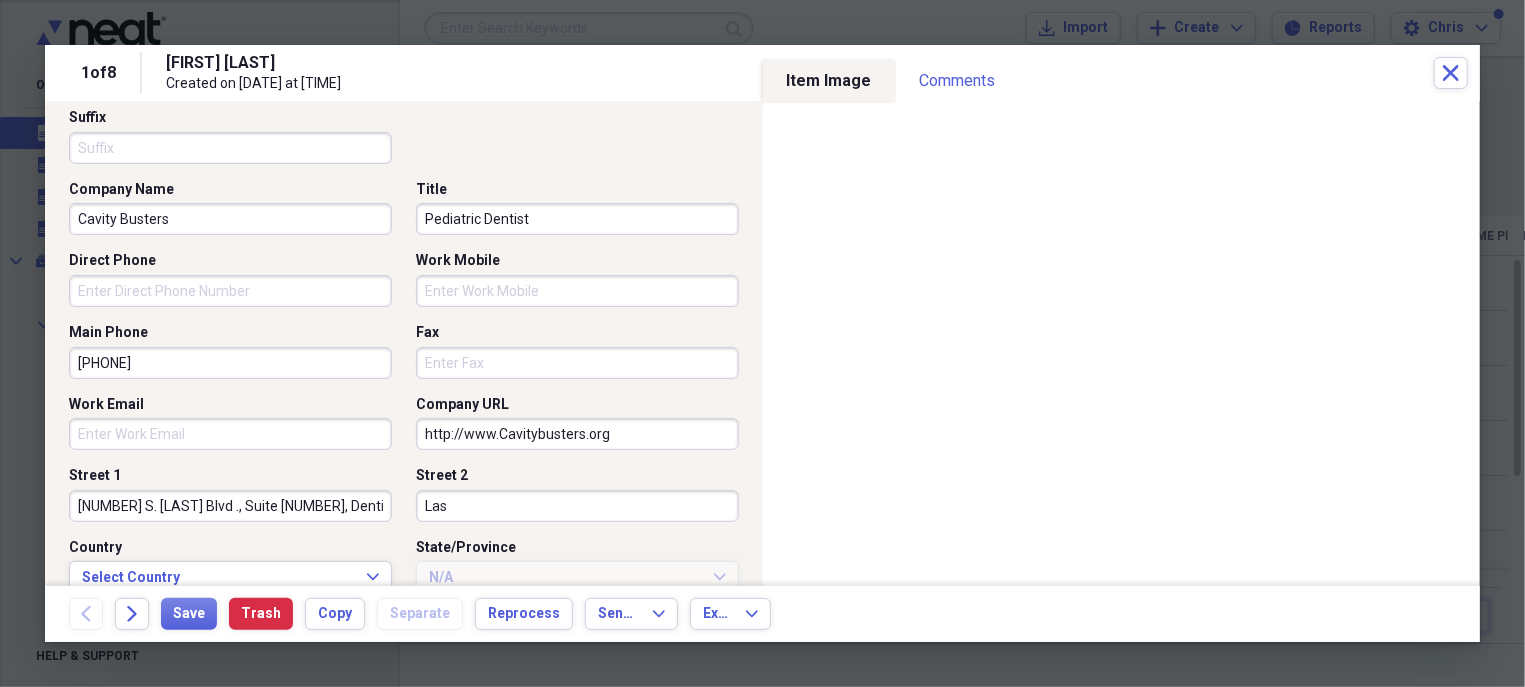 type on "[PHONE]" 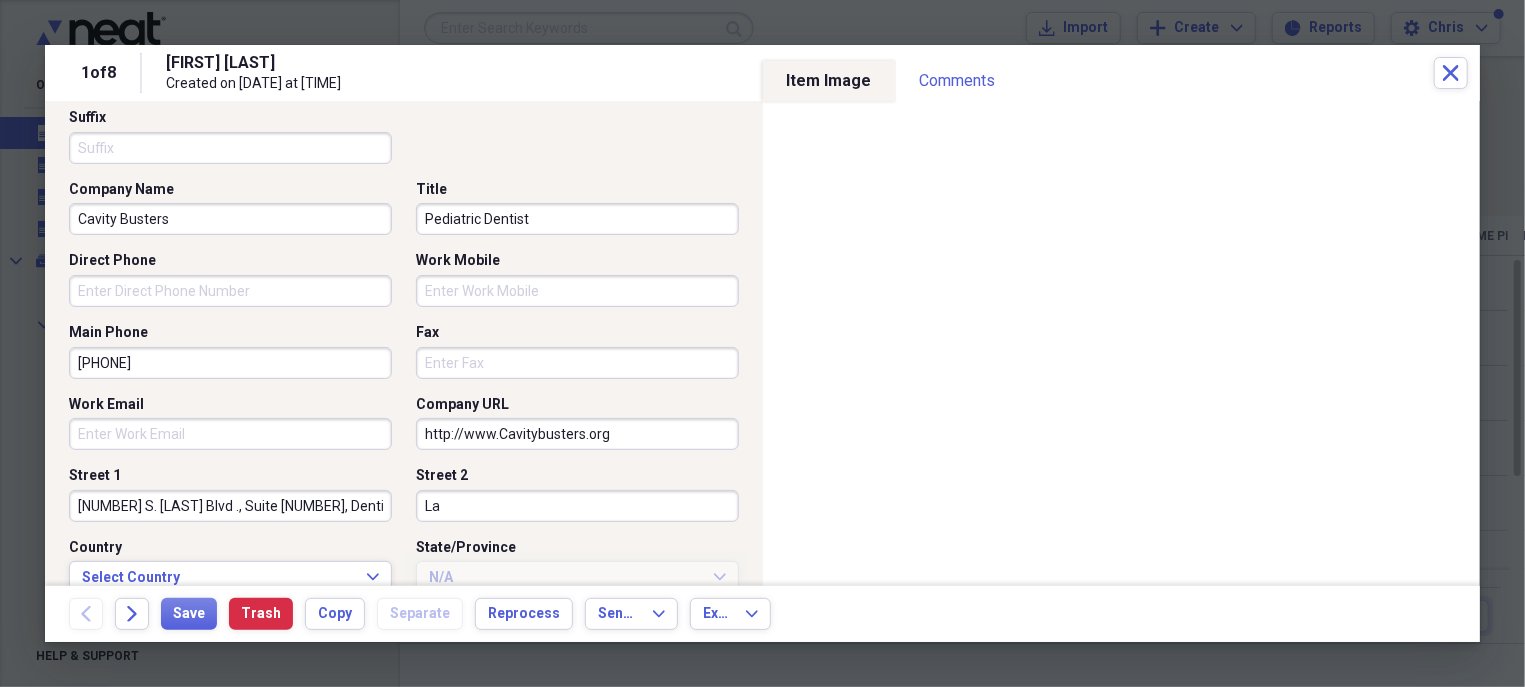 type on "L" 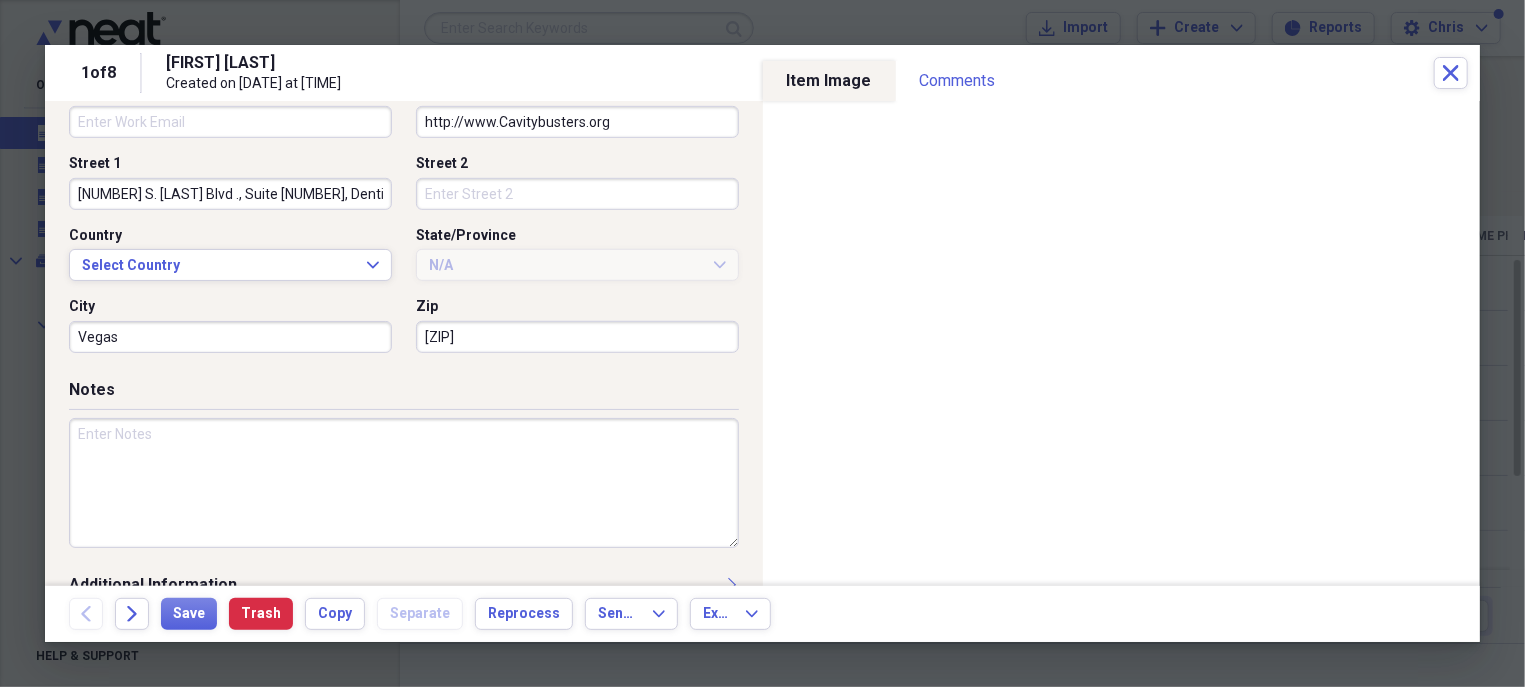 scroll, scrollTop: 603, scrollLeft: 0, axis: vertical 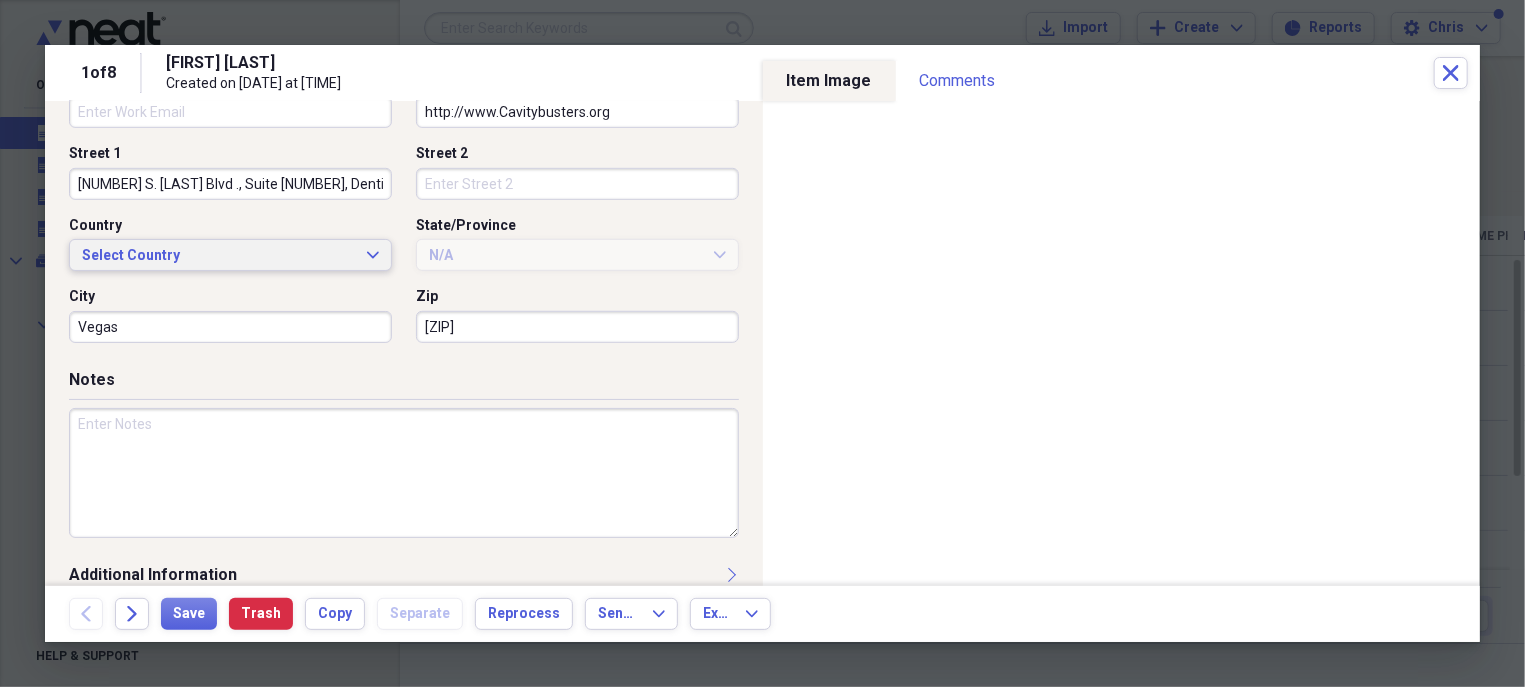 type 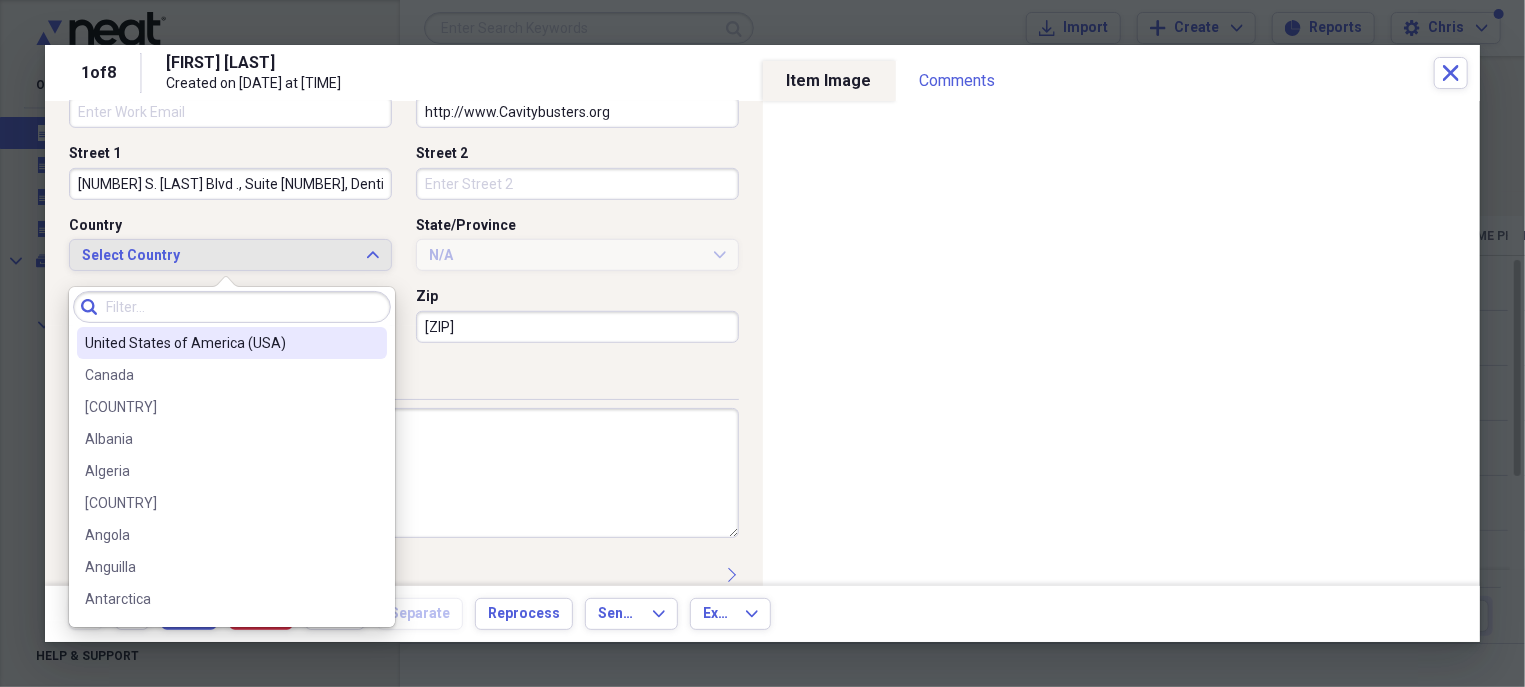 click on "United States of America (USA)" at bounding box center (220, 343) 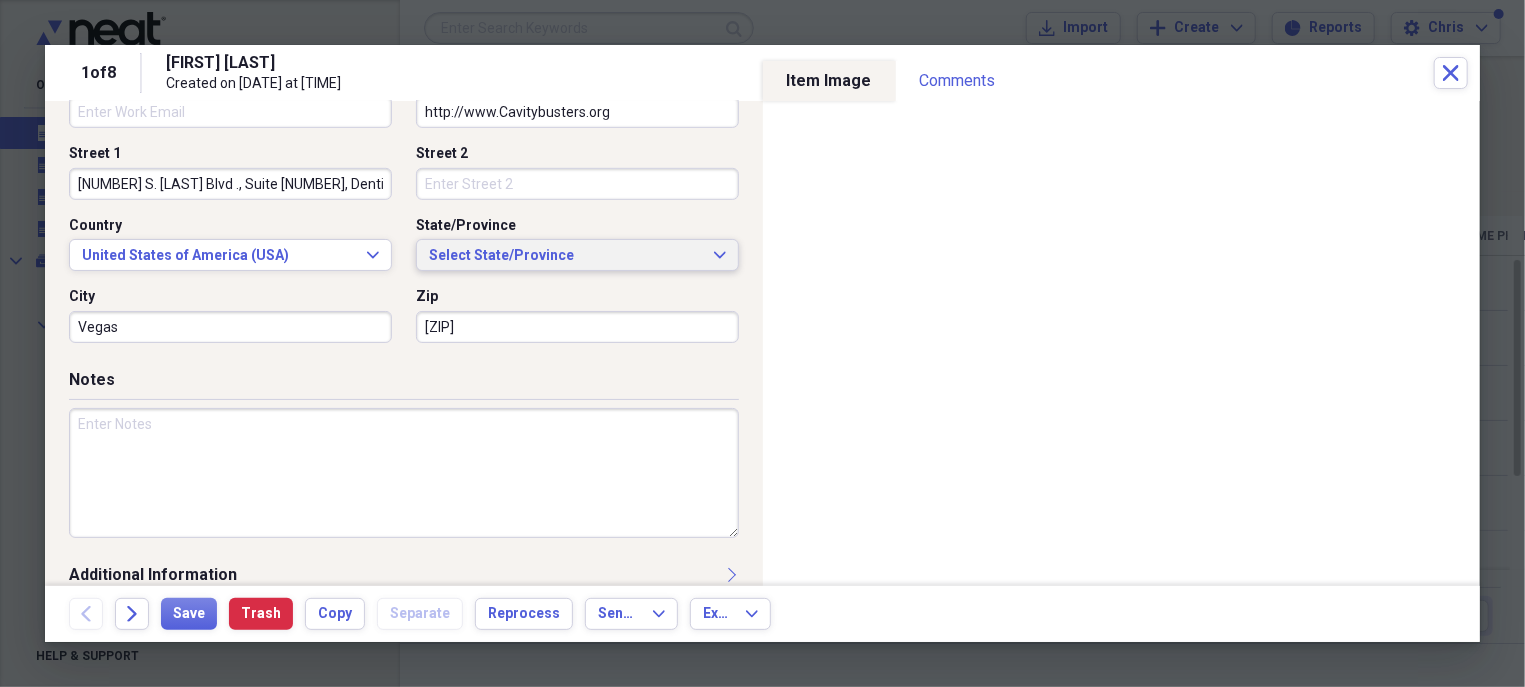 click on "Select State/Province" at bounding box center [565, 256] 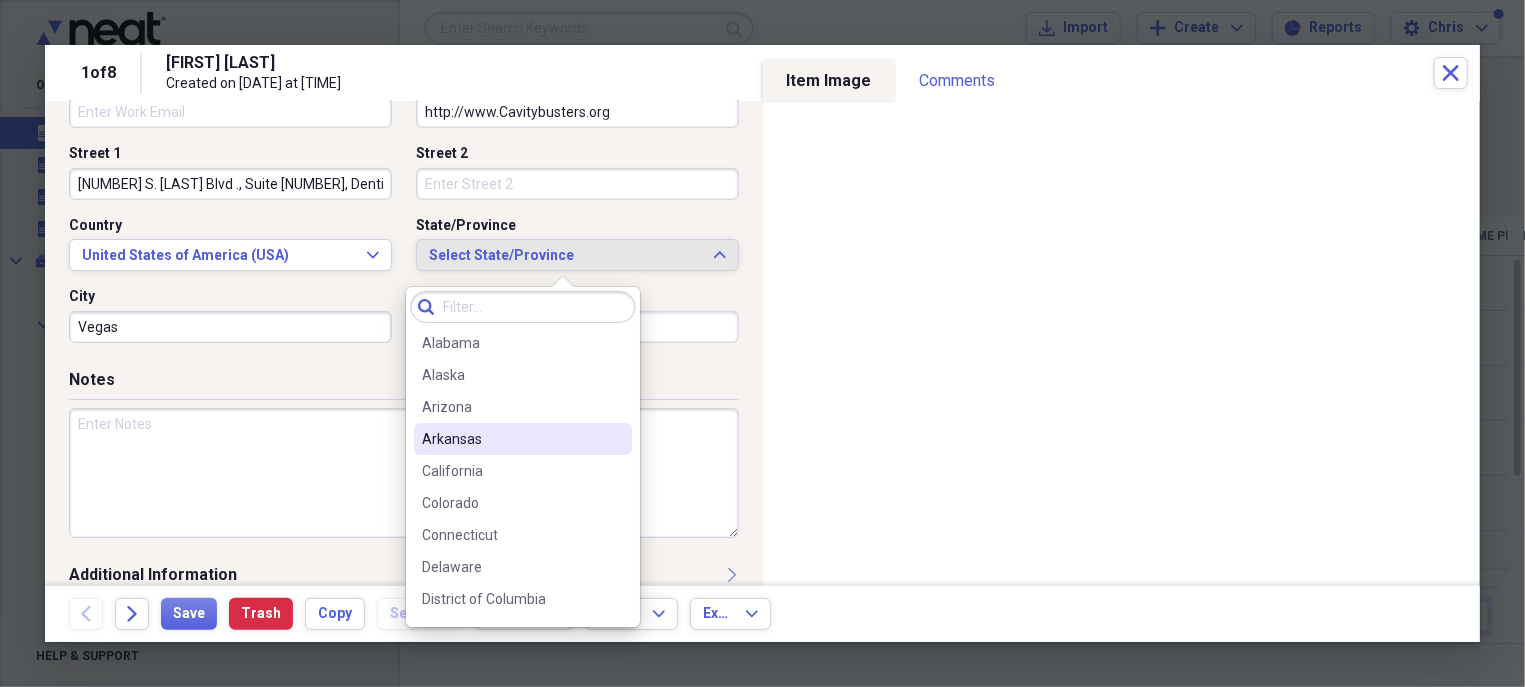 scroll, scrollTop: 270, scrollLeft: 0, axis: vertical 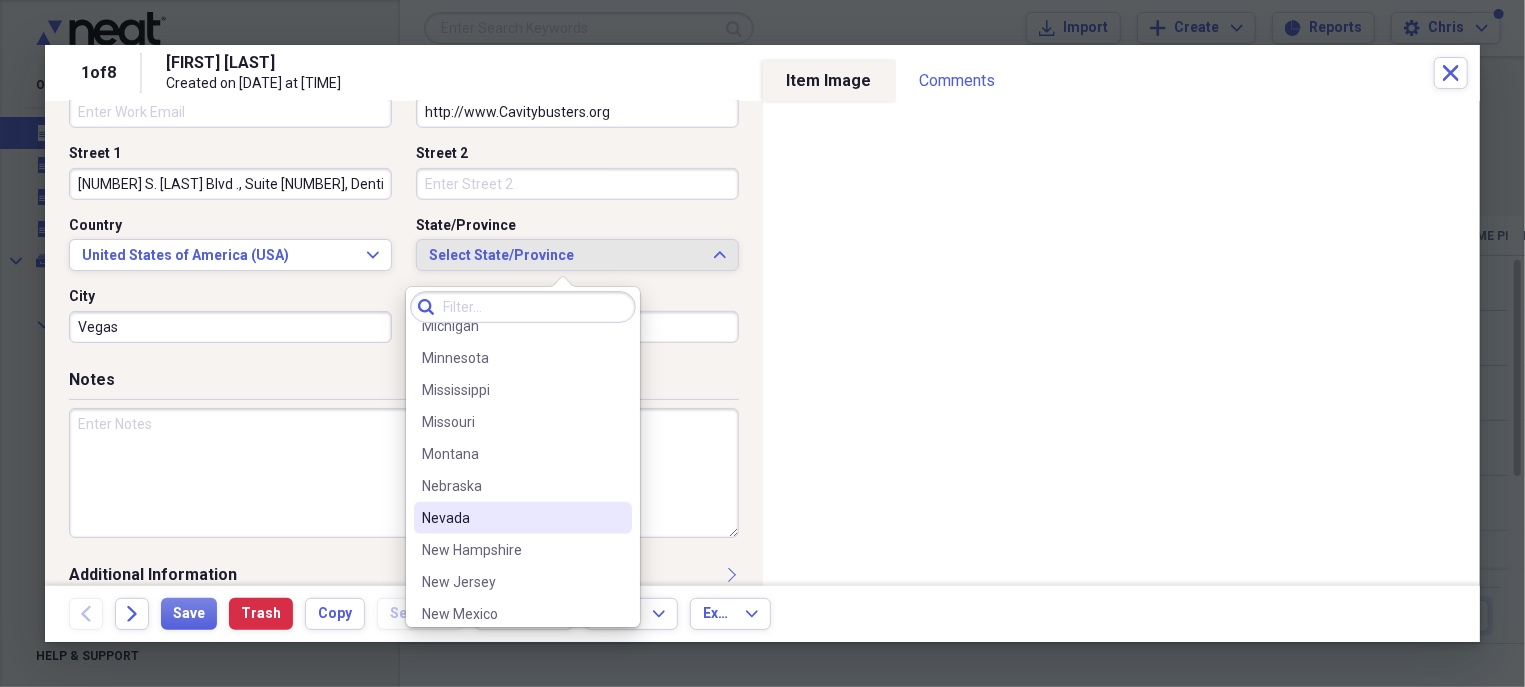click on "Nevada" at bounding box center (523, 518) 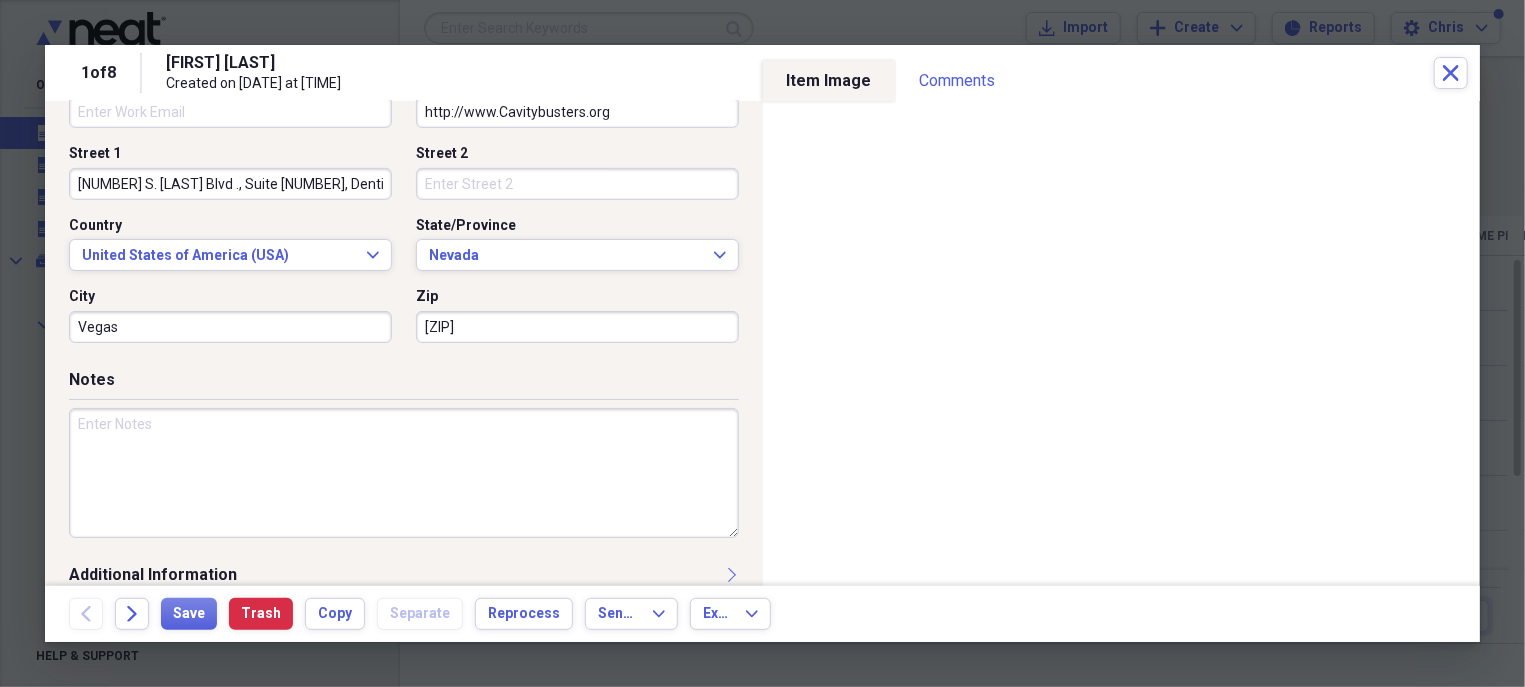 click on "Vegas" at bounding box center [230, 327] 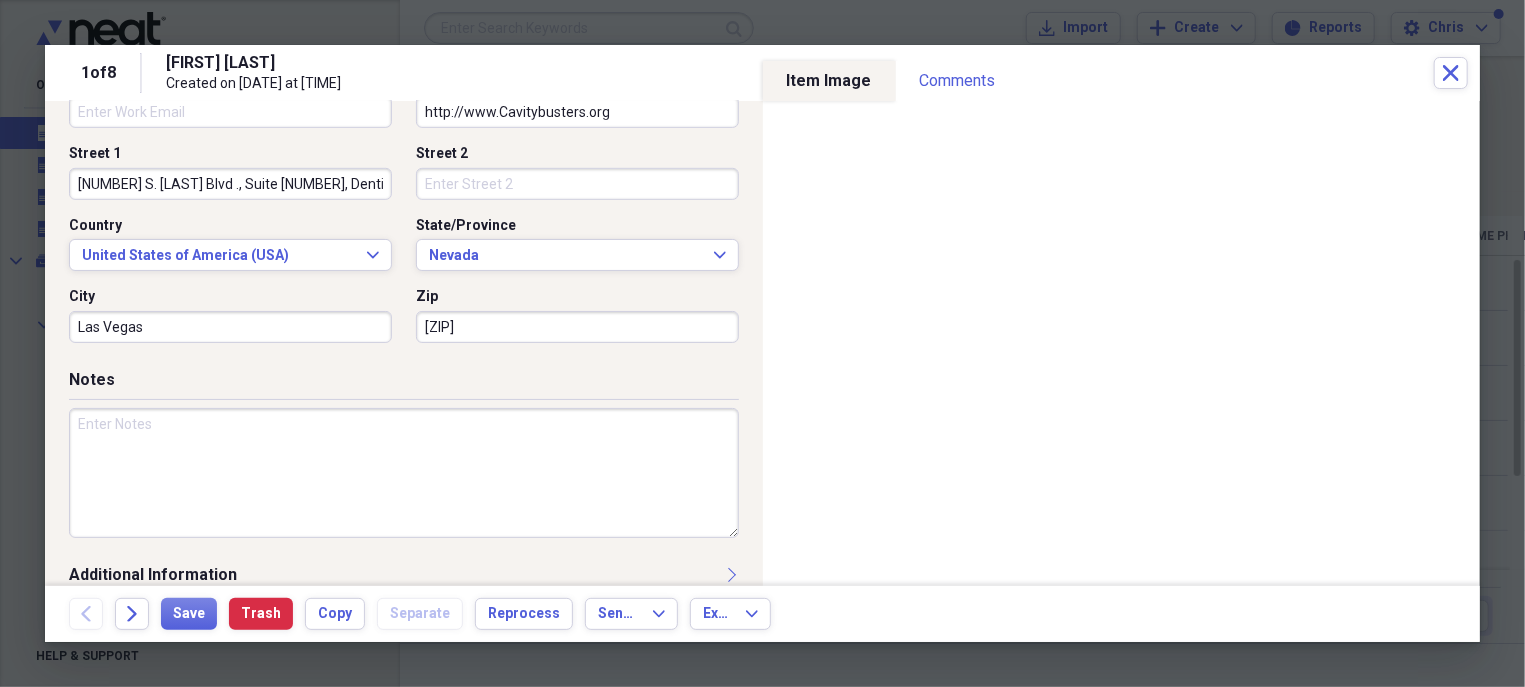 type on "Las Vegas" 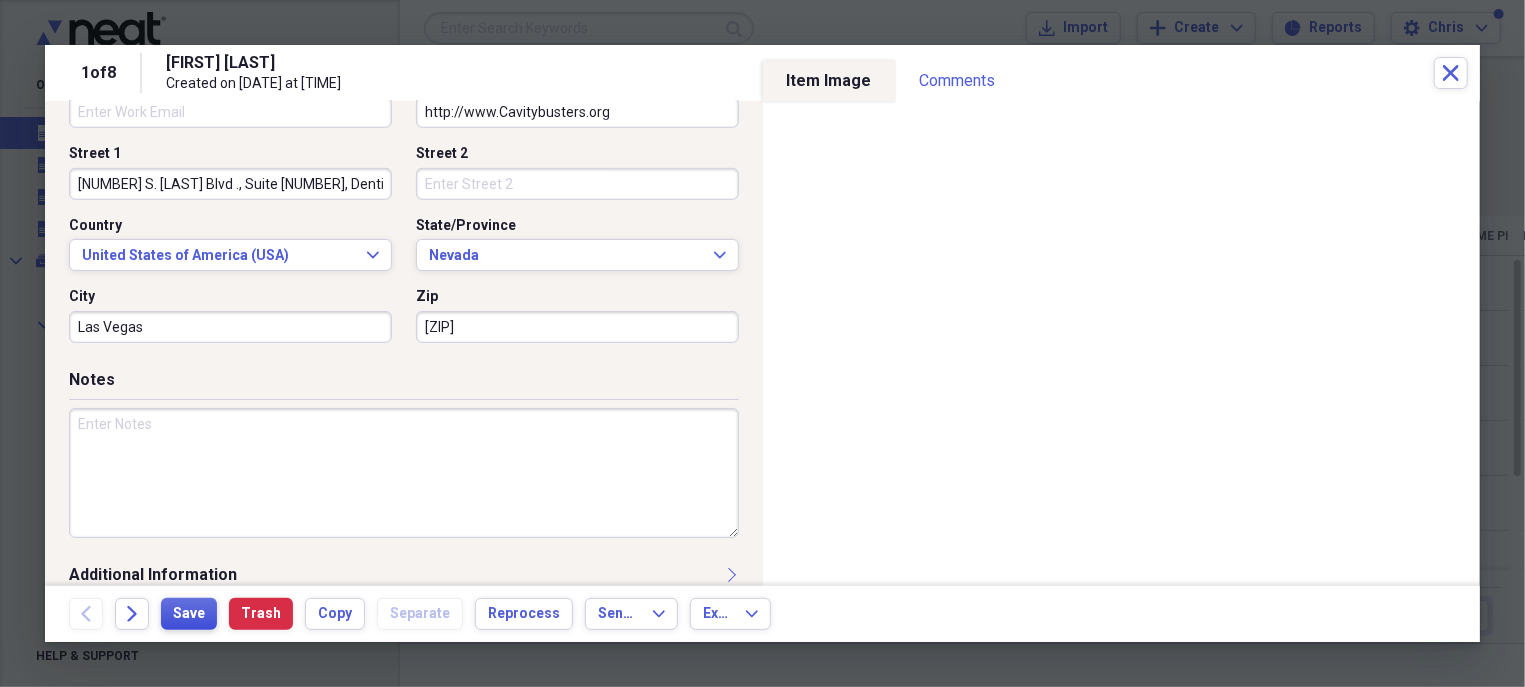 click on "Save" at bounding box center (189, 614) 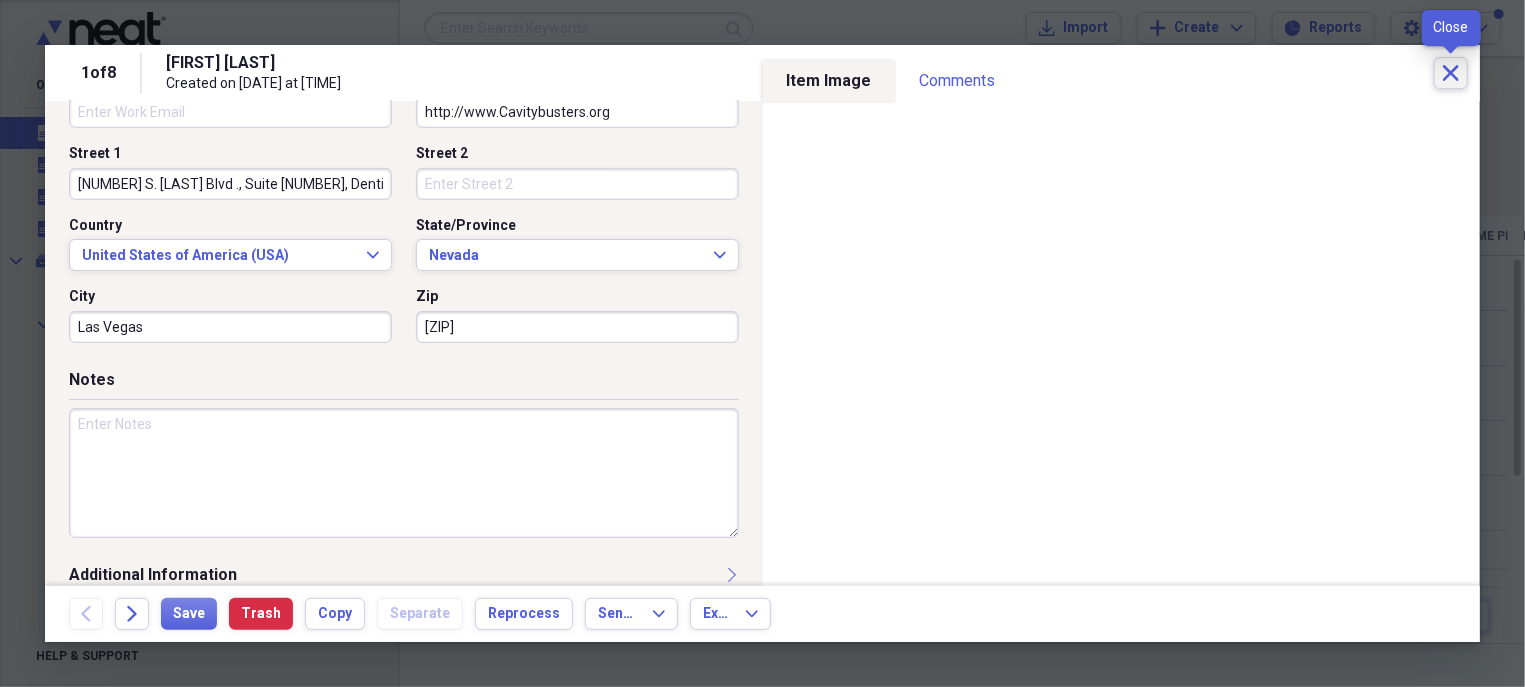 click on "Close" at bounding box center [1451, 73] 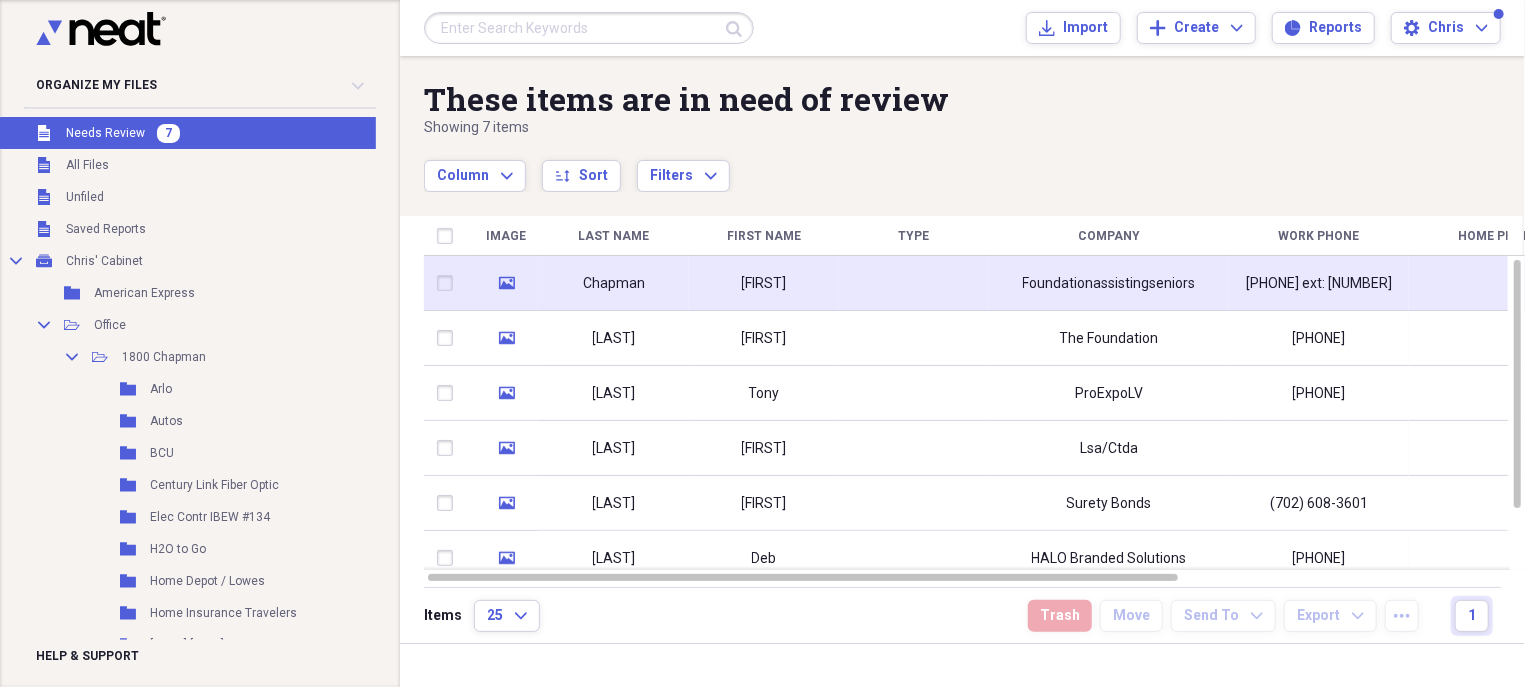 click on "[FIRST]" at bounding box center (764, 283) 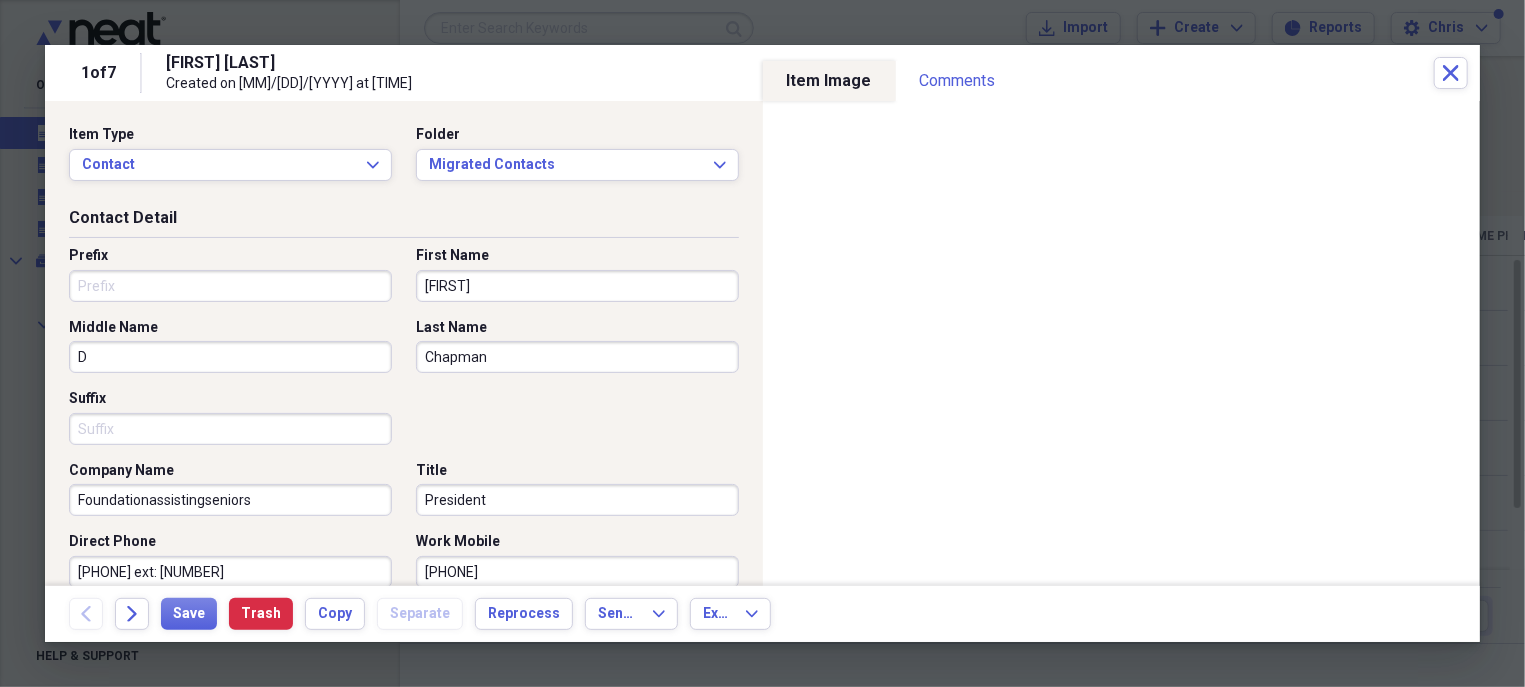 click on "Suffix" at bounding box center [230, 429] 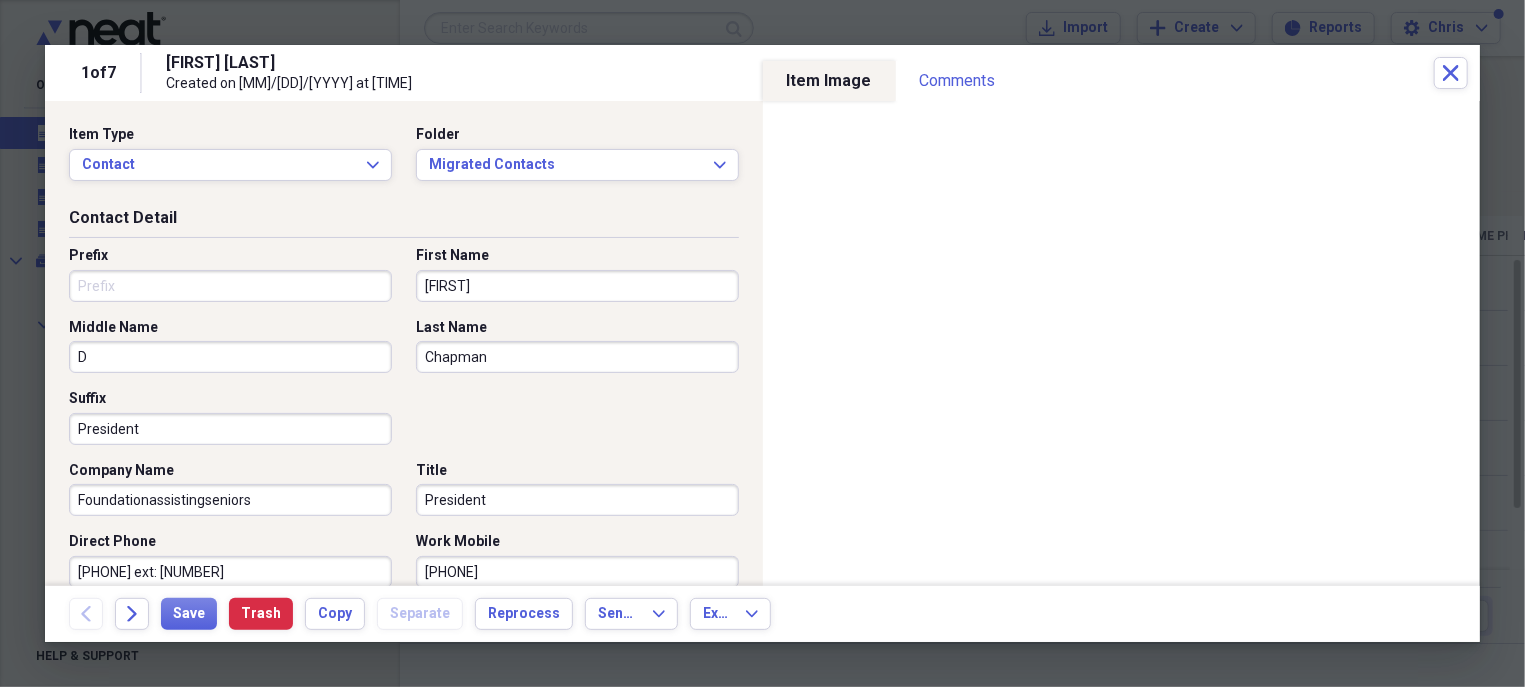 type on "President" 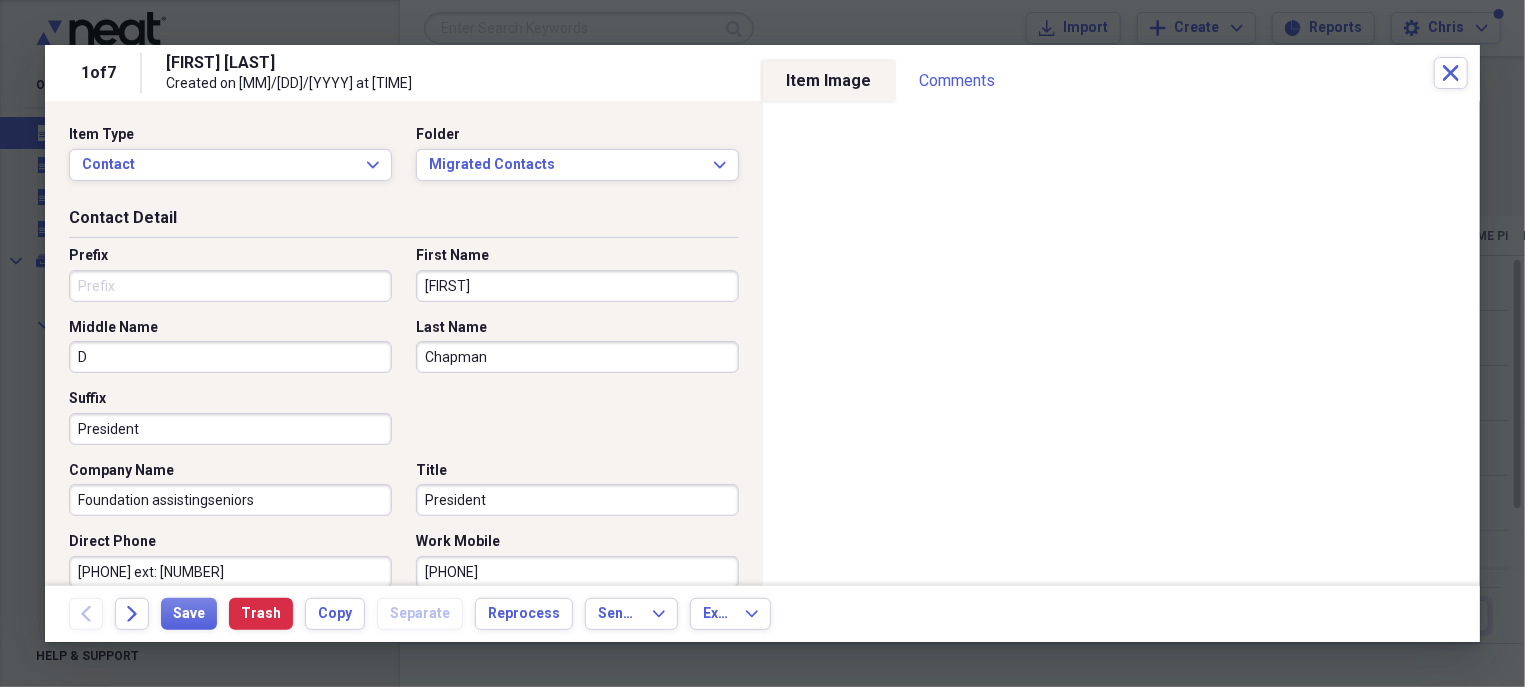 click on "Foundation assistingseniors" at bounding box center [230, 500] 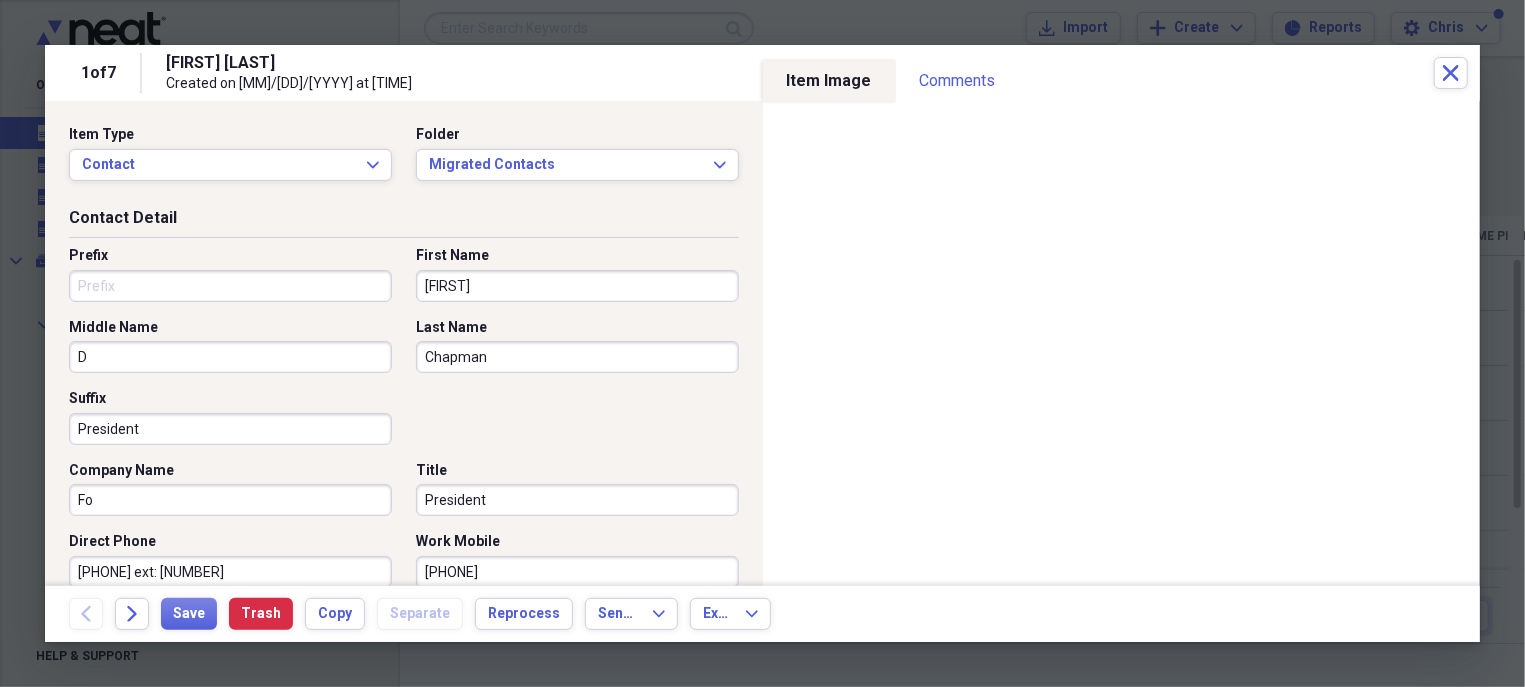 type on "F" 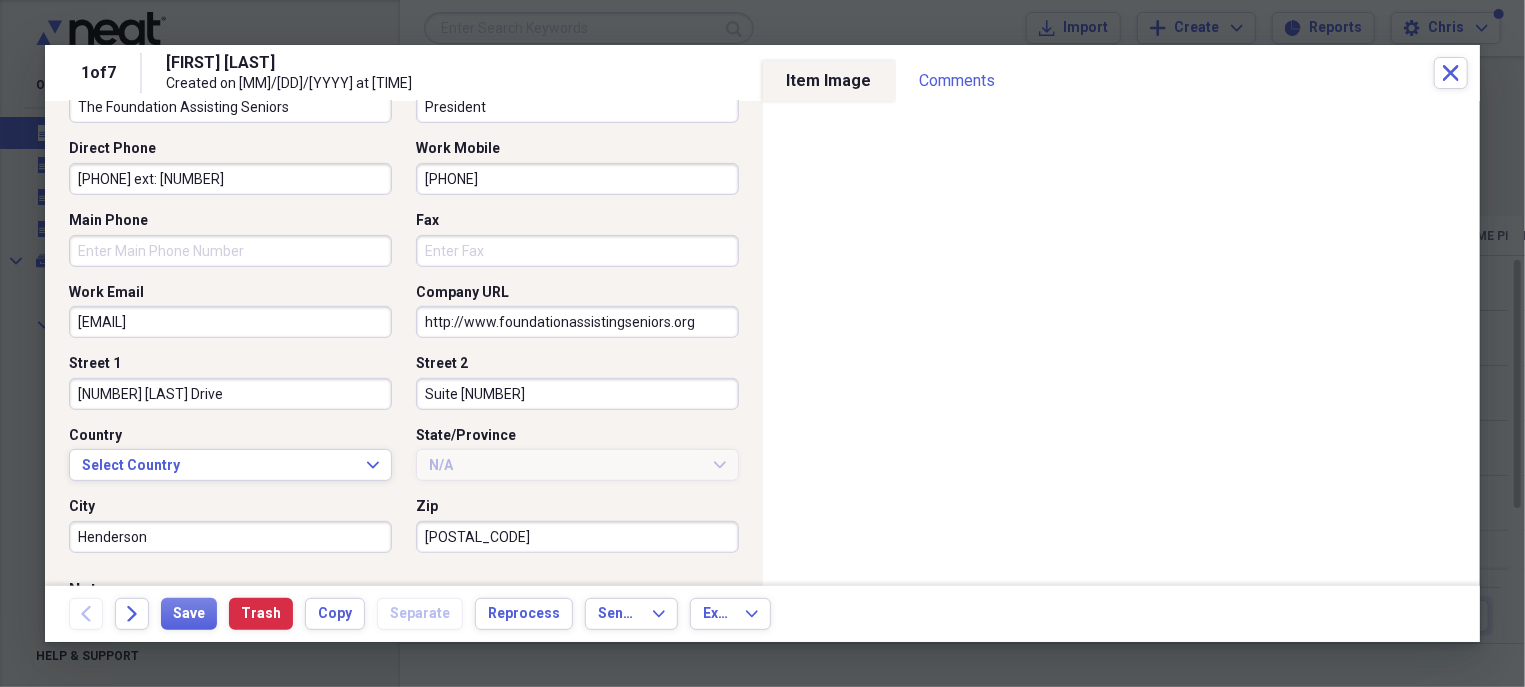 scroll, scrollTop: 402, scrollLeft: 0, axis: vertical 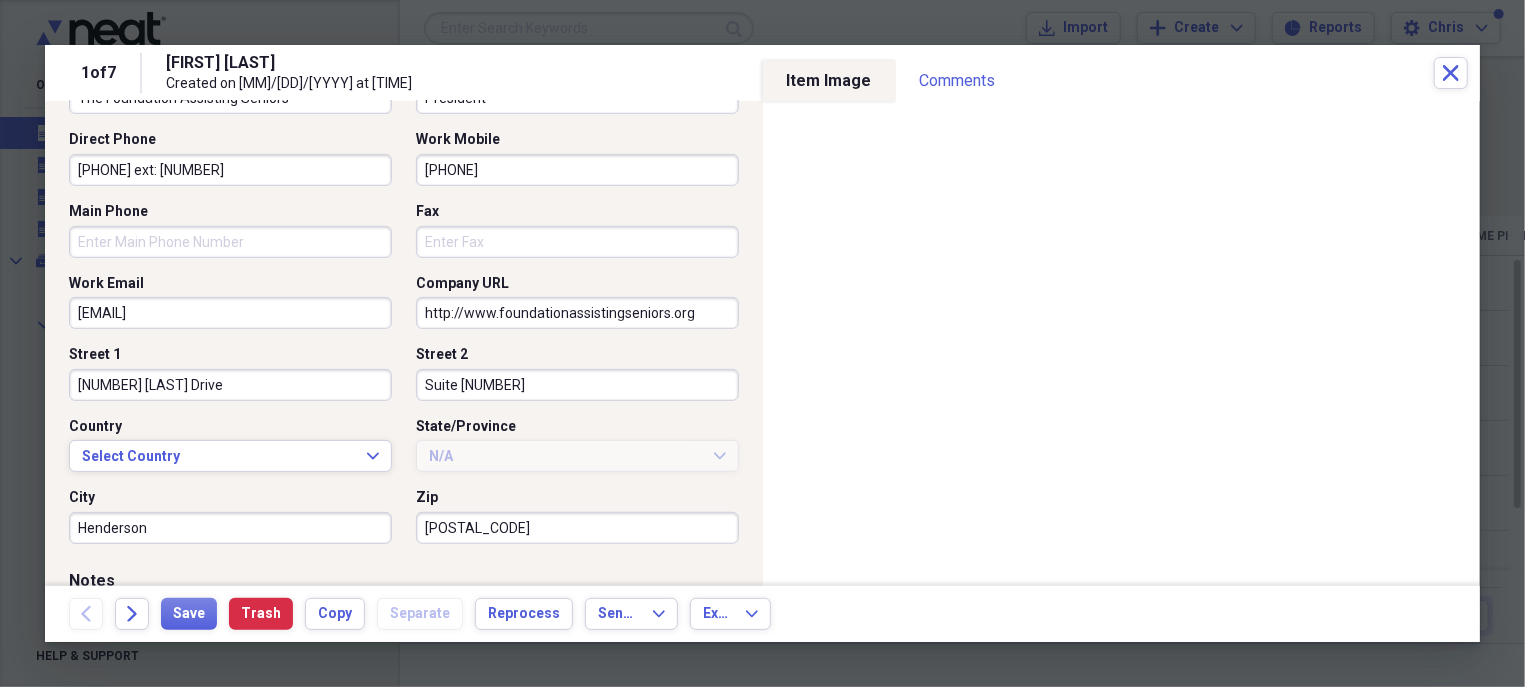 type on "The Foundation Assisting Seniors" 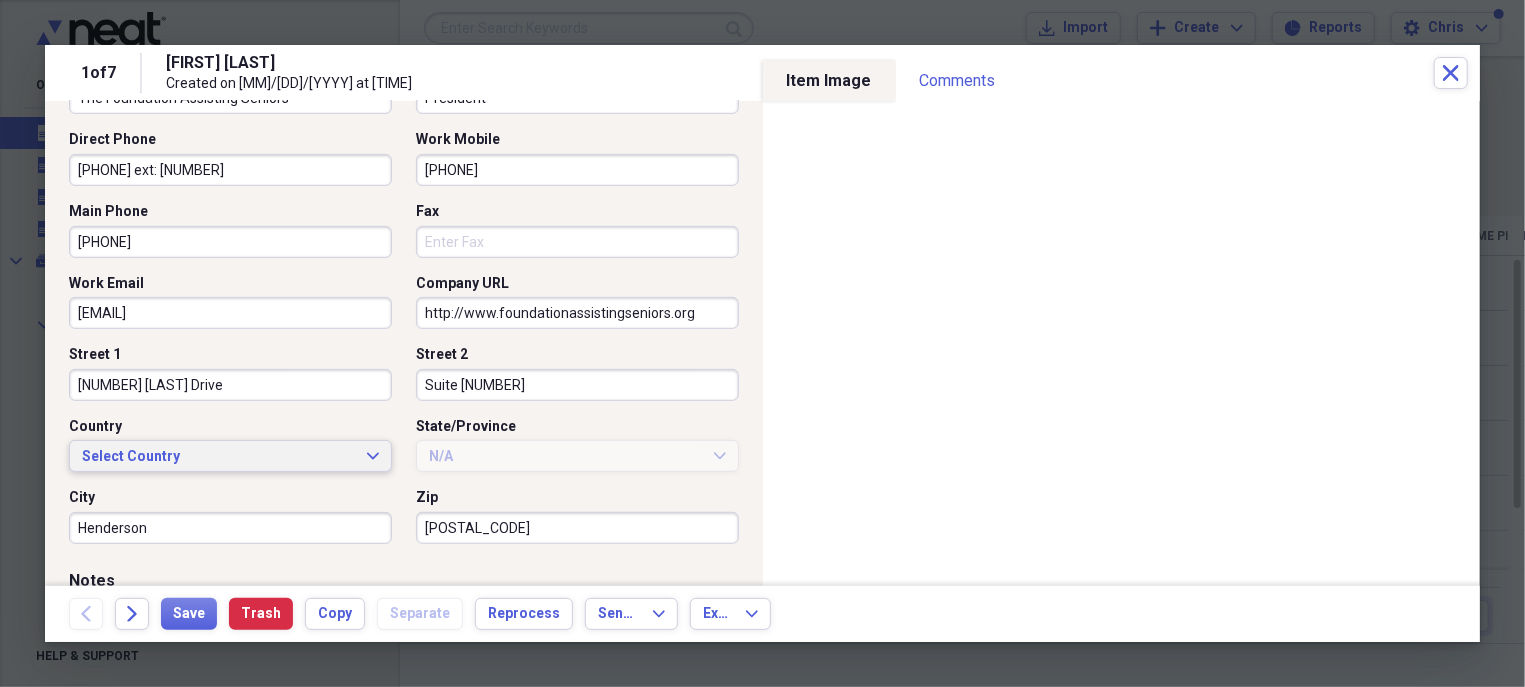 click on "Select Country" at bounding box center (218, 457) 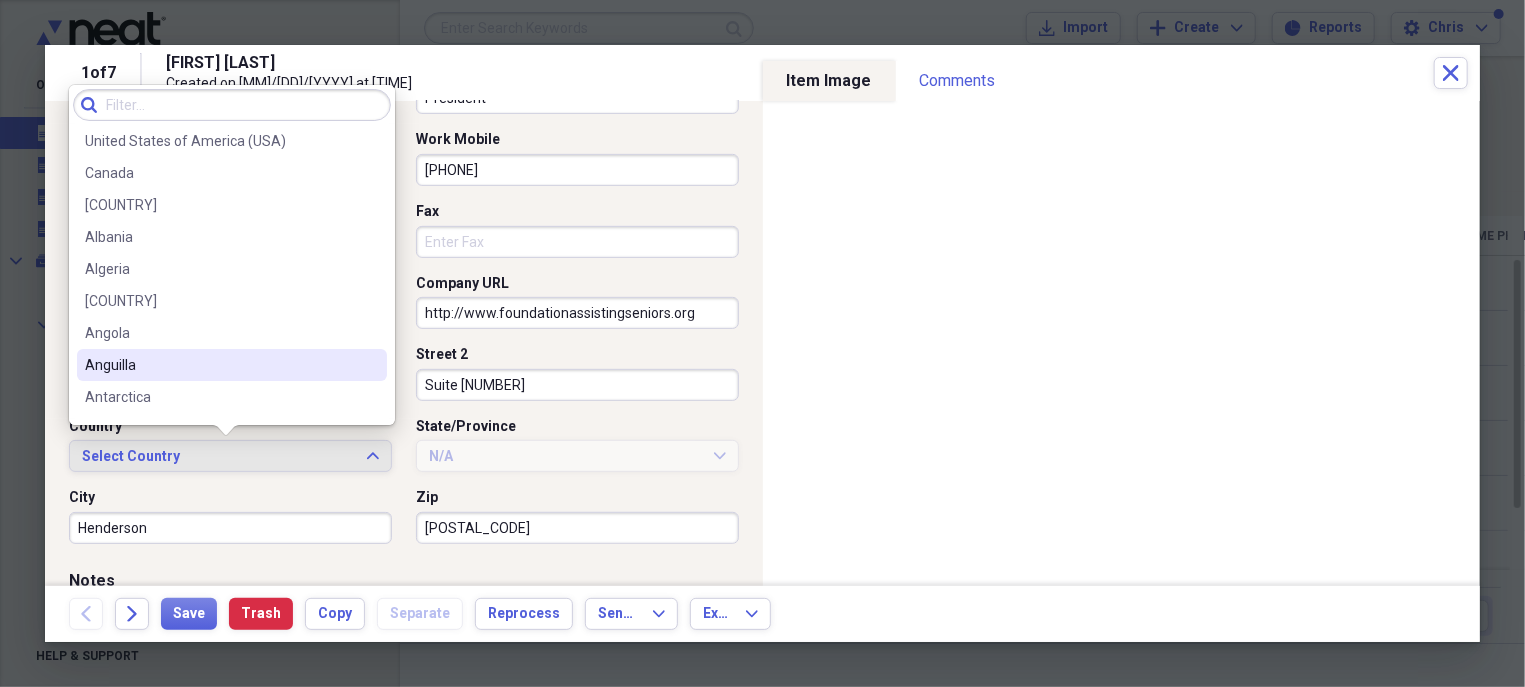 scroll, scrollTop: 270, scrollLeft: 0, axis: vertical 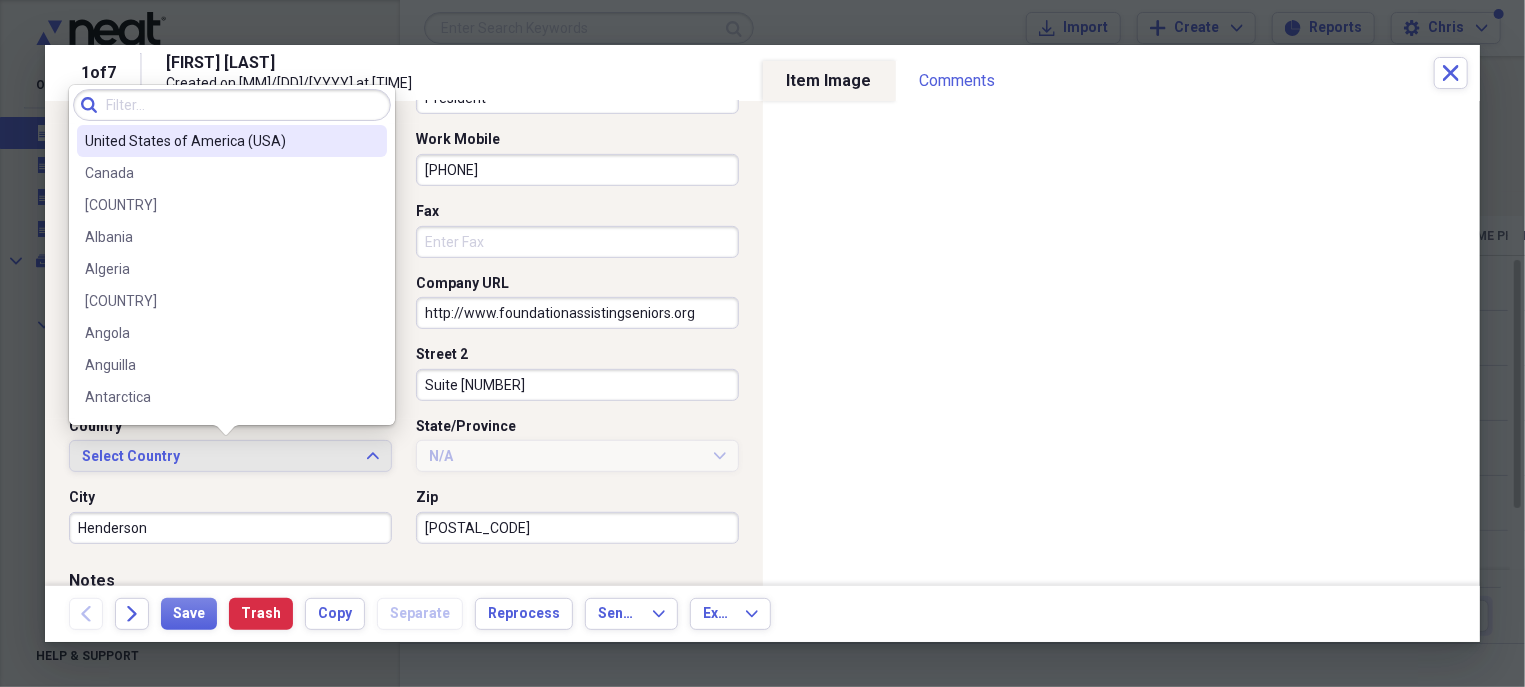 click on "United States of America (USA)" at bounding box center (220, 141) 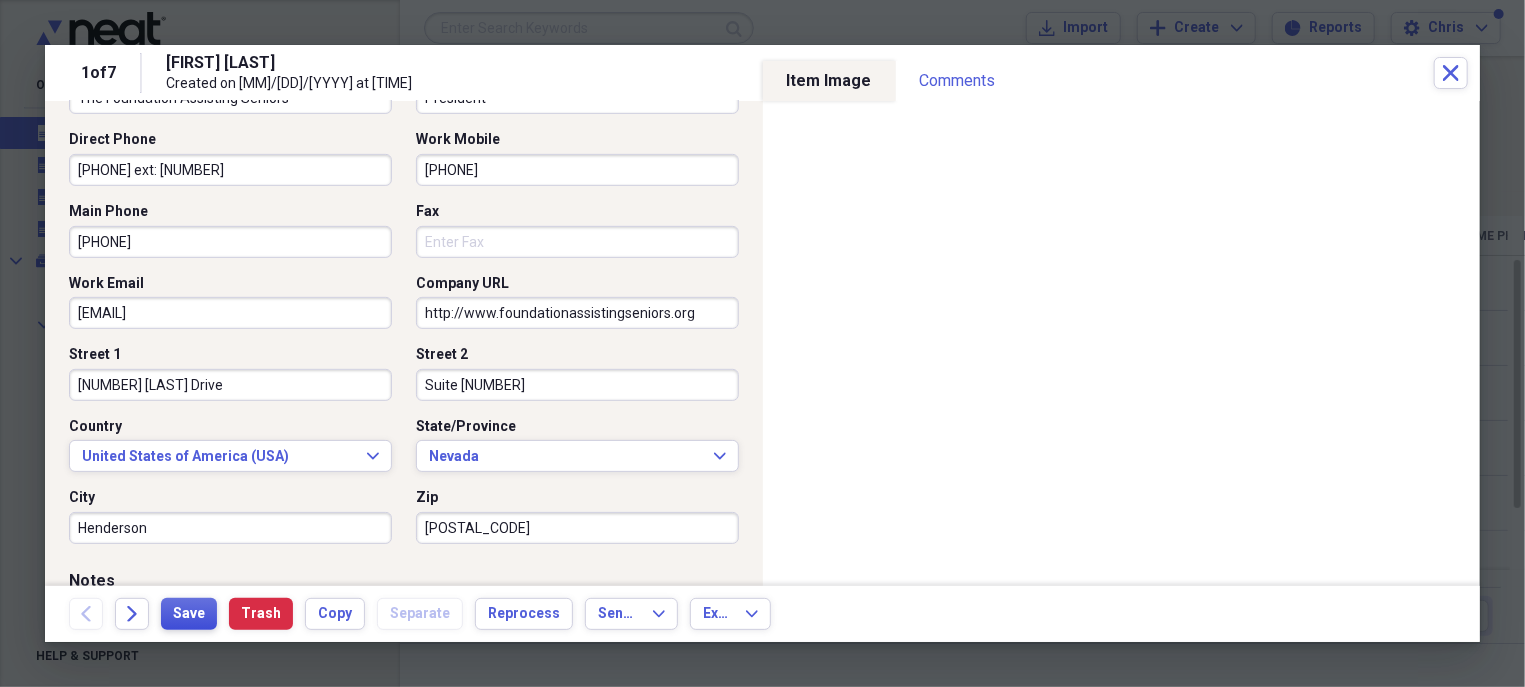 click on "Save" at bounding box center [189, 614] 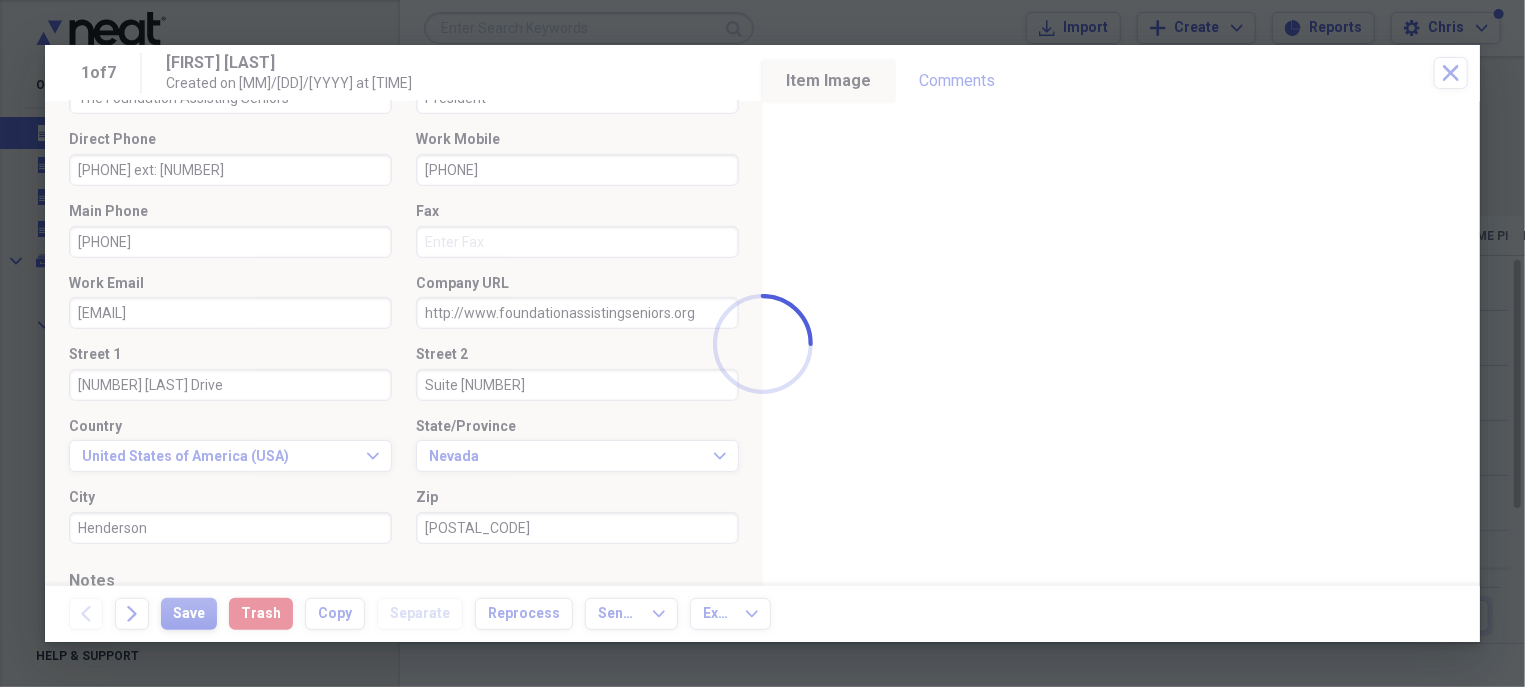 type on "[PHONE]" 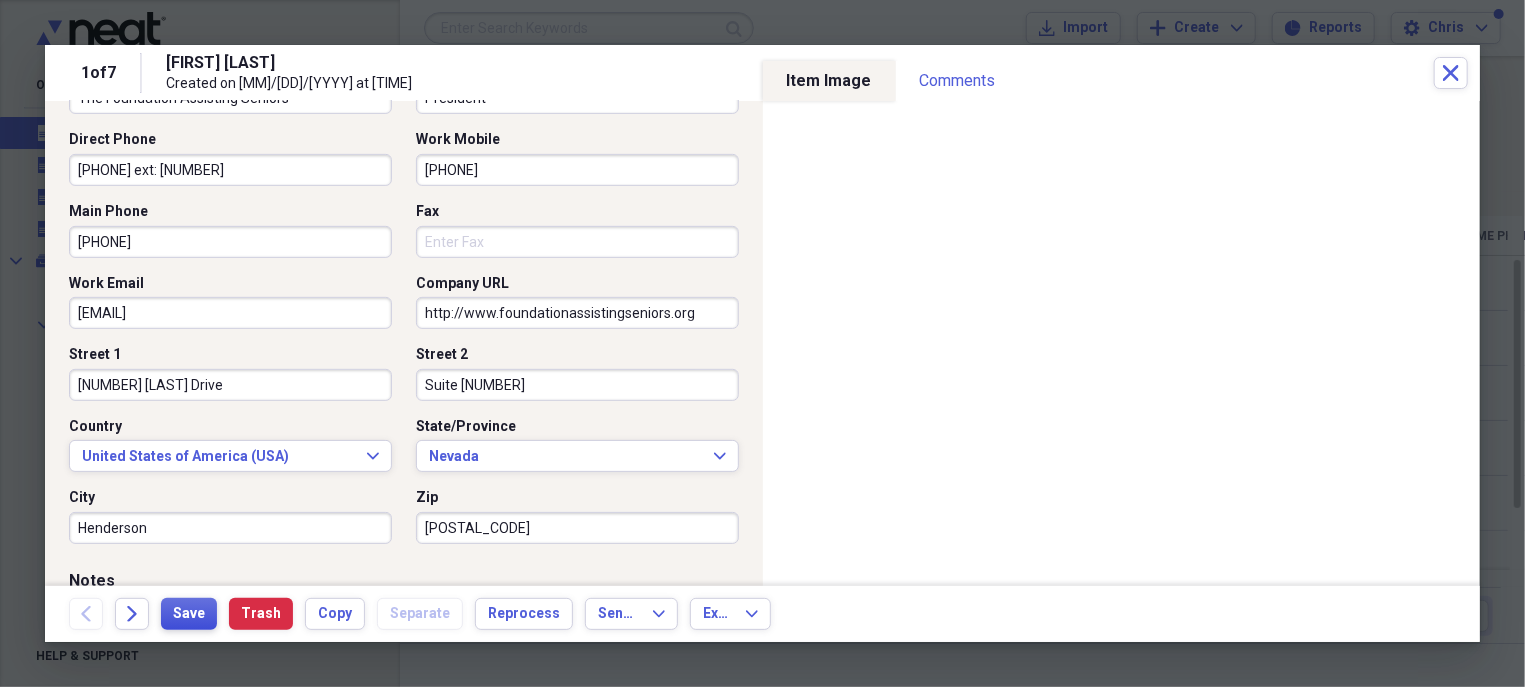 click on "Save" at bounding box center [189, 614] 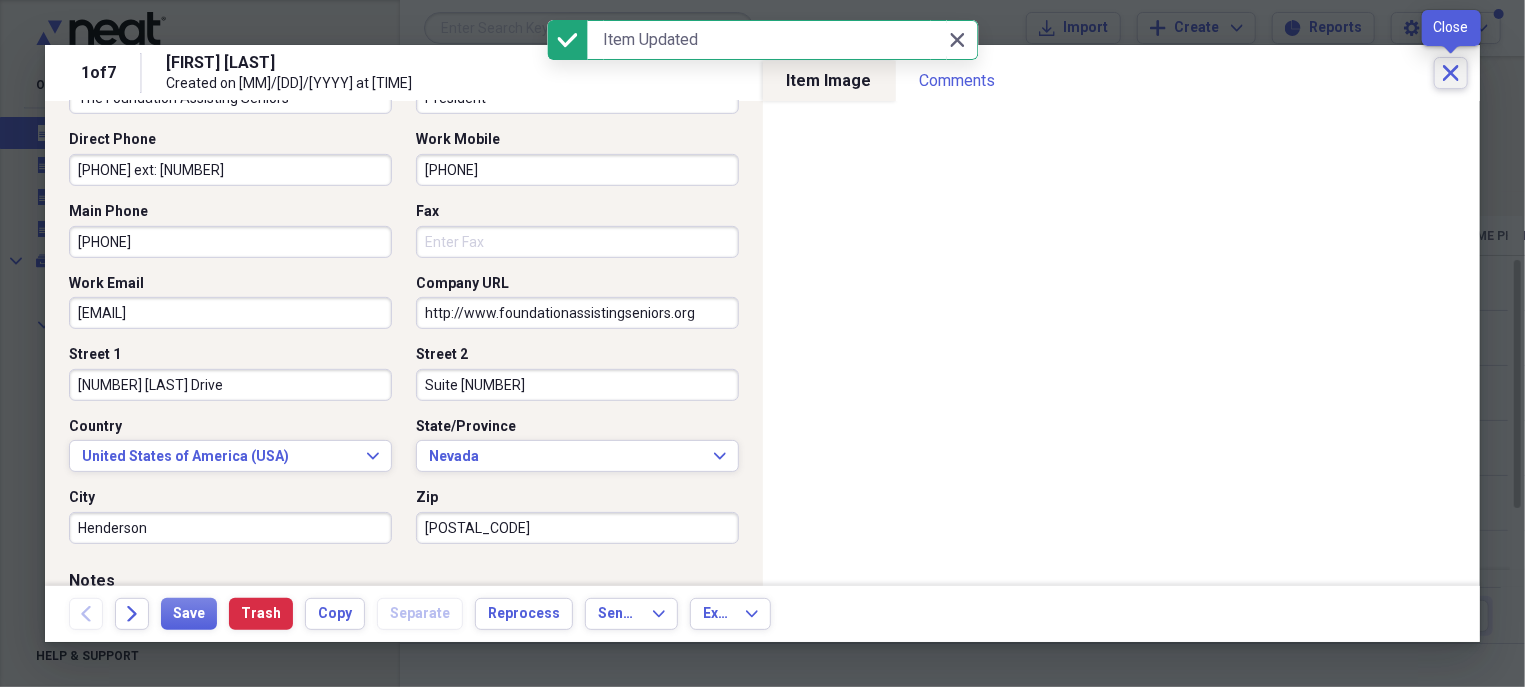 click on "Close" at bounding box center (1451, 73) 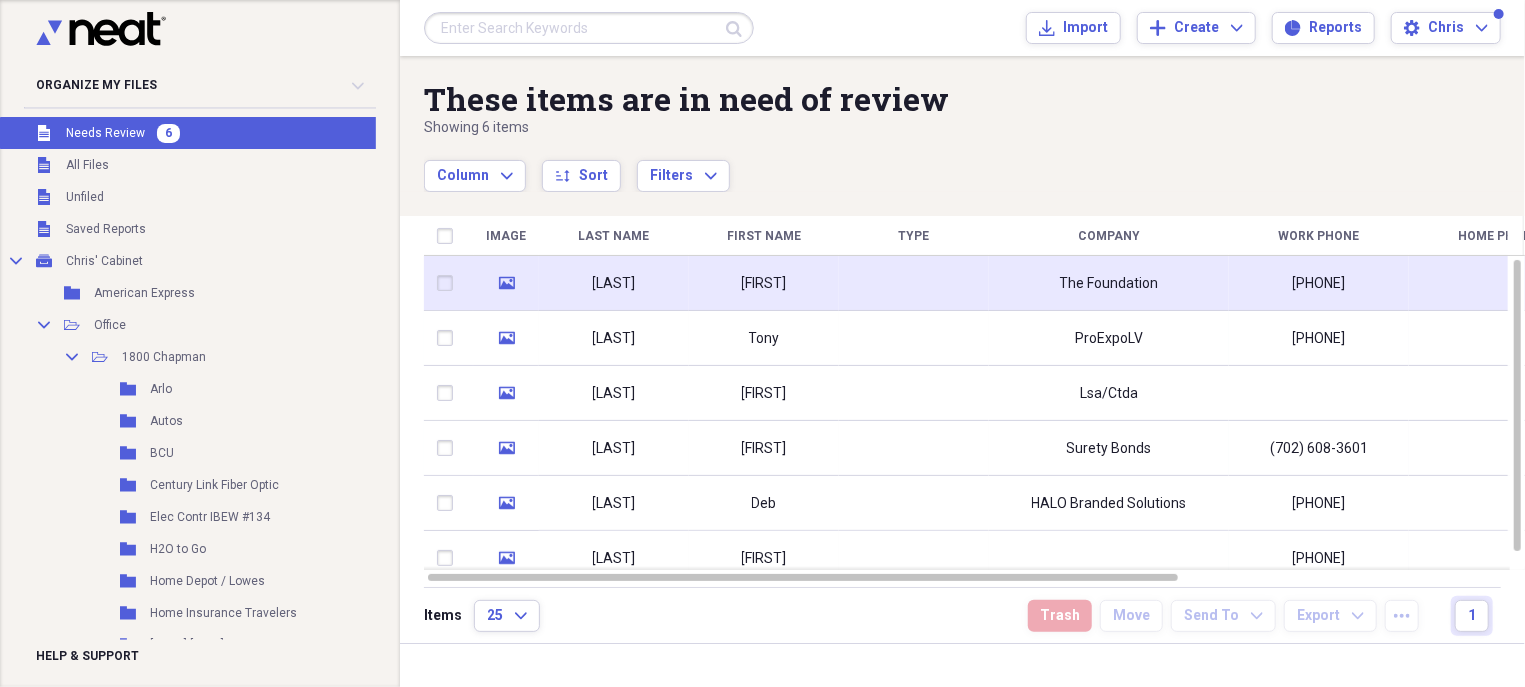 click on "[FIRST]" at bounding box center (764, 283) 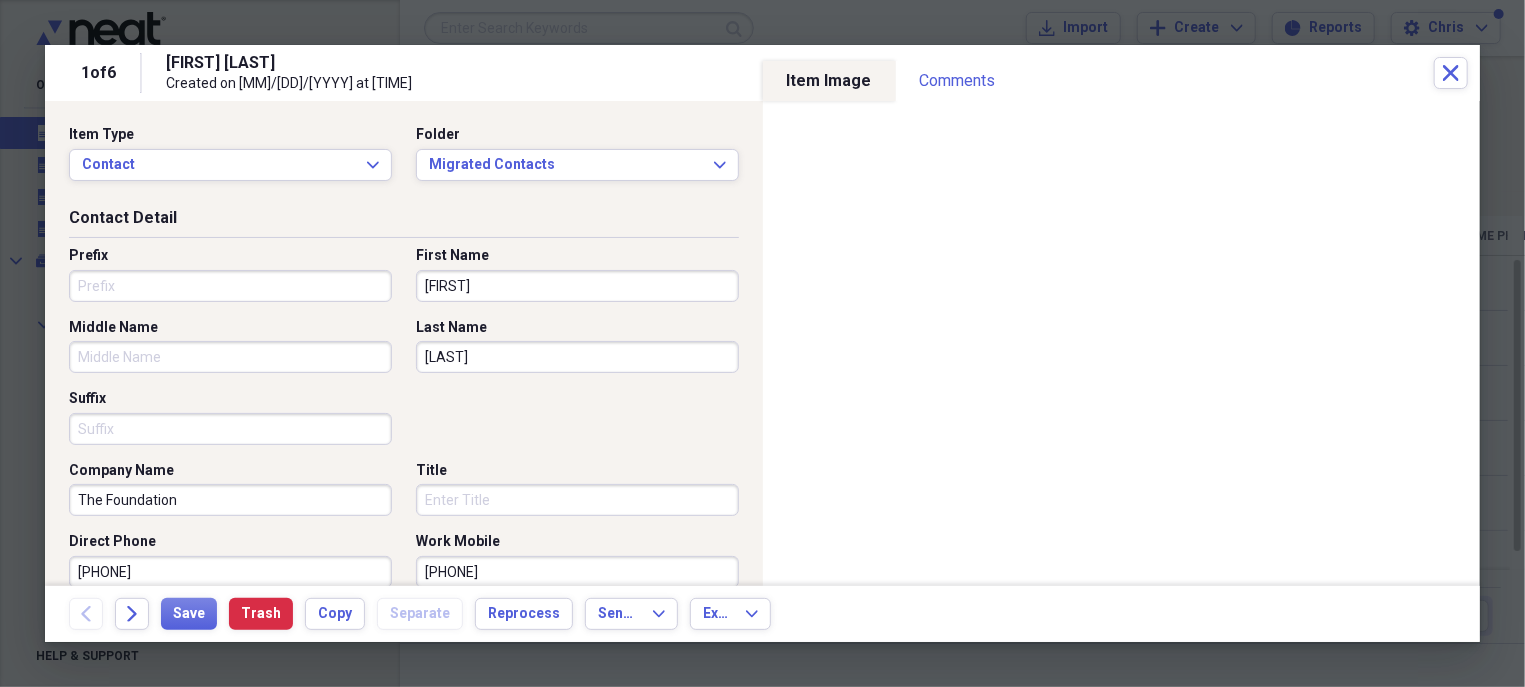 click on "The Foundation" at bounding box center [230, 500] 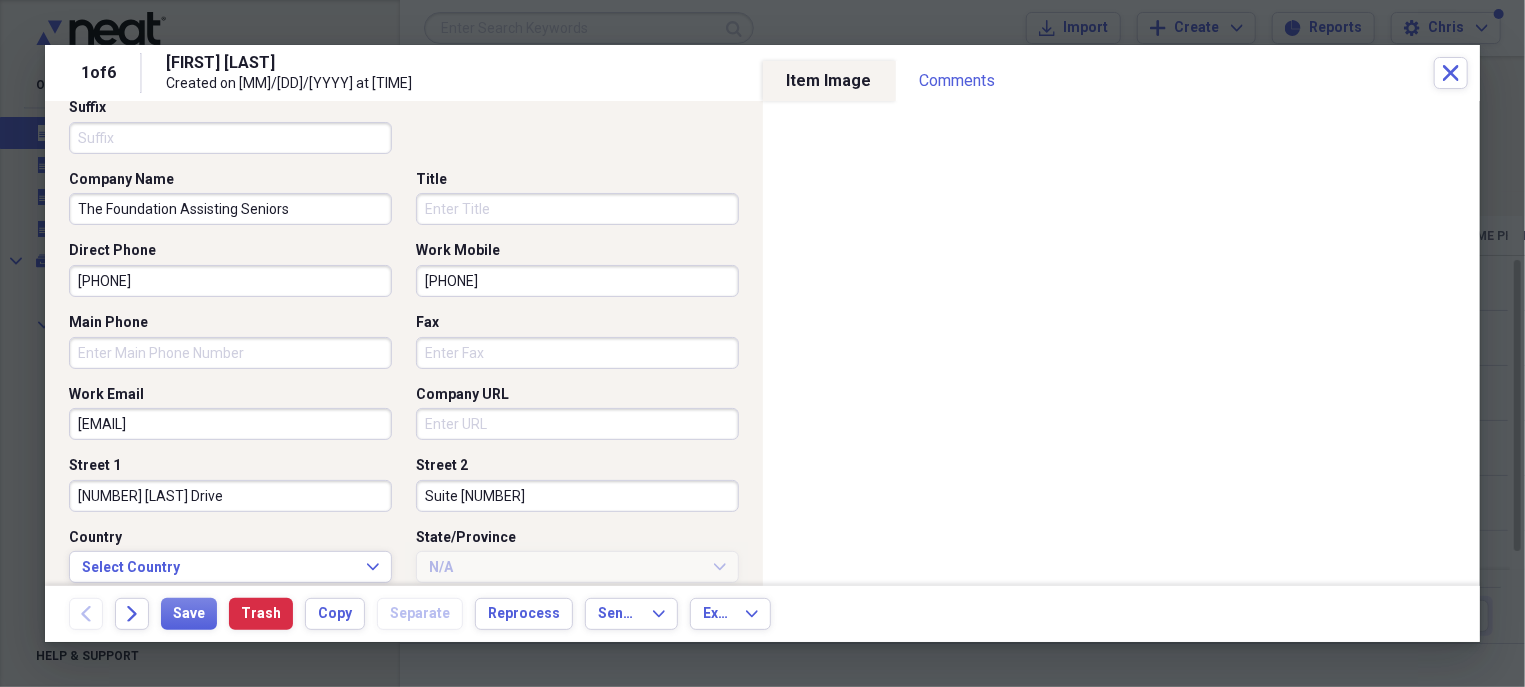 scroll, scrollTop: 302, scrollLeft: 0, axis: vertical 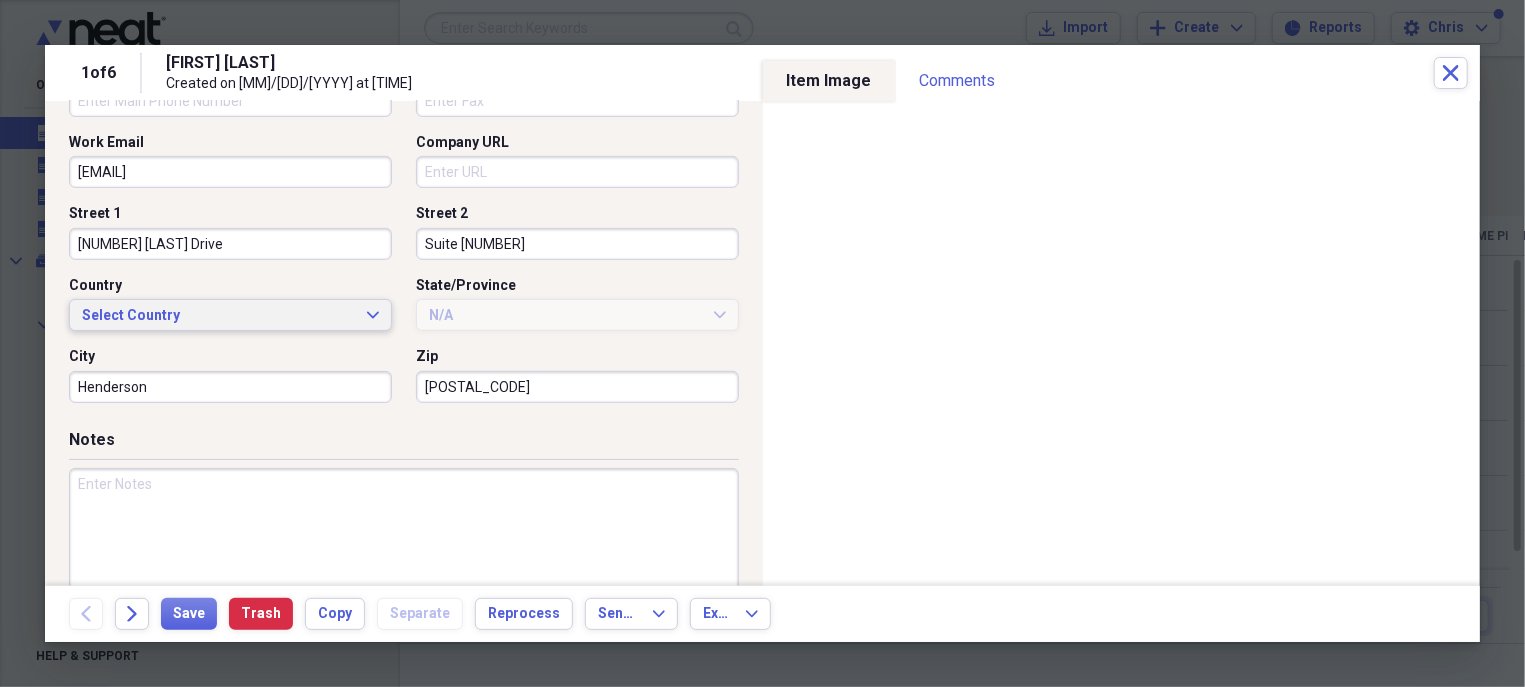type on "The Foundation Assisting Seniors" 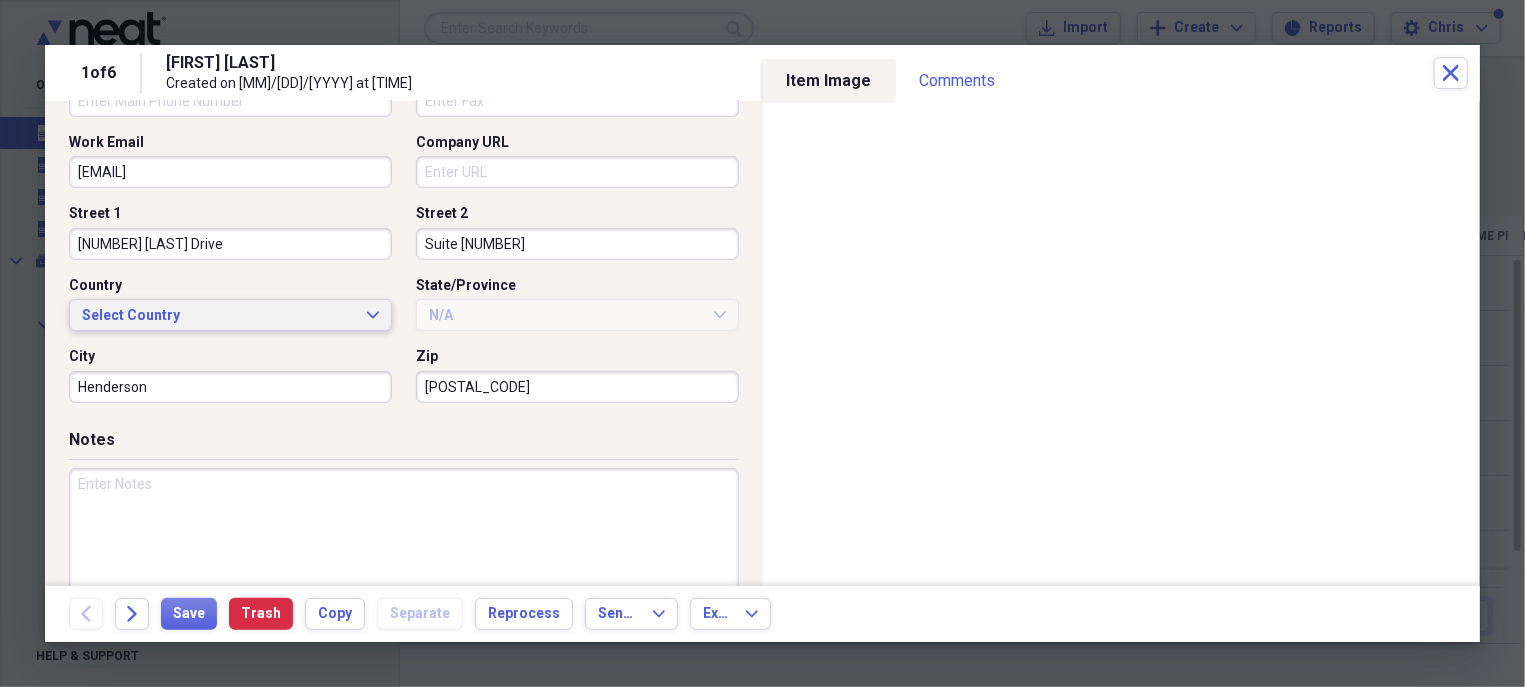 click on "Expand" 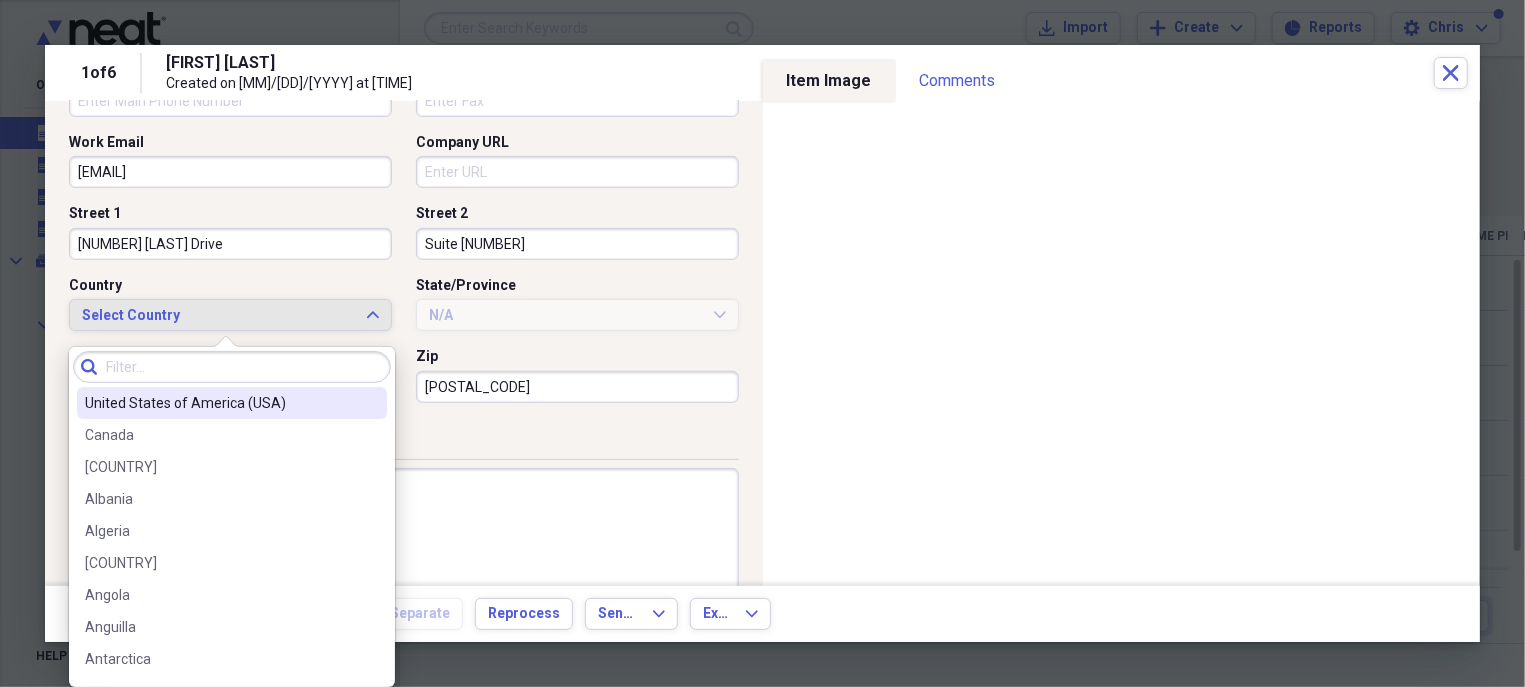 click on "United States of America (USA)" at bounding box center [232, 403] 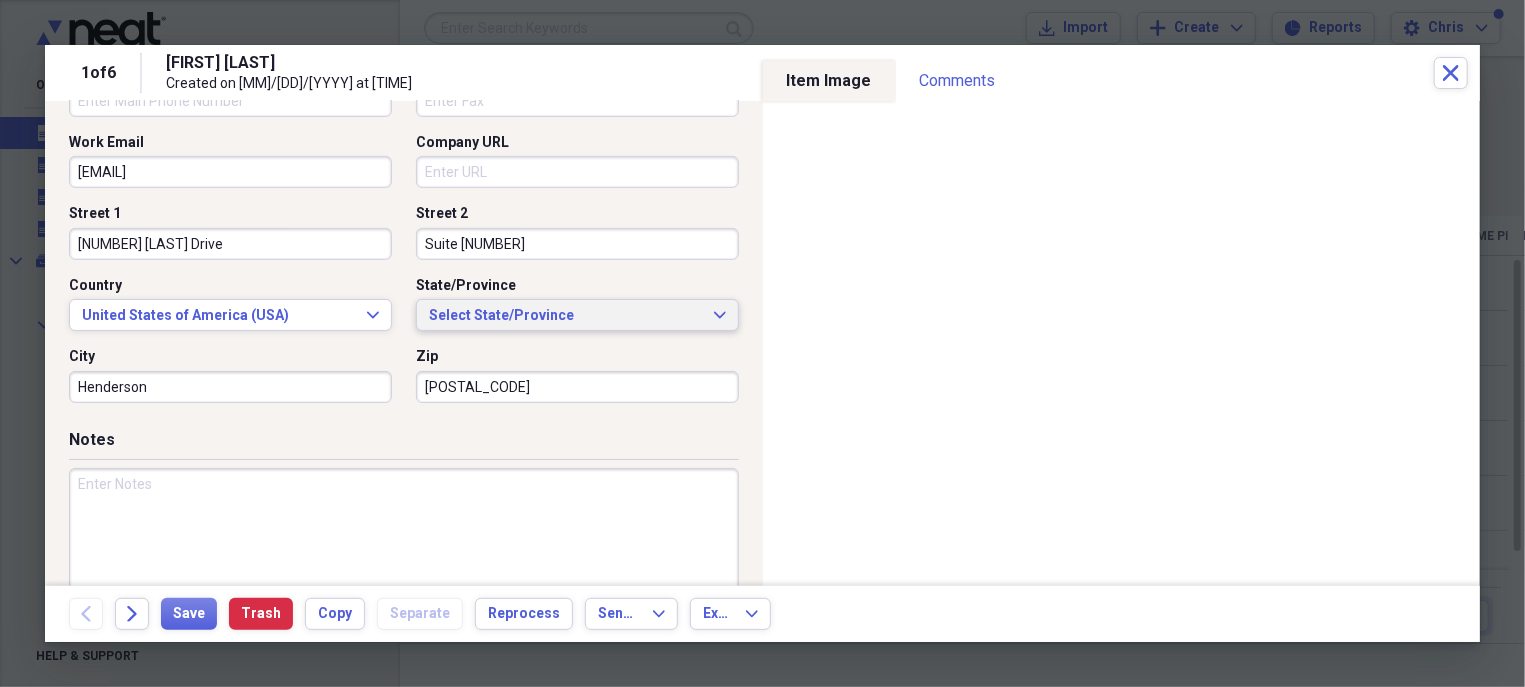click on "Select State/Province Expand" at bounding box center (577, 316) 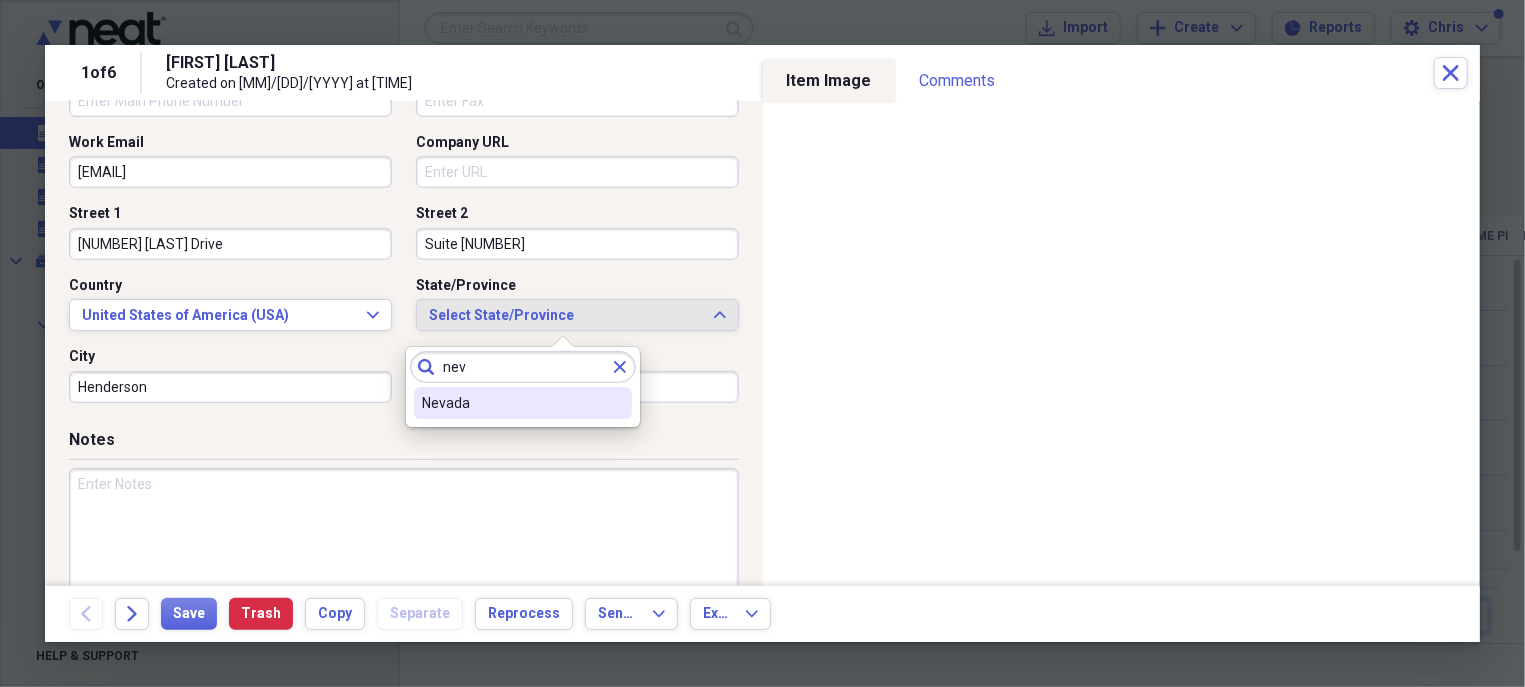 type on "nev" 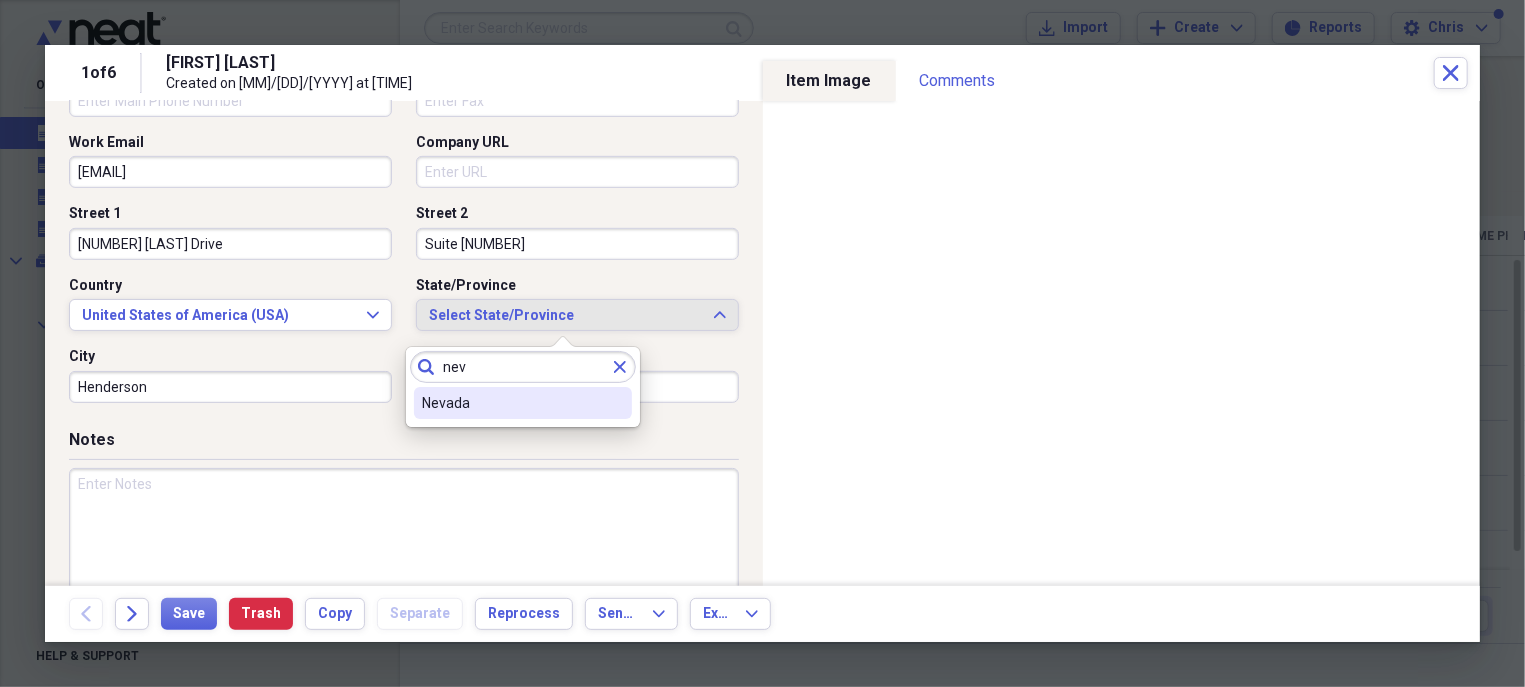 click on "Nevada" at bounding box center [511, 403] 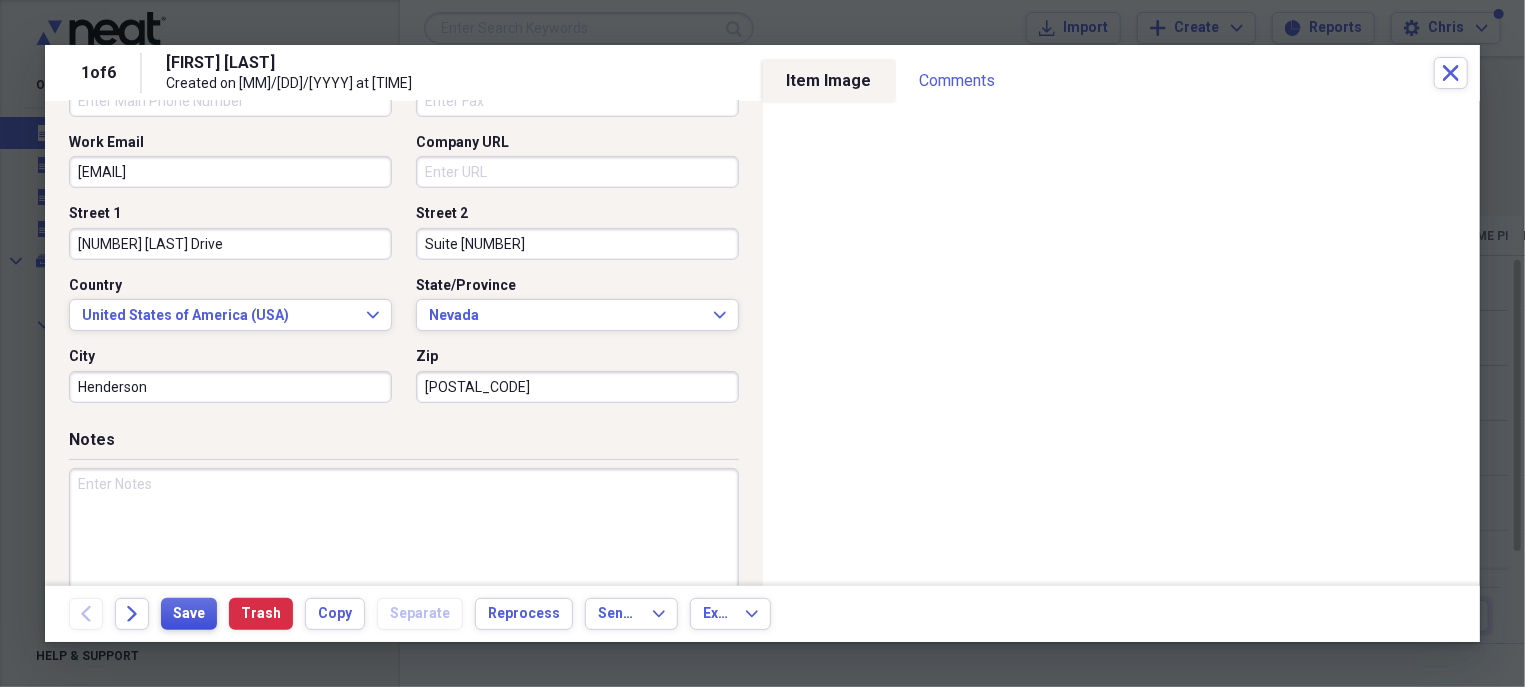 click on "Save" at bounding box center [189, 614] 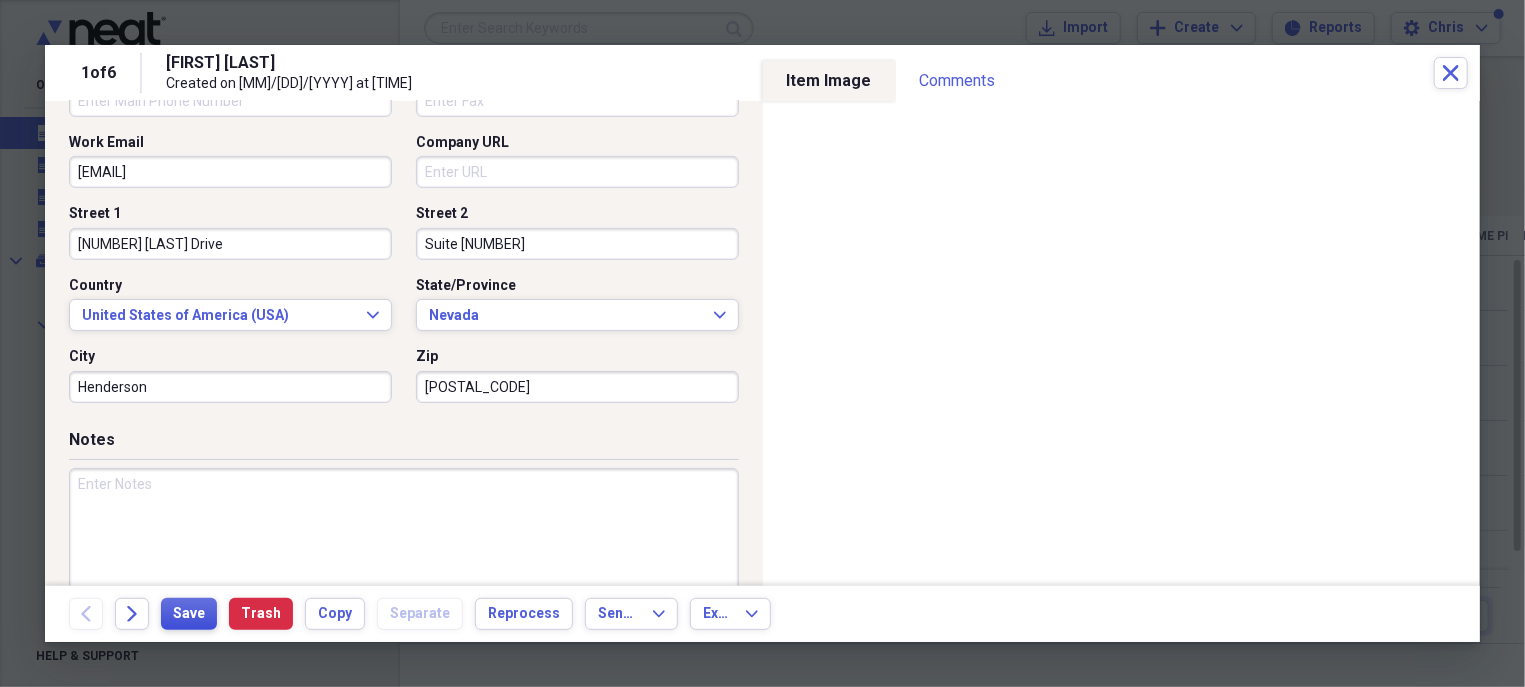 click on "Save" at bounding box center (189, 614) 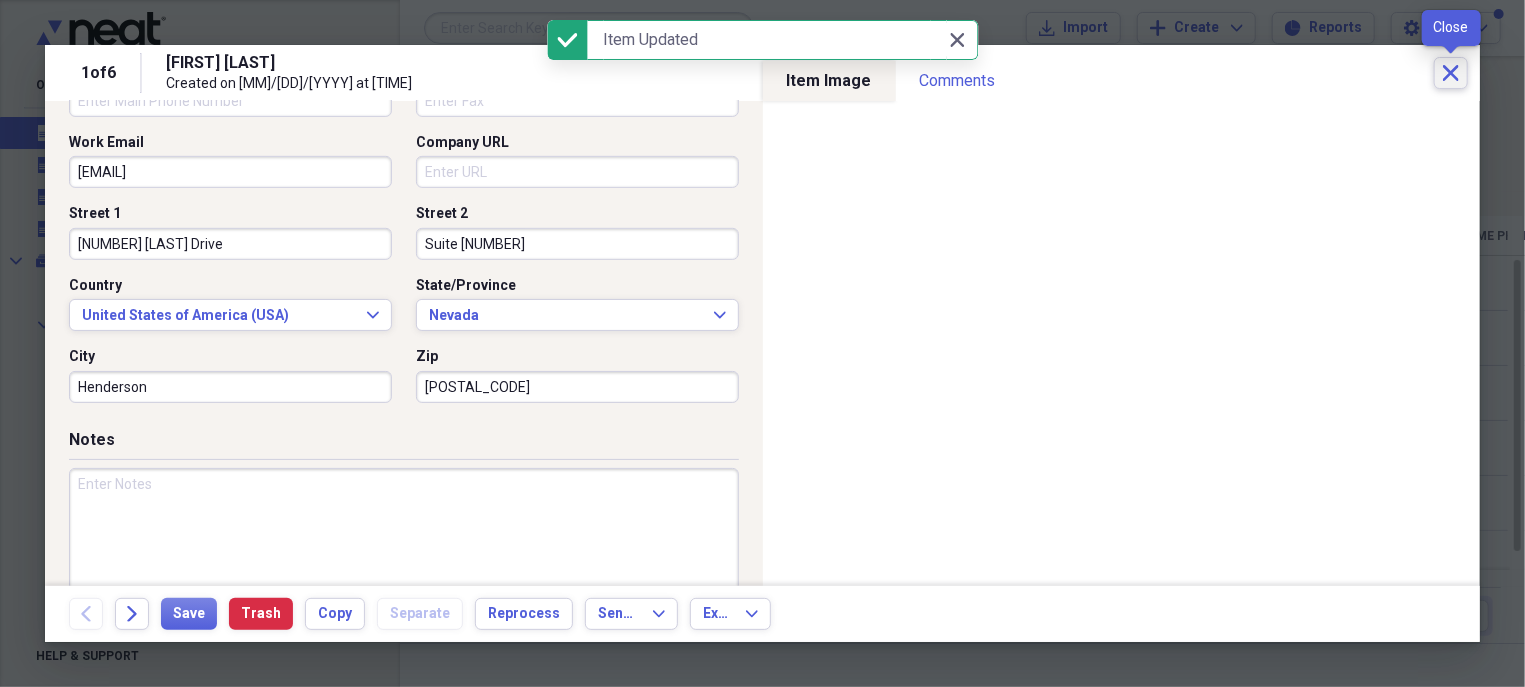 click on "Close" 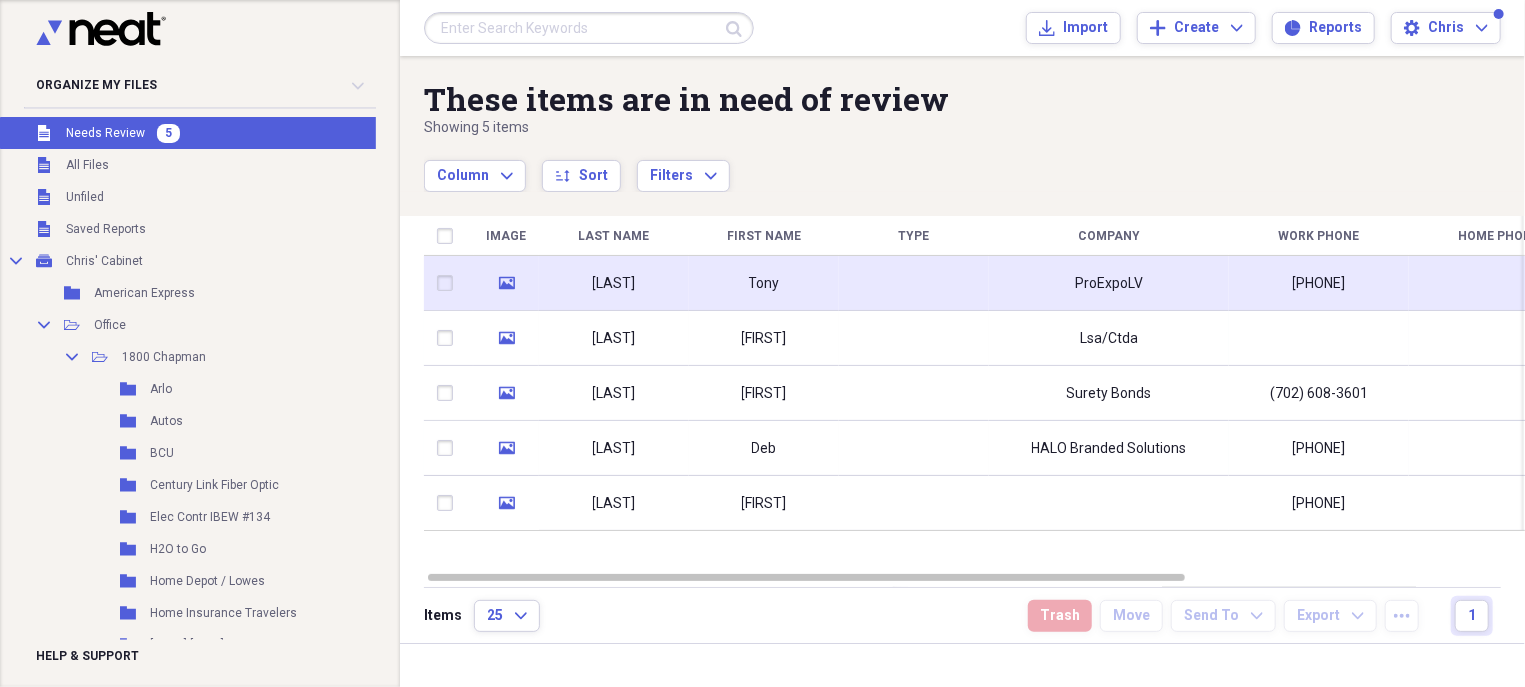 click on "Tony" at bounding box center (764, 283) 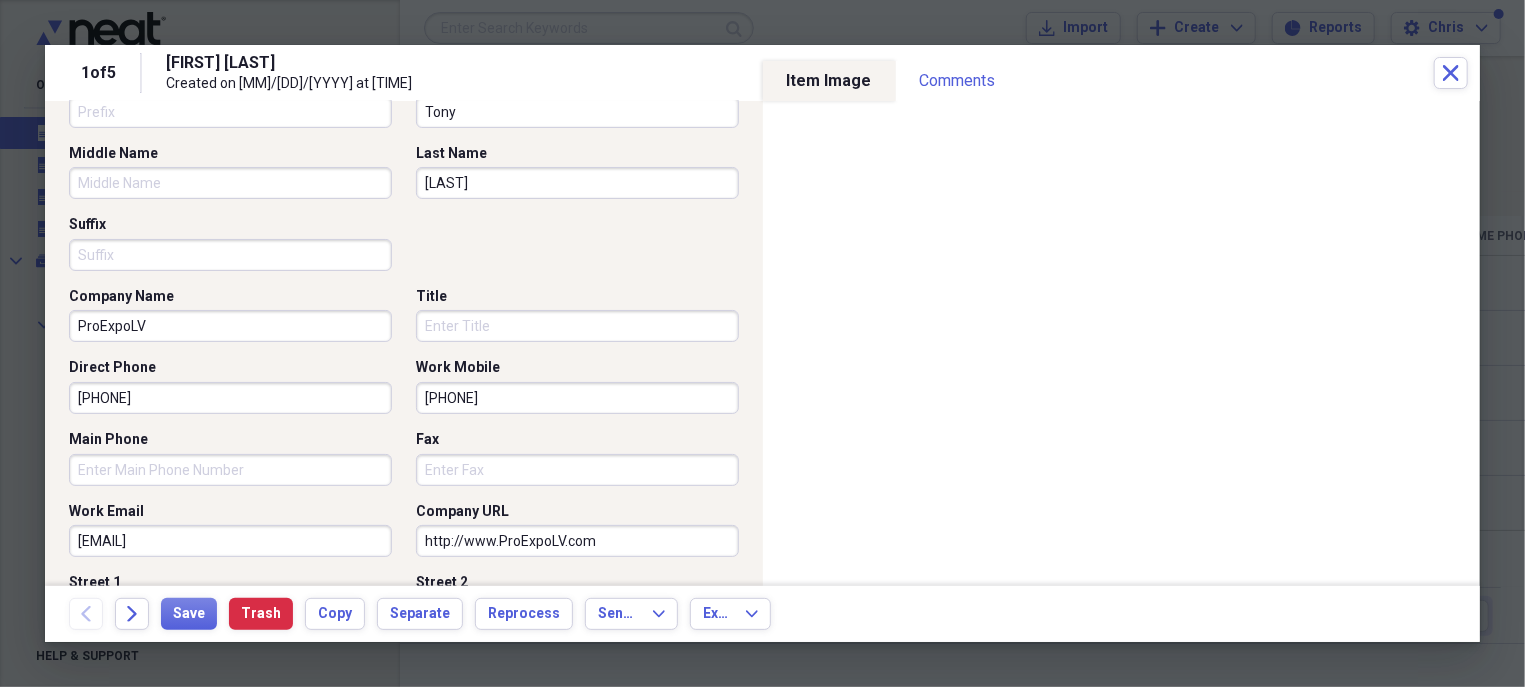 scroll, scrollTop: 180, scrollLeft: 0, axis: vertical 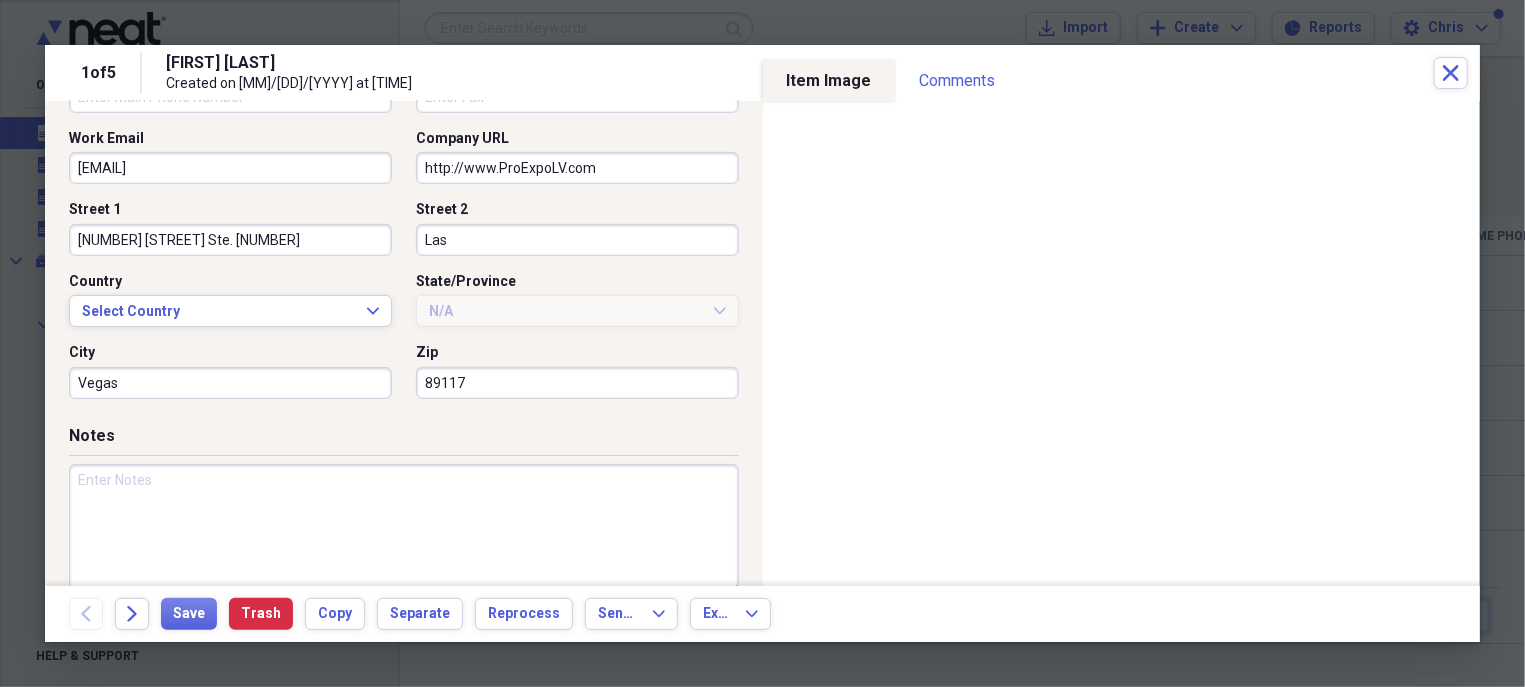 click on "Las" at bounding box center [577, 240] 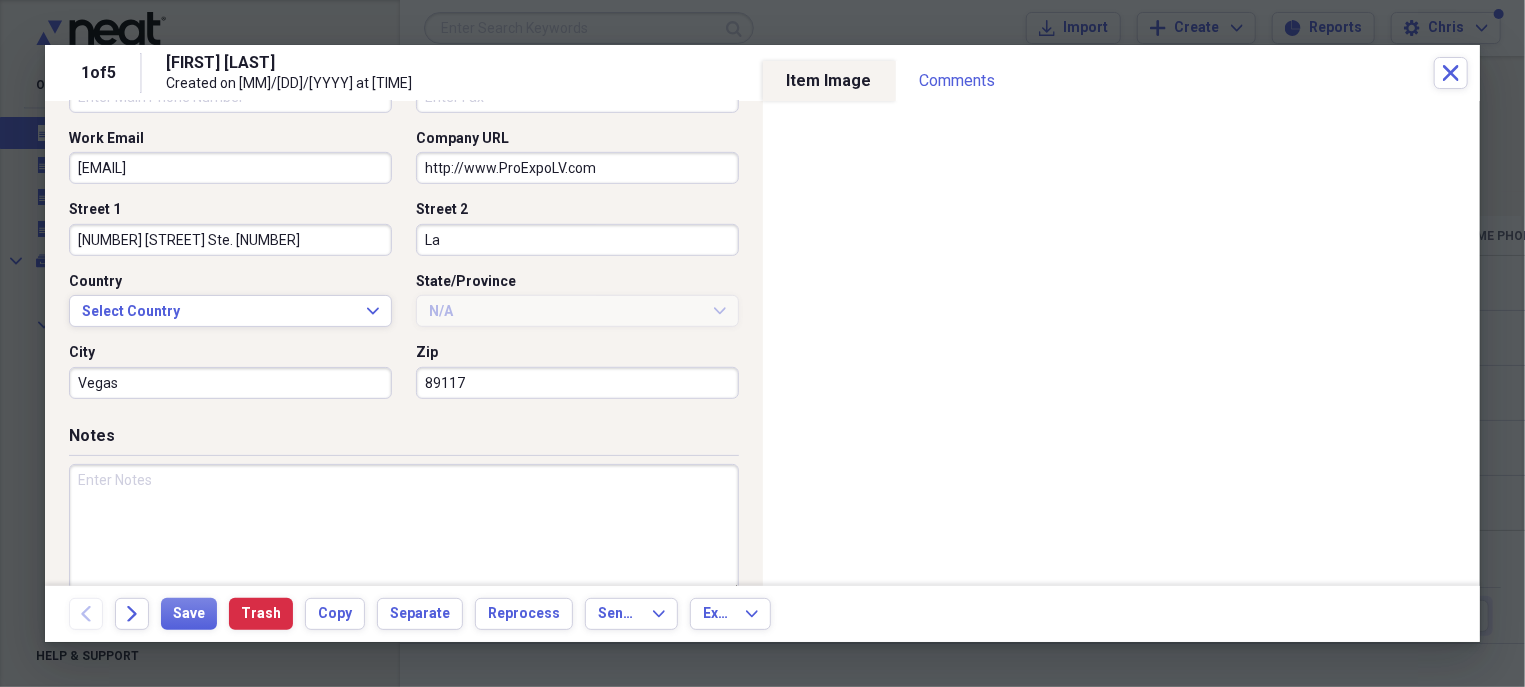 type on "L" 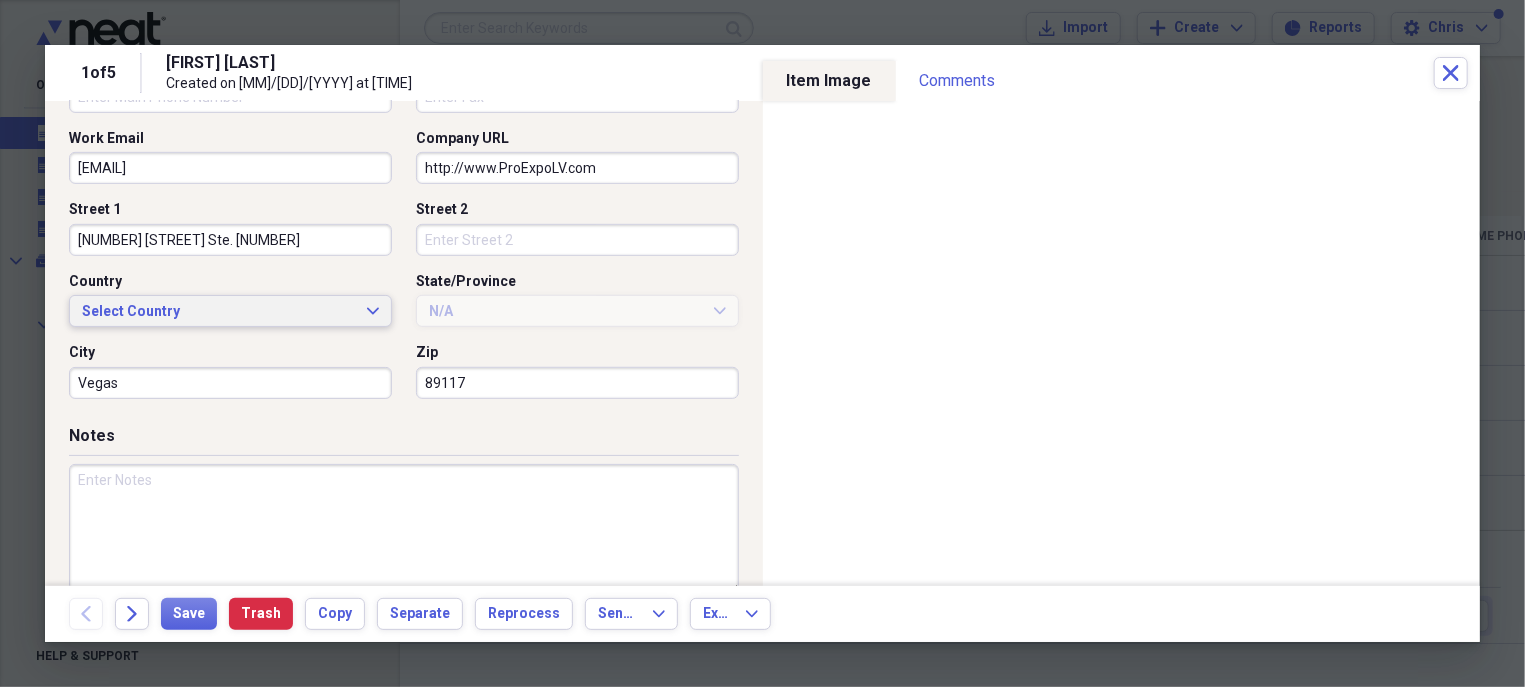 type 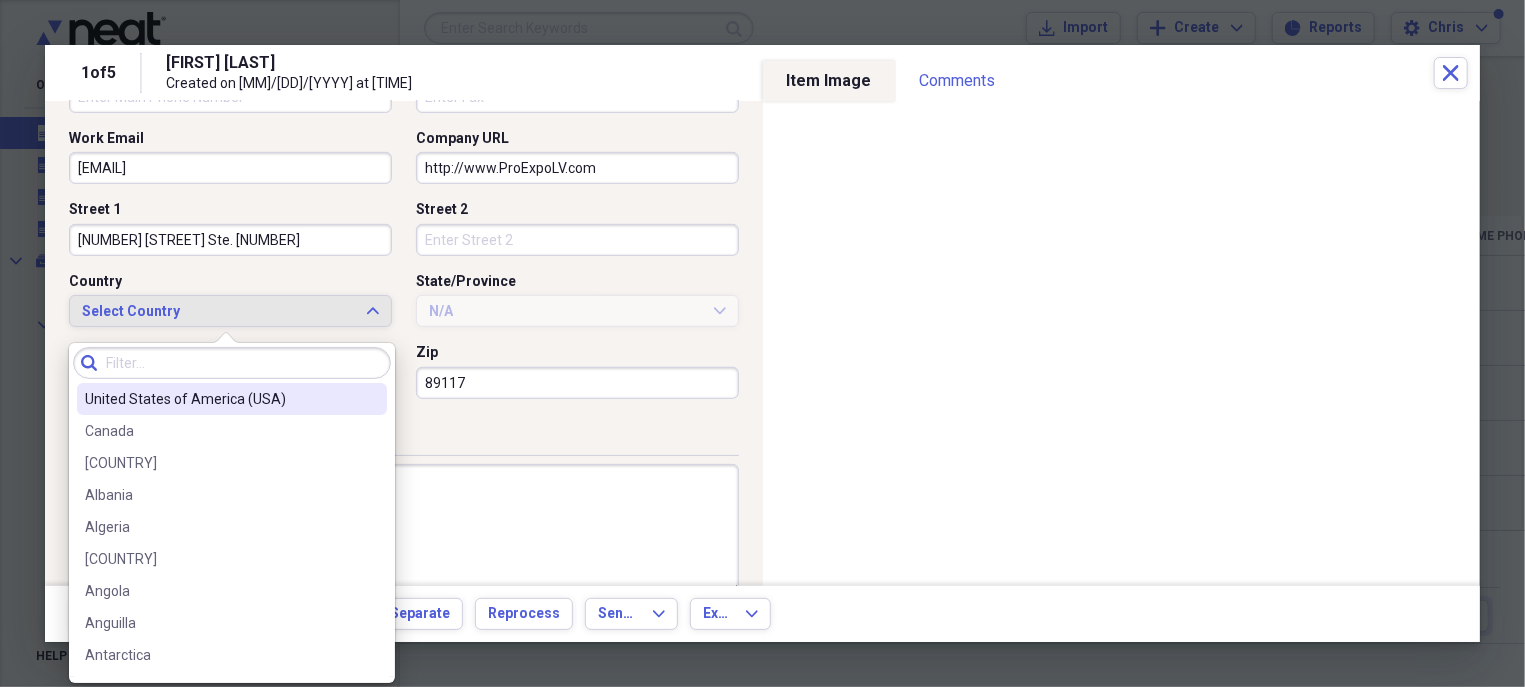 click on "United States of America (USA)" at bounding box center (220, 399) 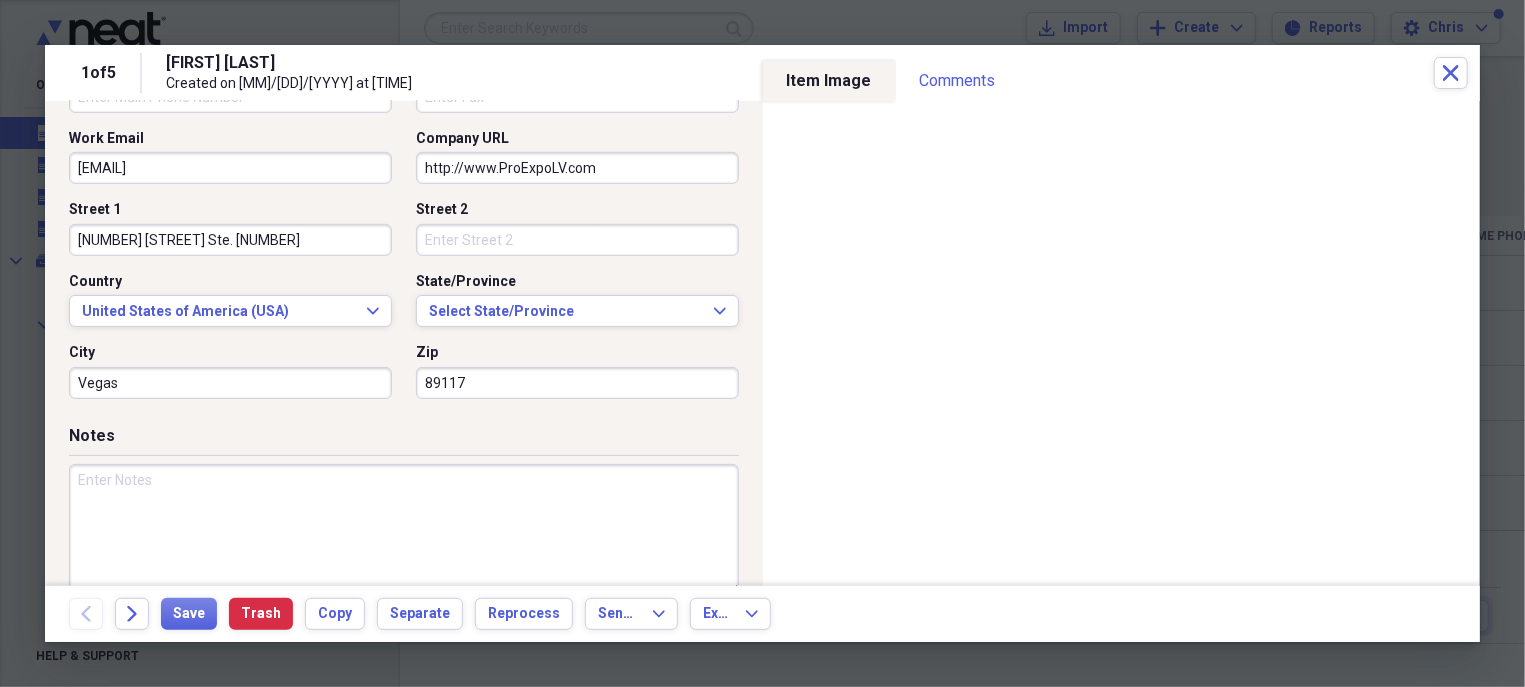 click on "Company Name ProExpoLV Title Direct Phone [PHONE] Work Mobile [PHONE] Main Phone Fax Work Email Tony@ProExpoLV.com Company URL http://www.ProExpoLV.com Street 1 8515 Edna Ave. Ste. 260 Street 2 Country United States of America (USA) Expand State/Province Select State/Province Expand City Vegas Zip [ZIP]" at bounding box center (404, 164) 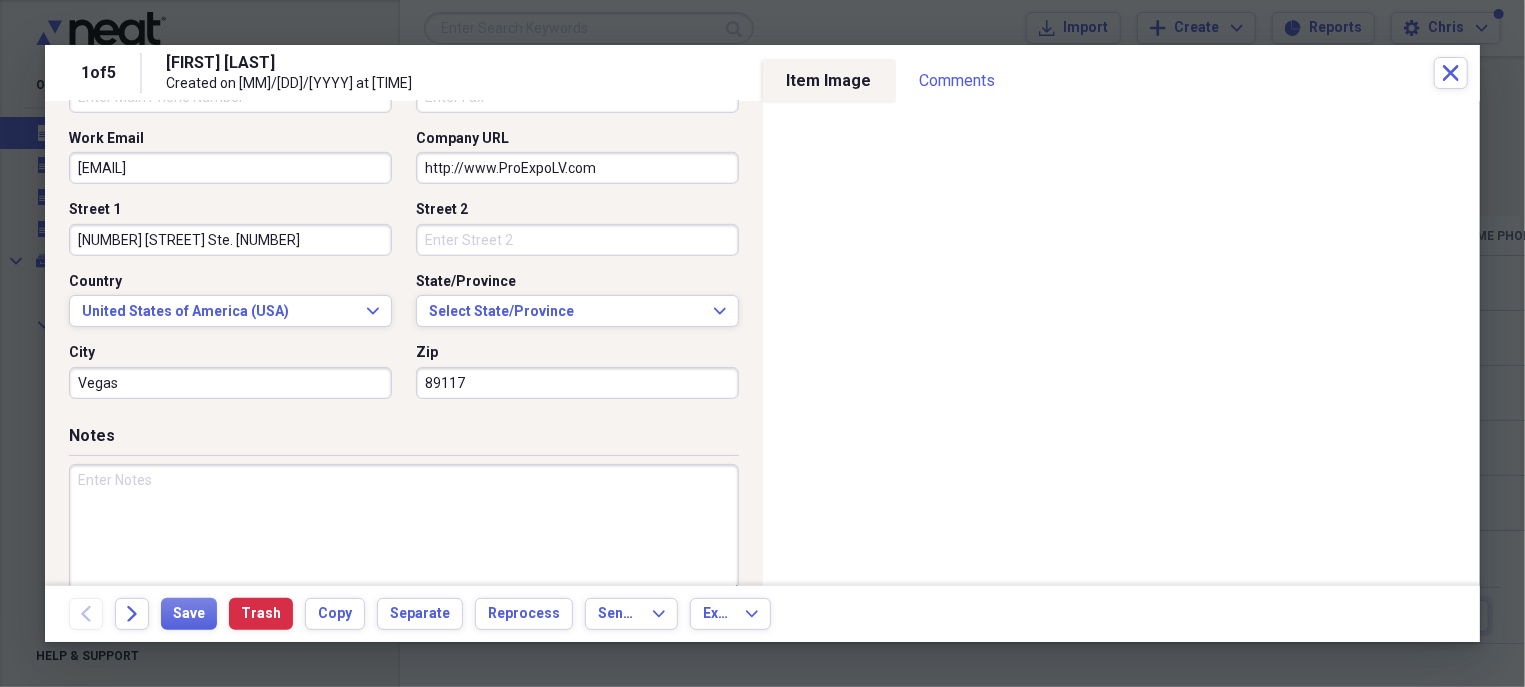 click on "Vegas" at bounding box center (230, 383) 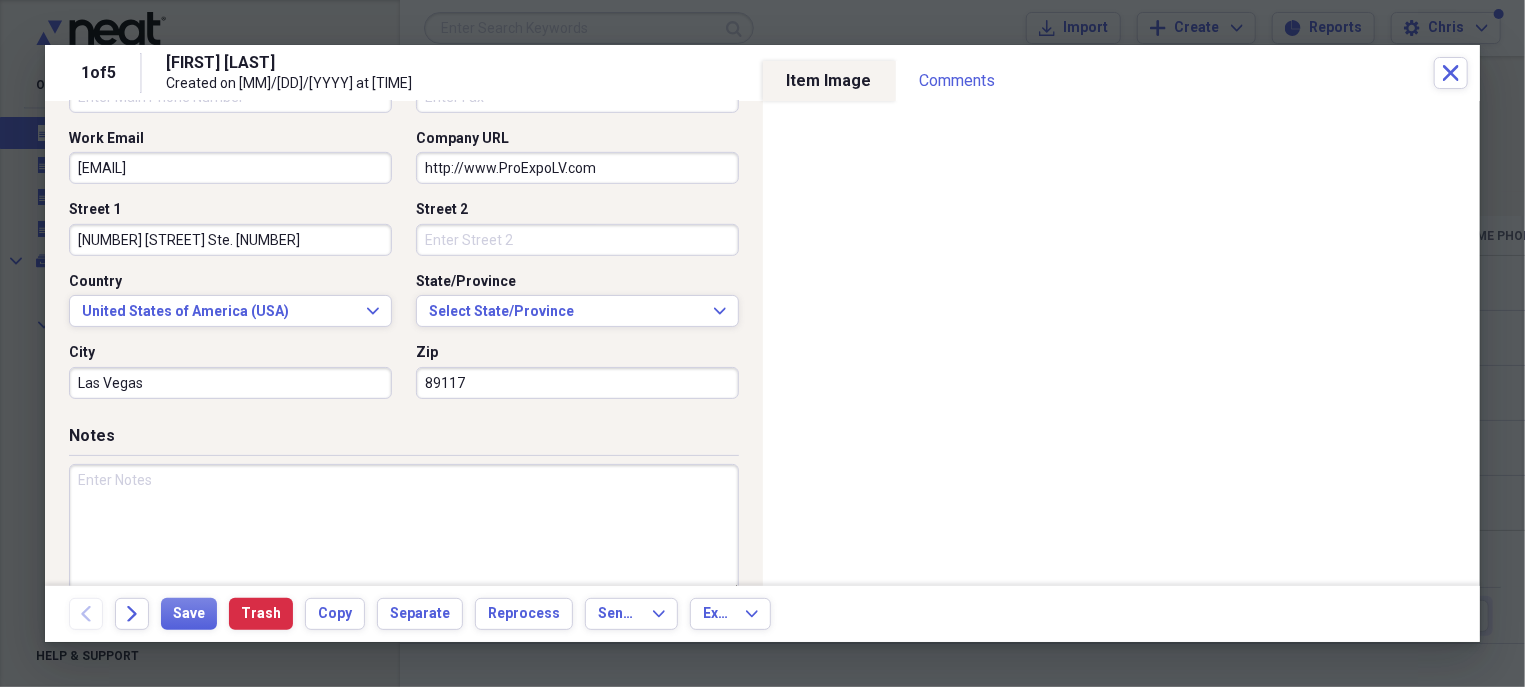 type on "Las Vegas" 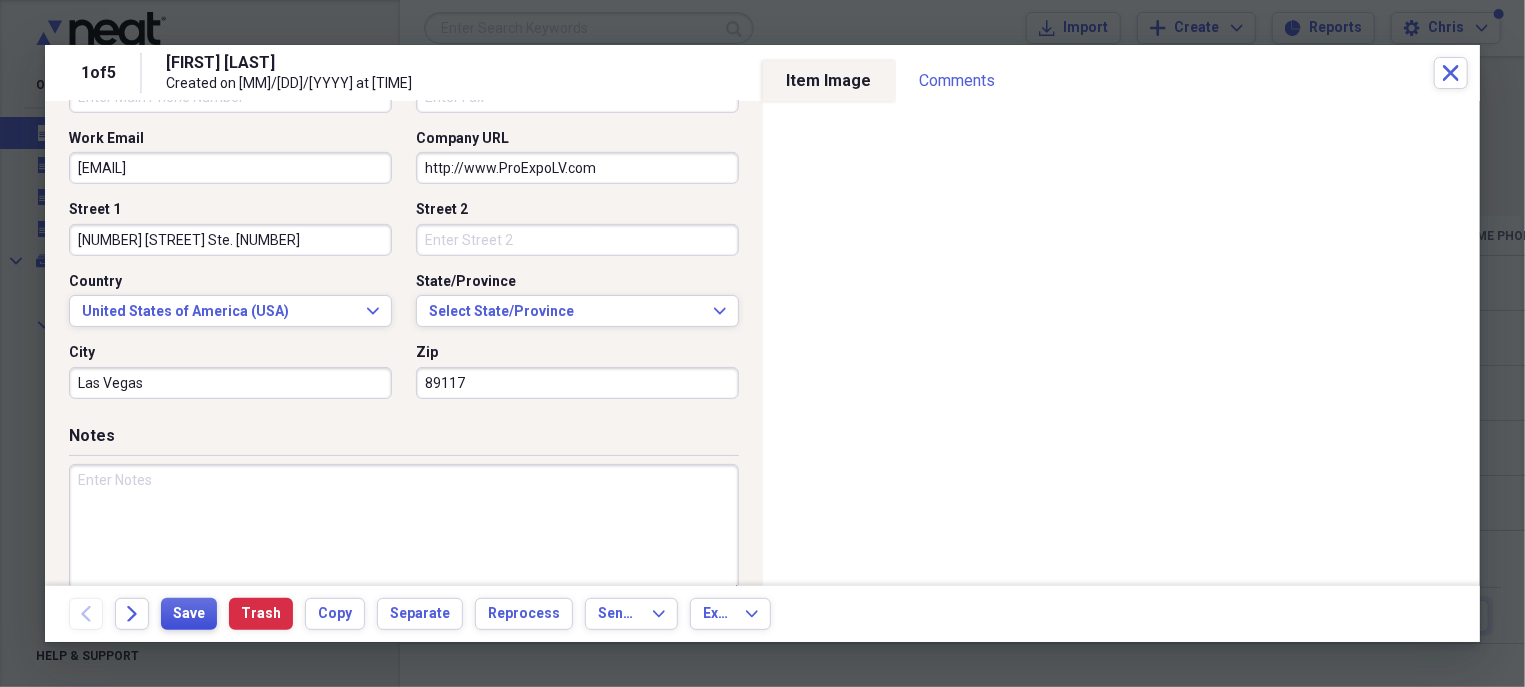 click on "Save" at bounding box center (189, 614) 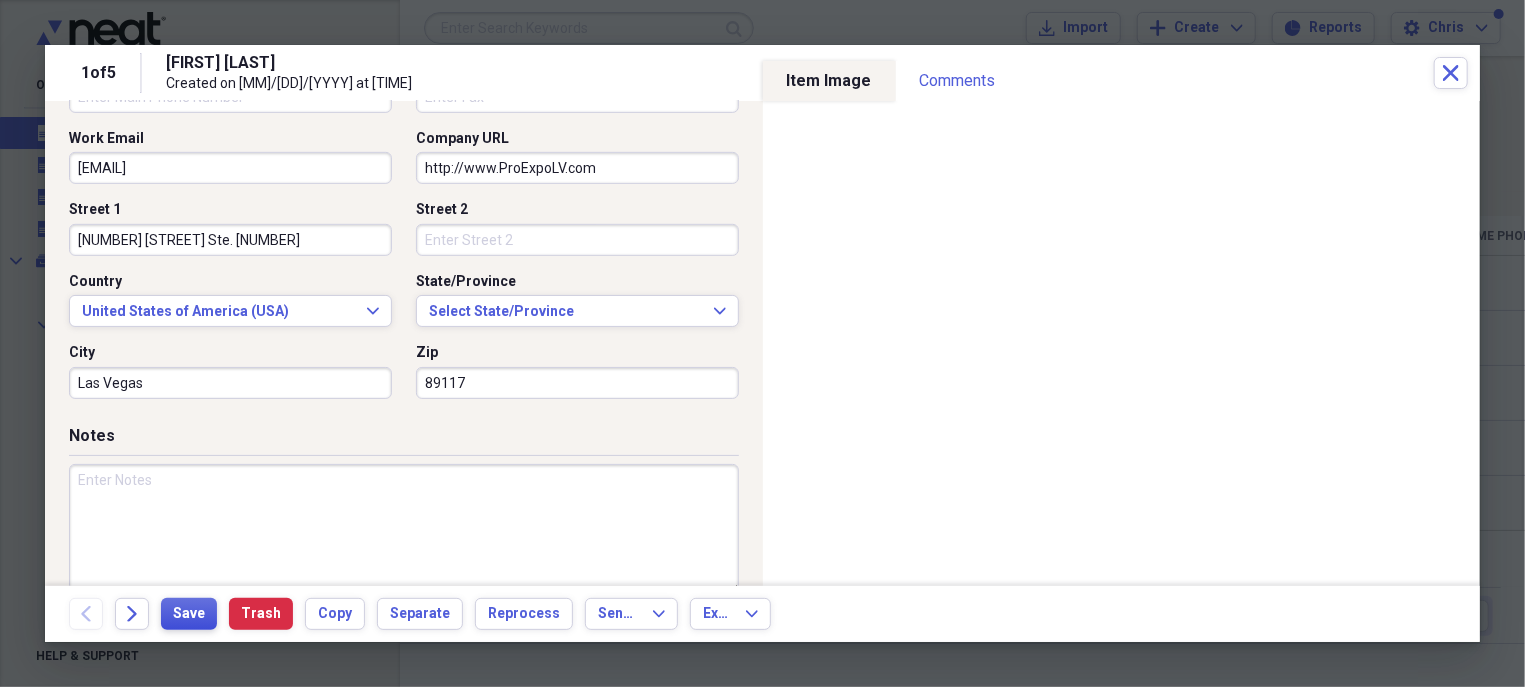 click on "Save" at bounding box center [189, 614] 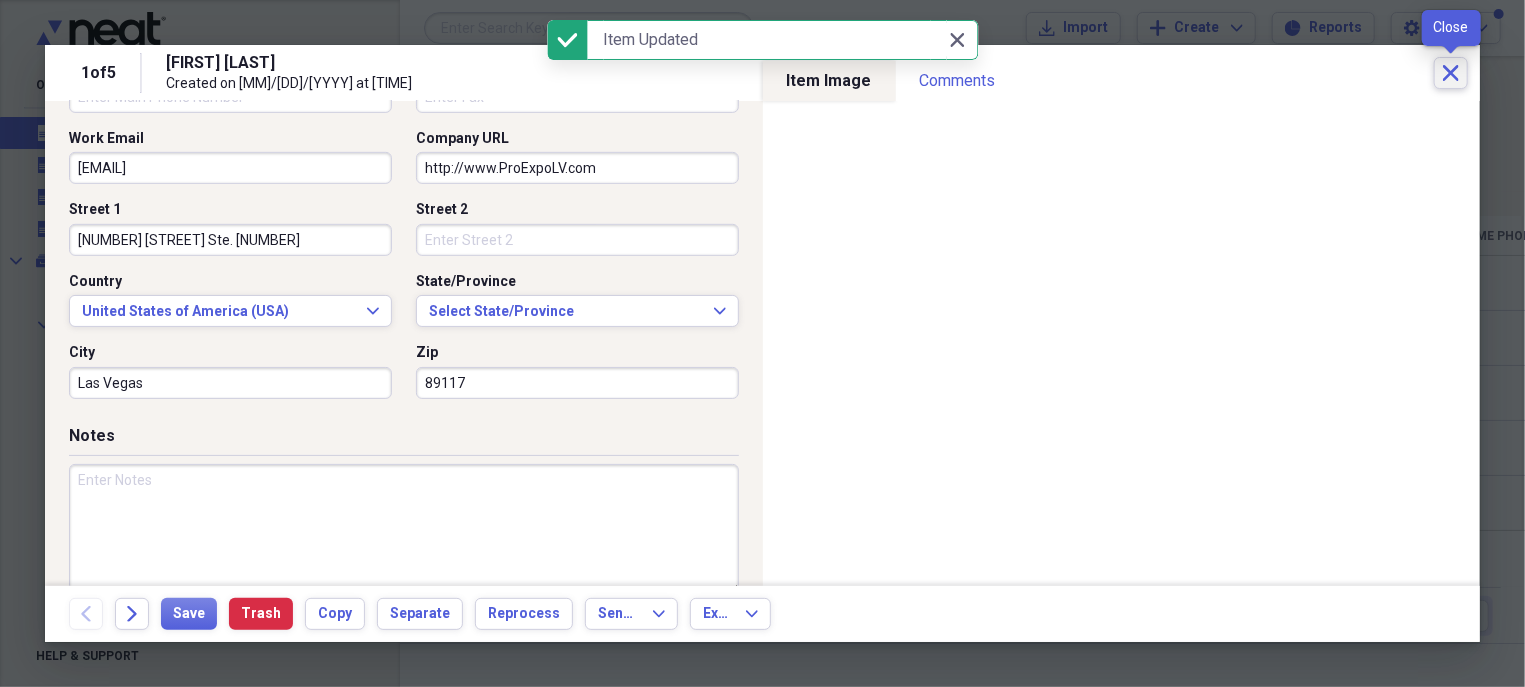 click on "Close" 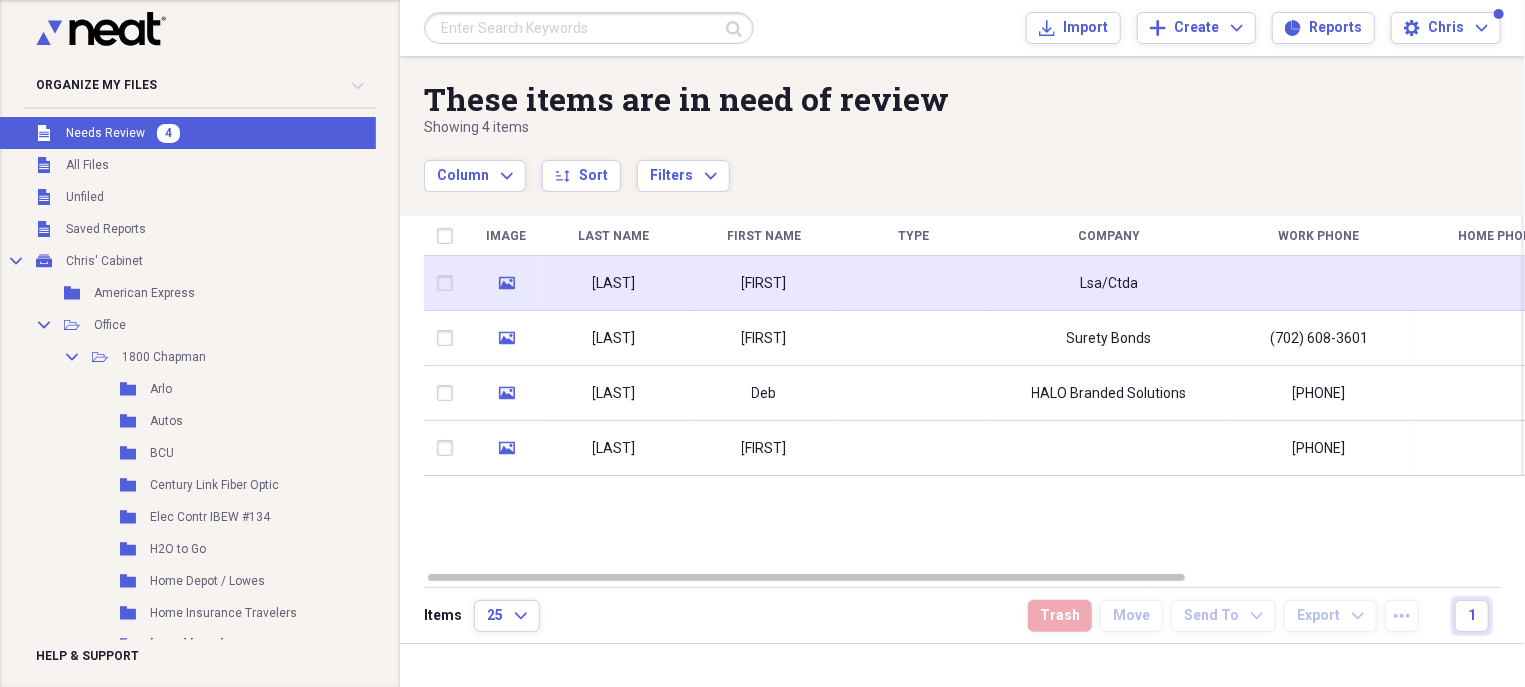 click on "[FIRST]" at bounding box center (764, 283) 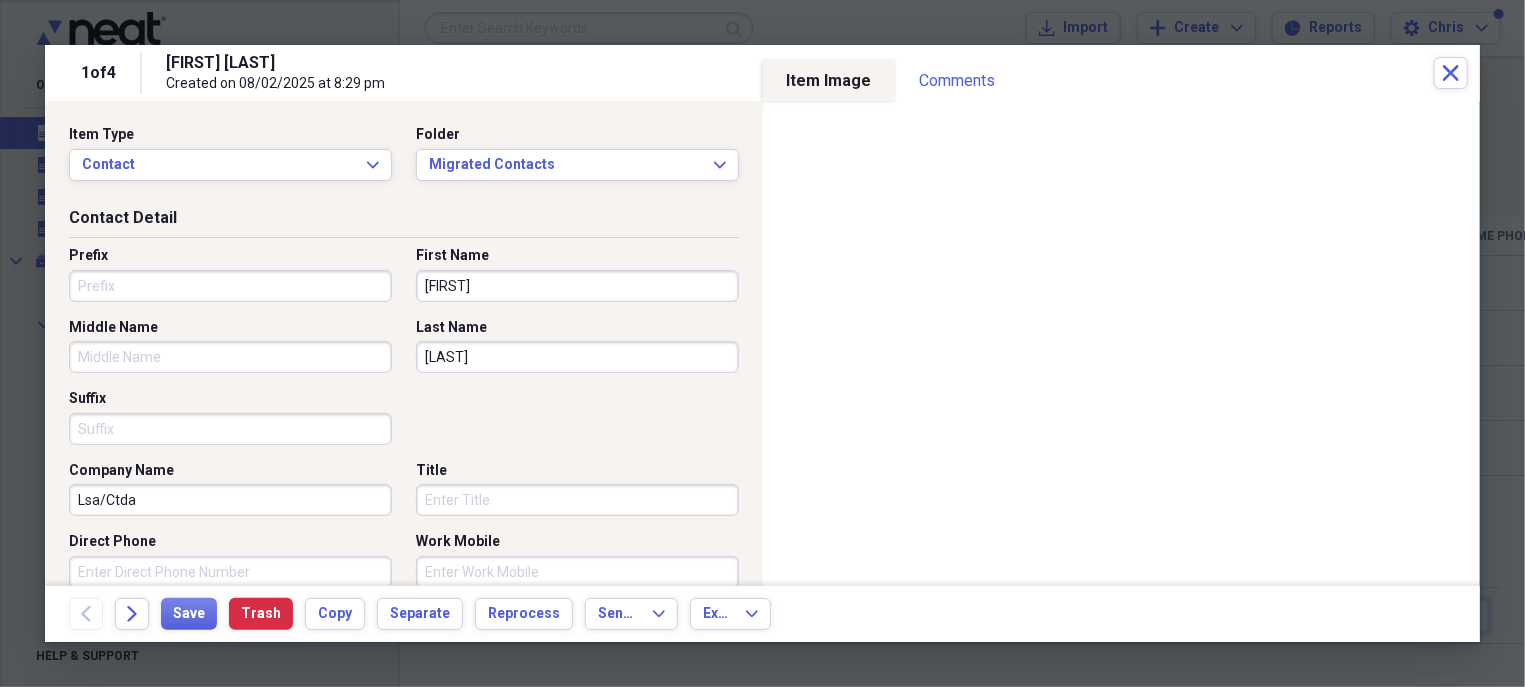 click on "Lsa/Ctda" at bounding box center (230, 500) 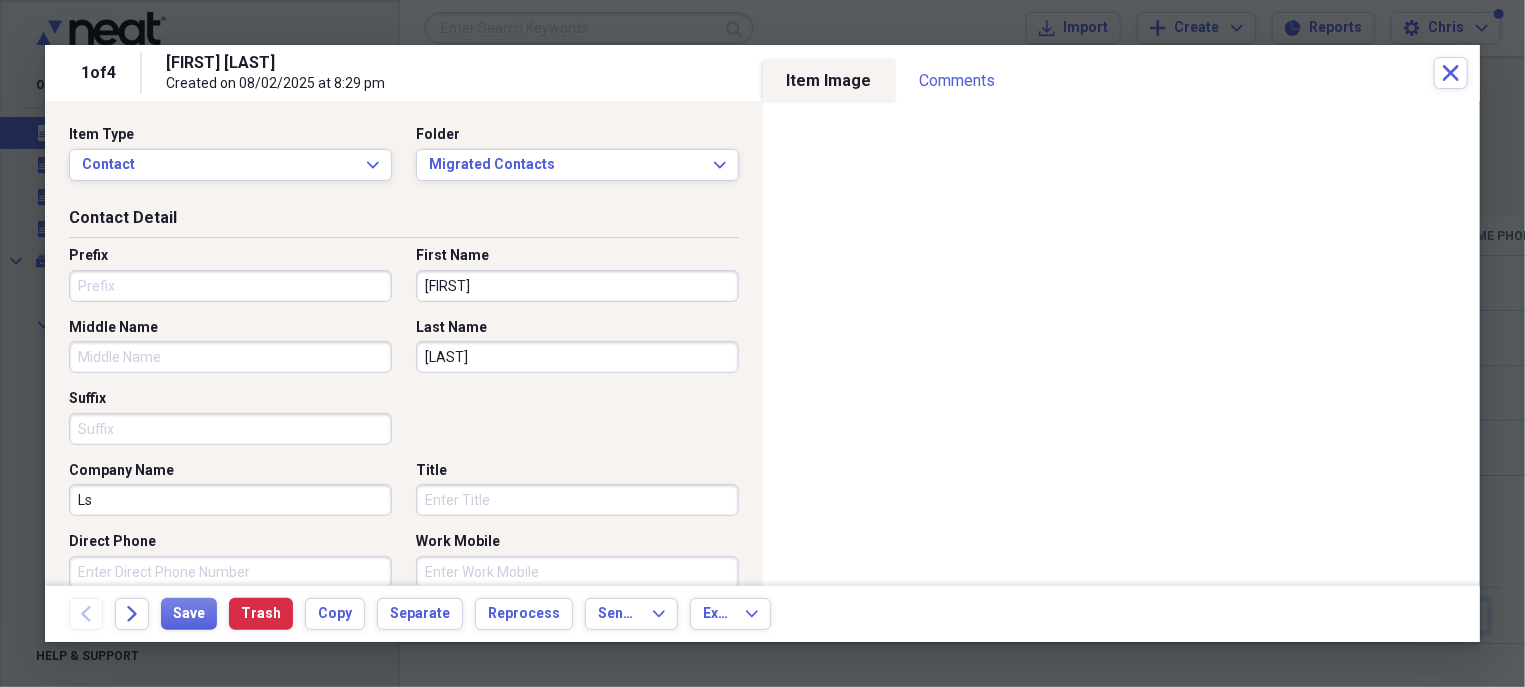 type on "L" 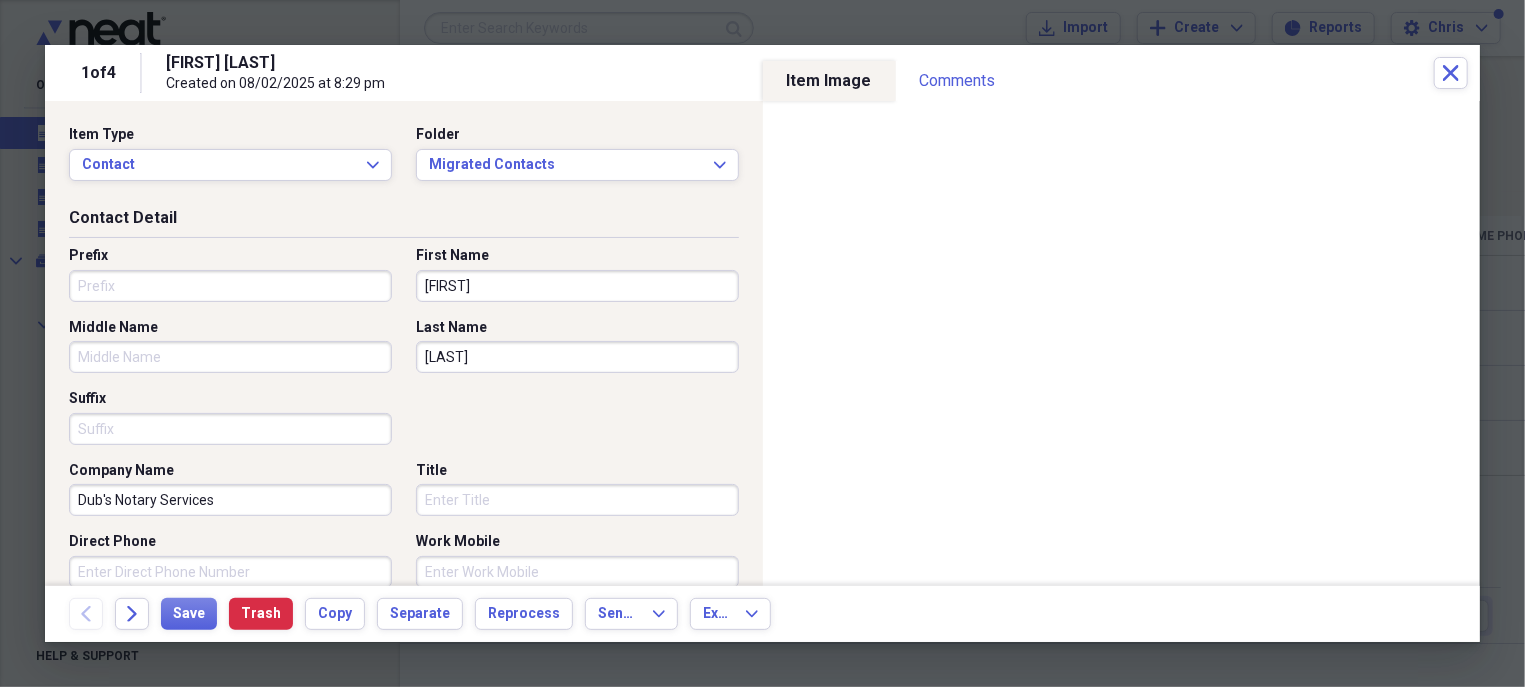 type on "Dub's Notary Services" 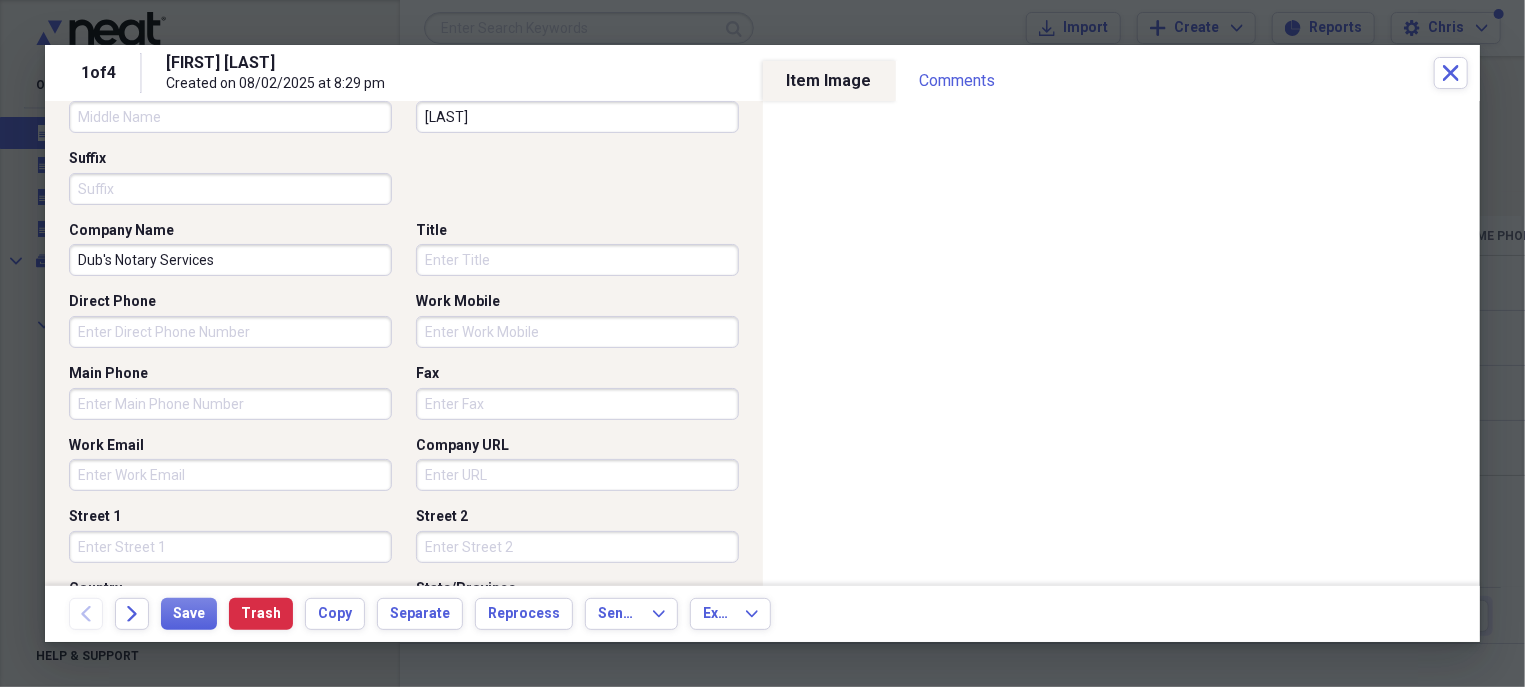 scroll, scrollTop: 241, scrollLeft: 0, axis: vertical 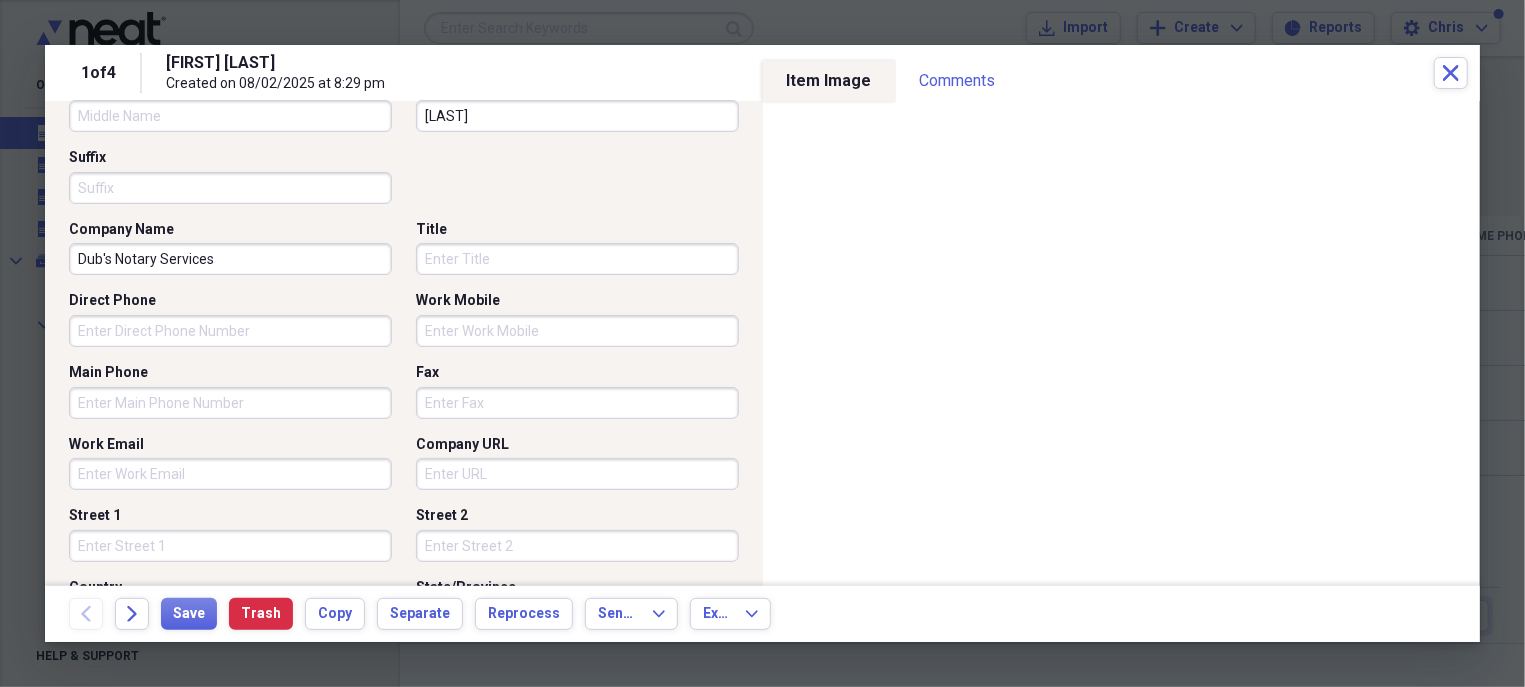 click on "Direct Phone" at bounding box center [230, 331] 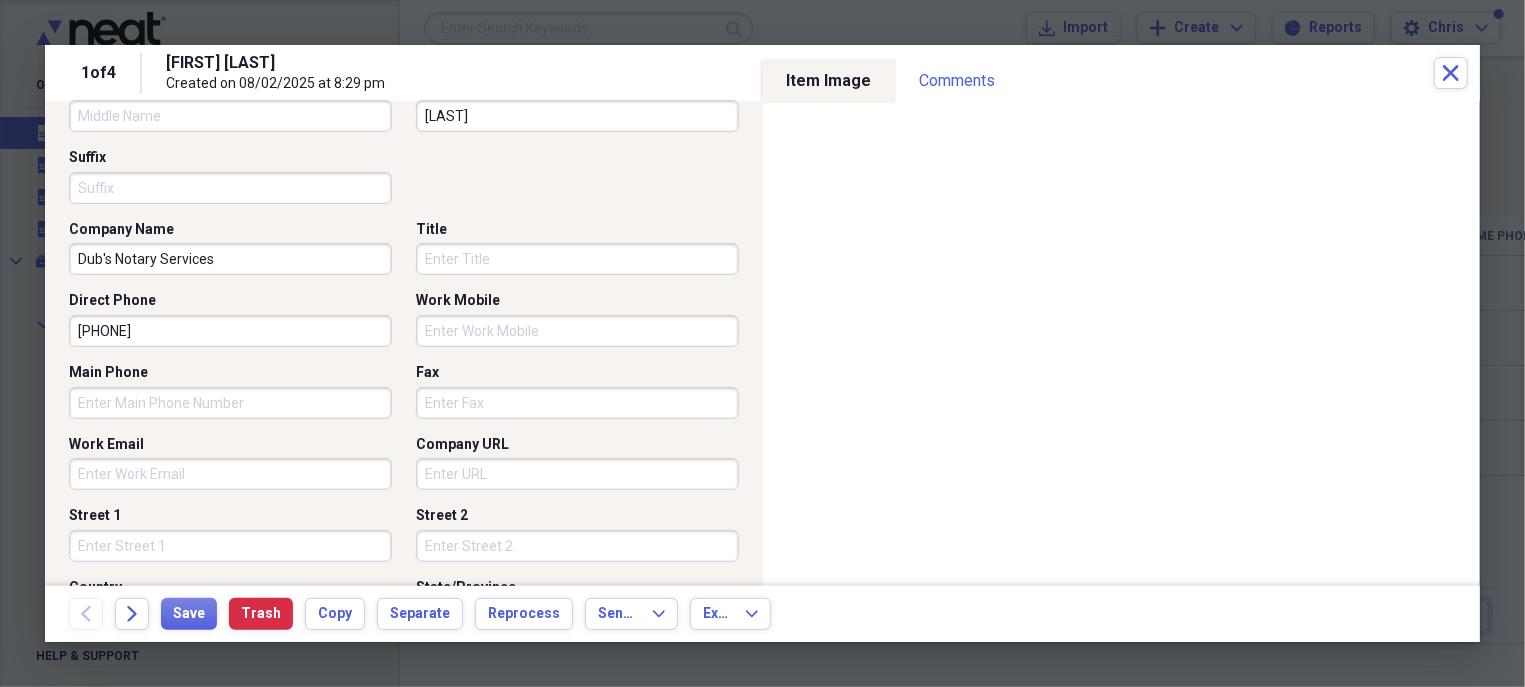 type on "[PHONE]" 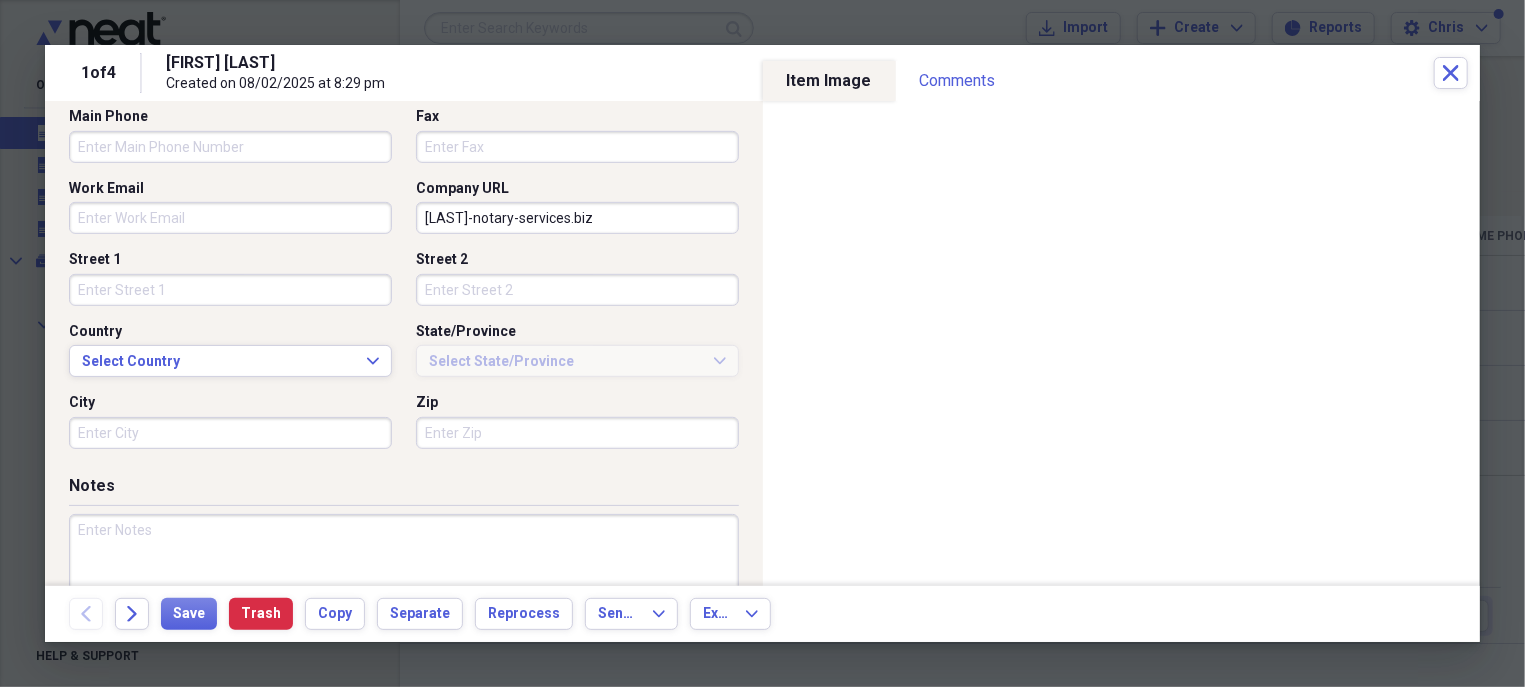 scroll, scrollTop: 543, scrollLeft: 0, axis: vertical 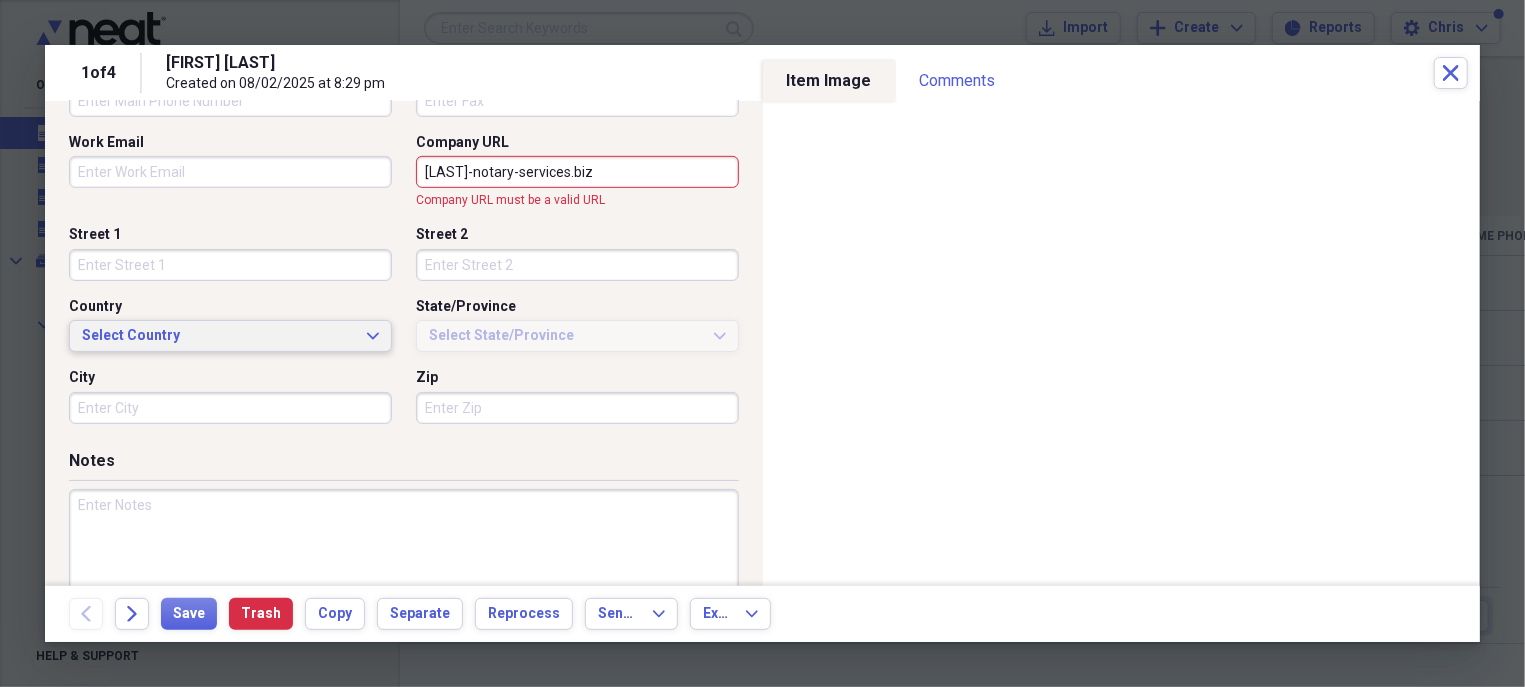 click on "Select Country Expand" at bounding box center (230, 336) 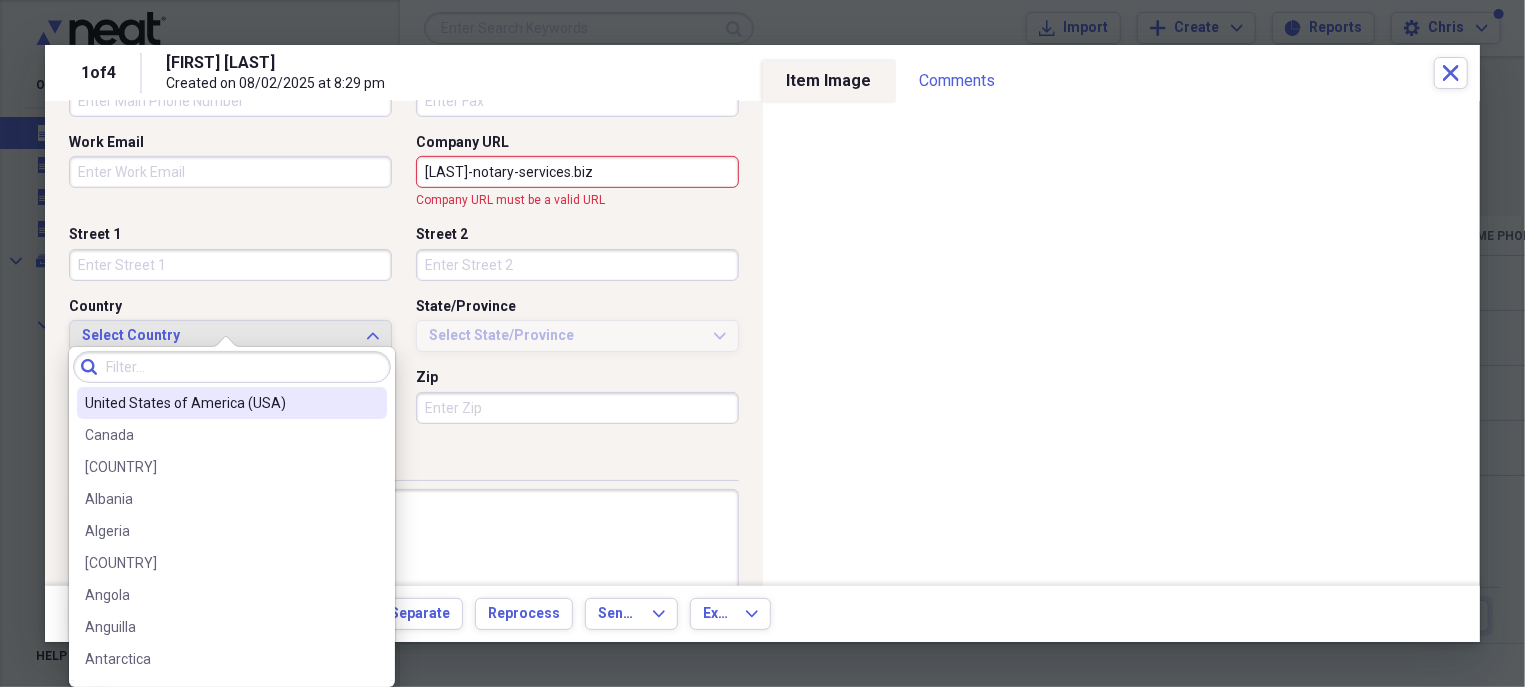 click on "United States of America (USA)" at bounding box center (220, 403) 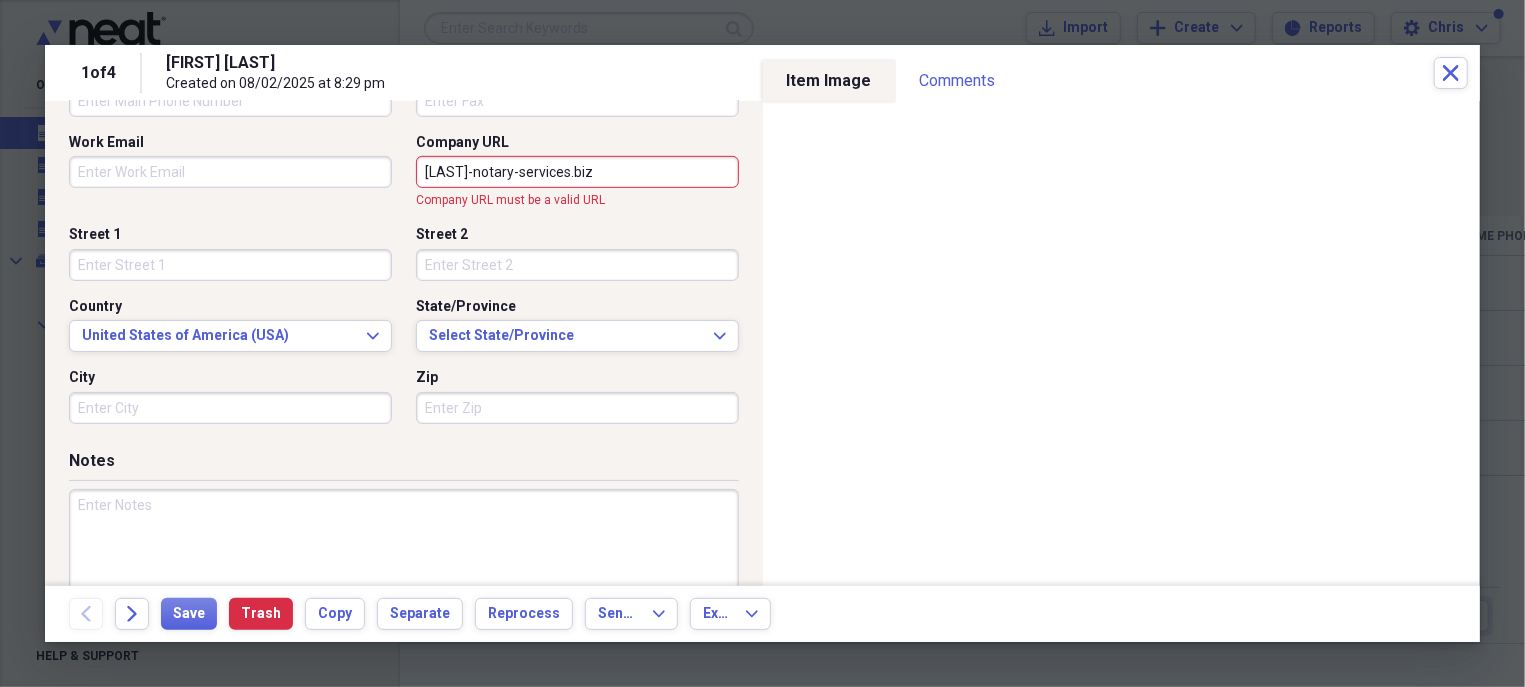 click on "[LAST]-notary-services.biz" at bounding box center (577, 172) 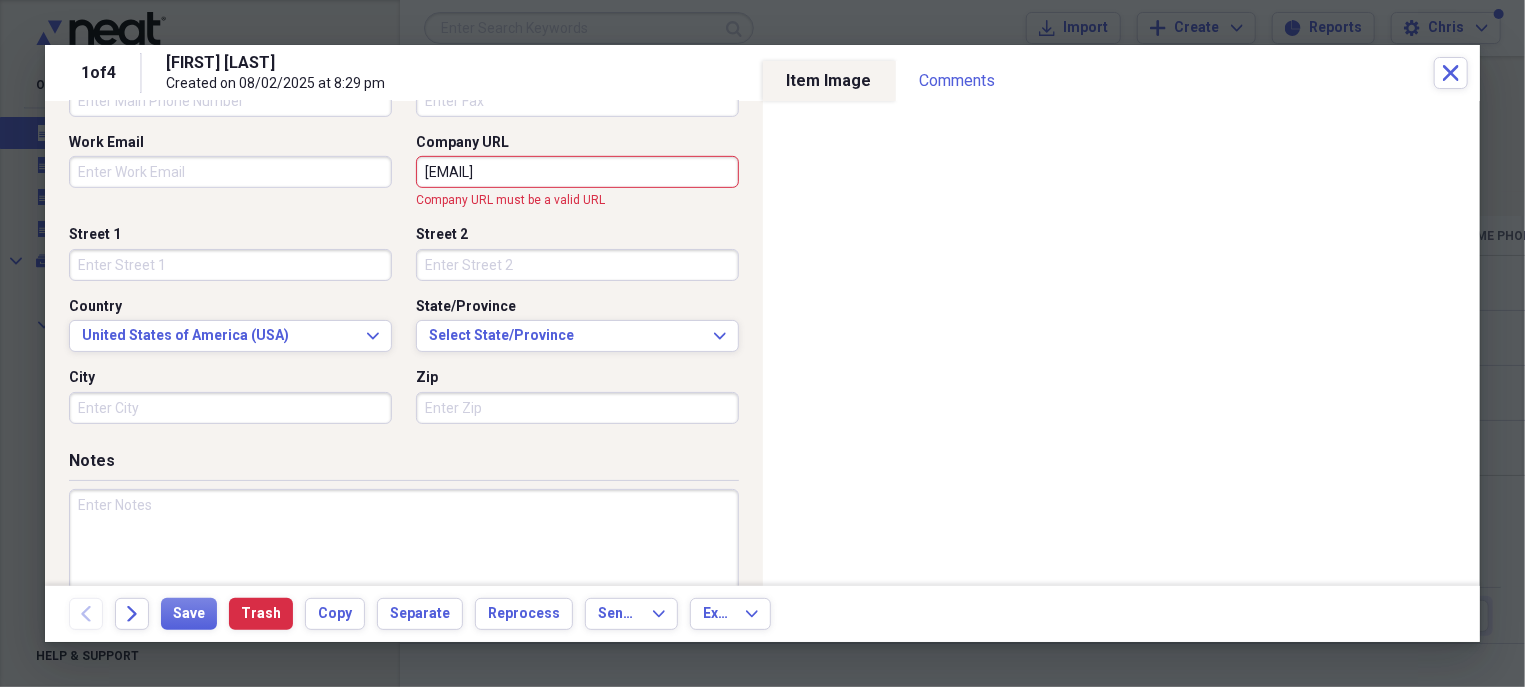 click on "[EMAIL]" at bounding box center [577, 172] 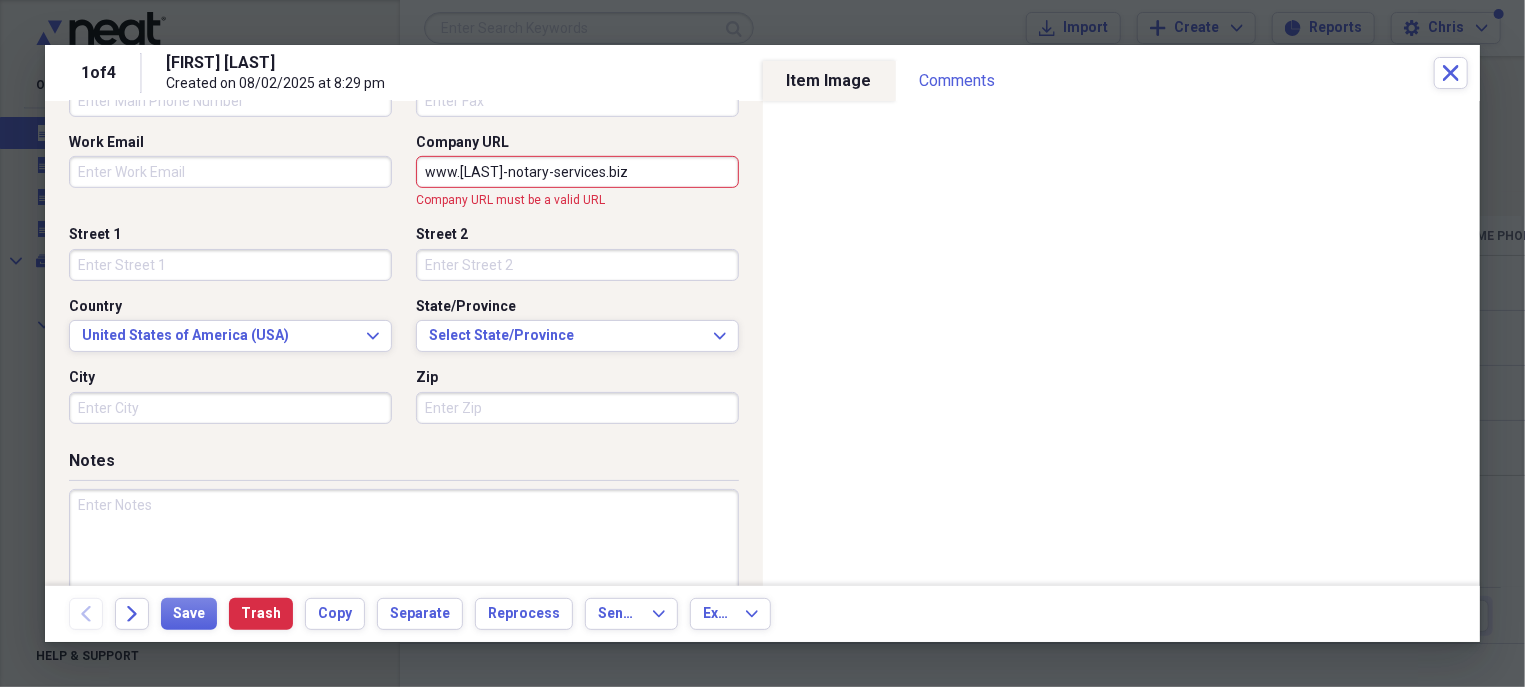 click on "Street 2" at bounding box center (577, 265) 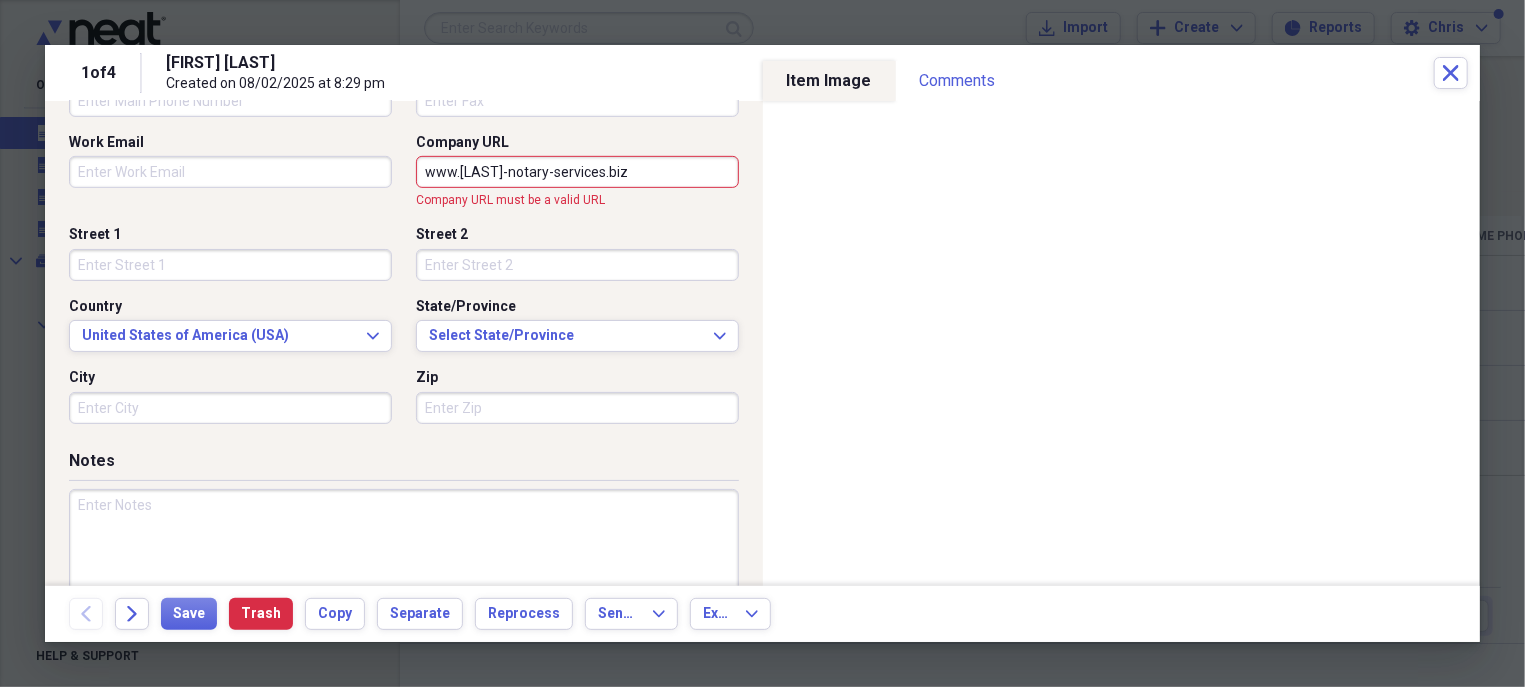 click on "www.[LAST]-notary-services.biz" at bounding box center (577, 172) 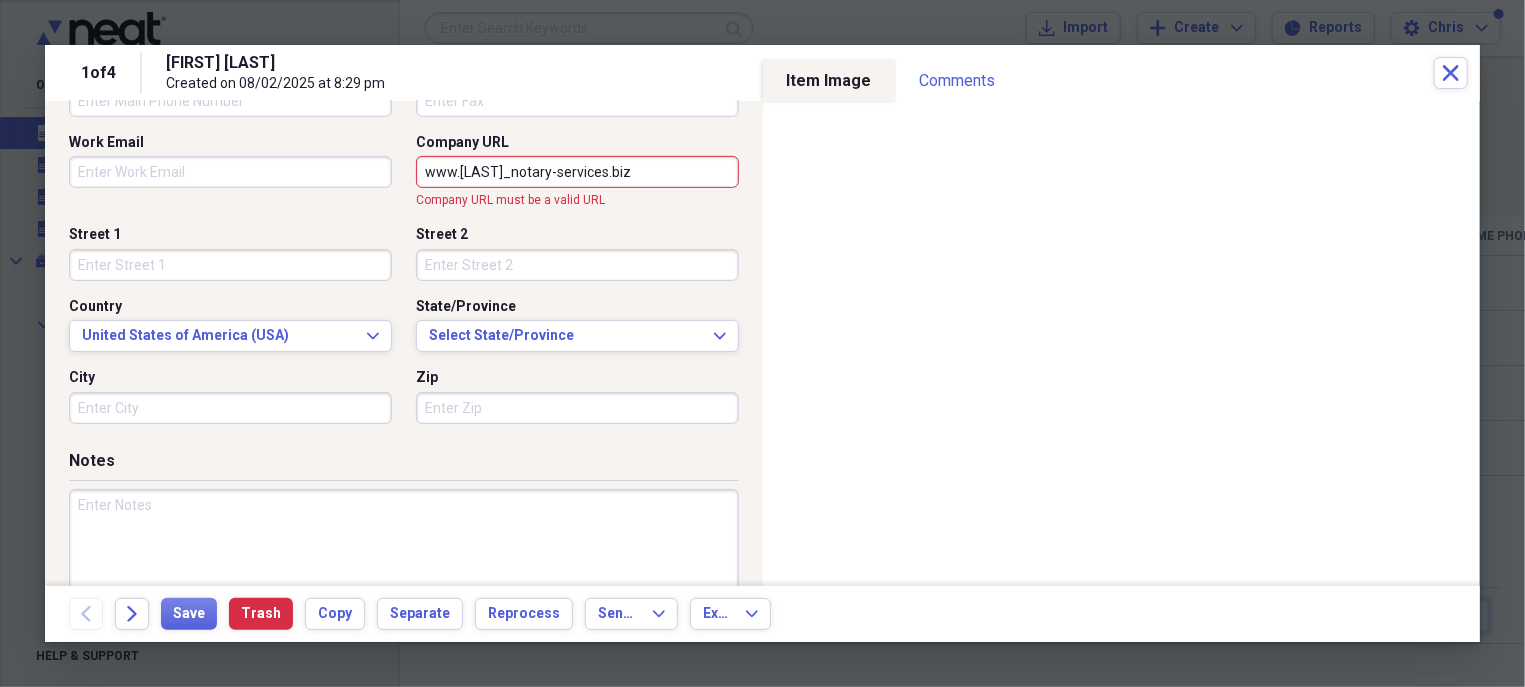 click on "www.[LAST]_notary-services.biz" at bounding box center [577, 172] 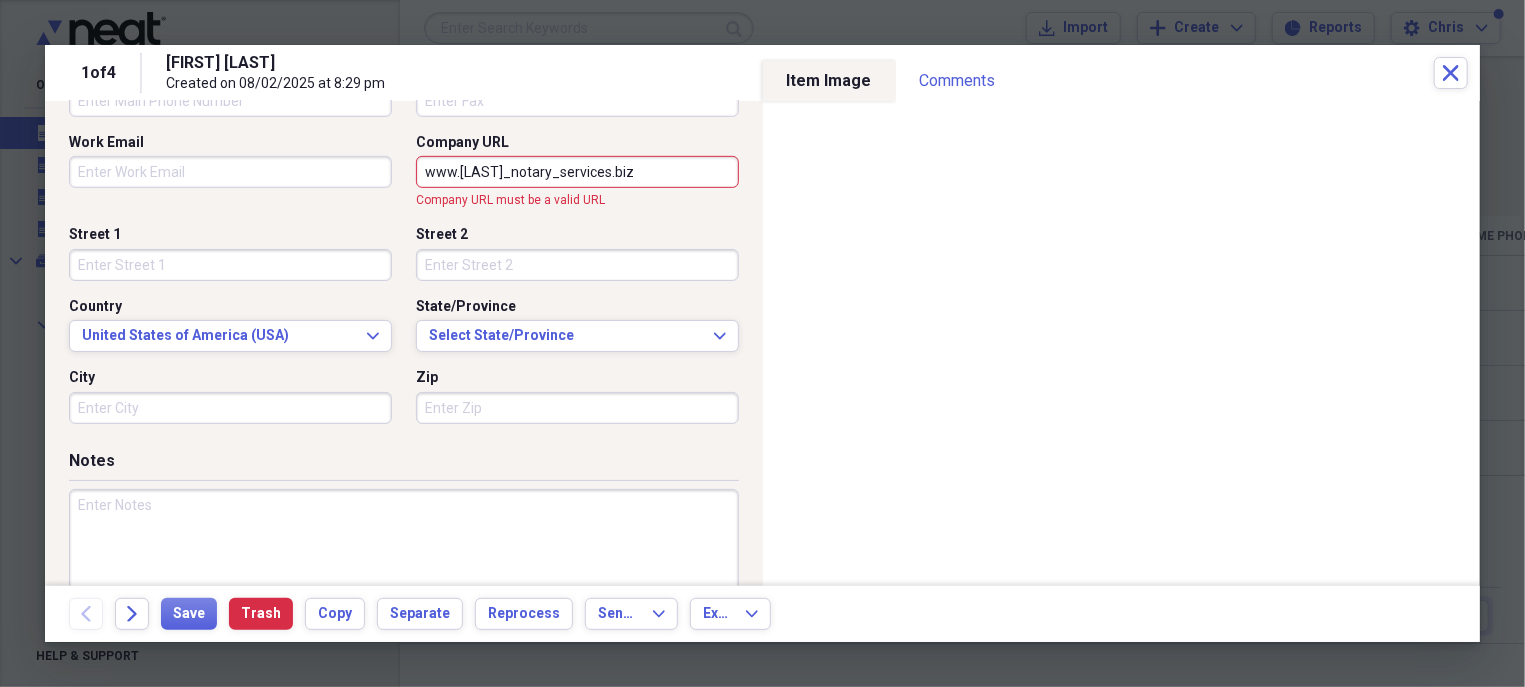 type on "www.[LAST]_notary_services.biz" 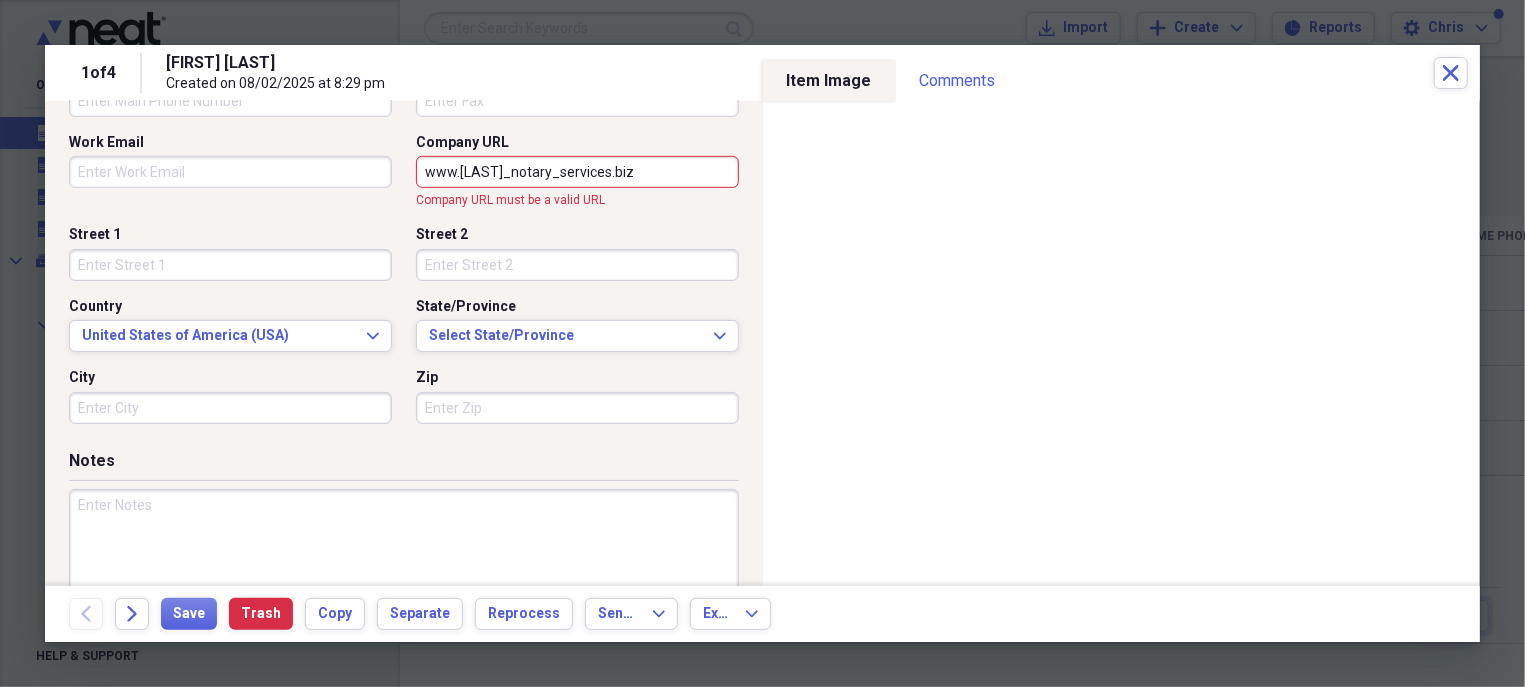 drag, startPoint x: 639, startPoint y: 165, endPoint x: 303, endPoint y: 155, distance: 336.14877 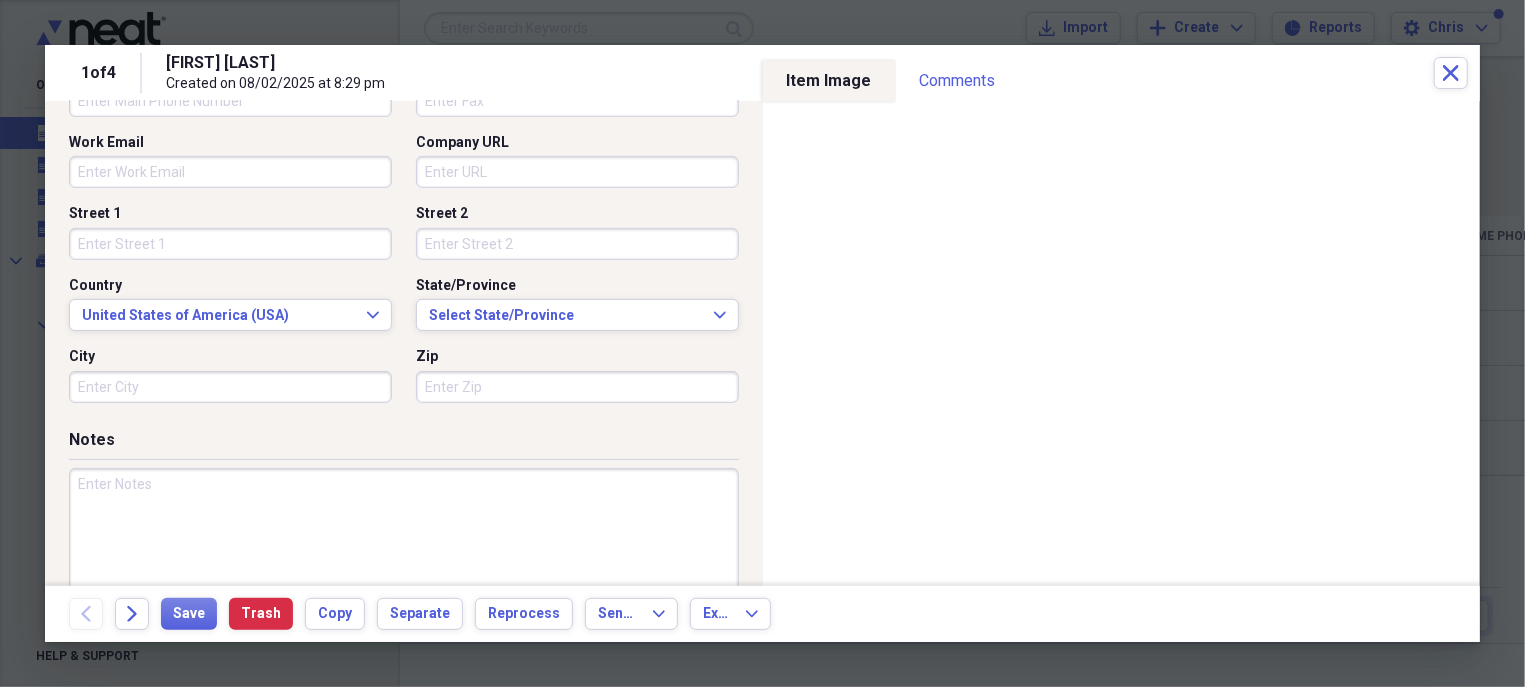 type 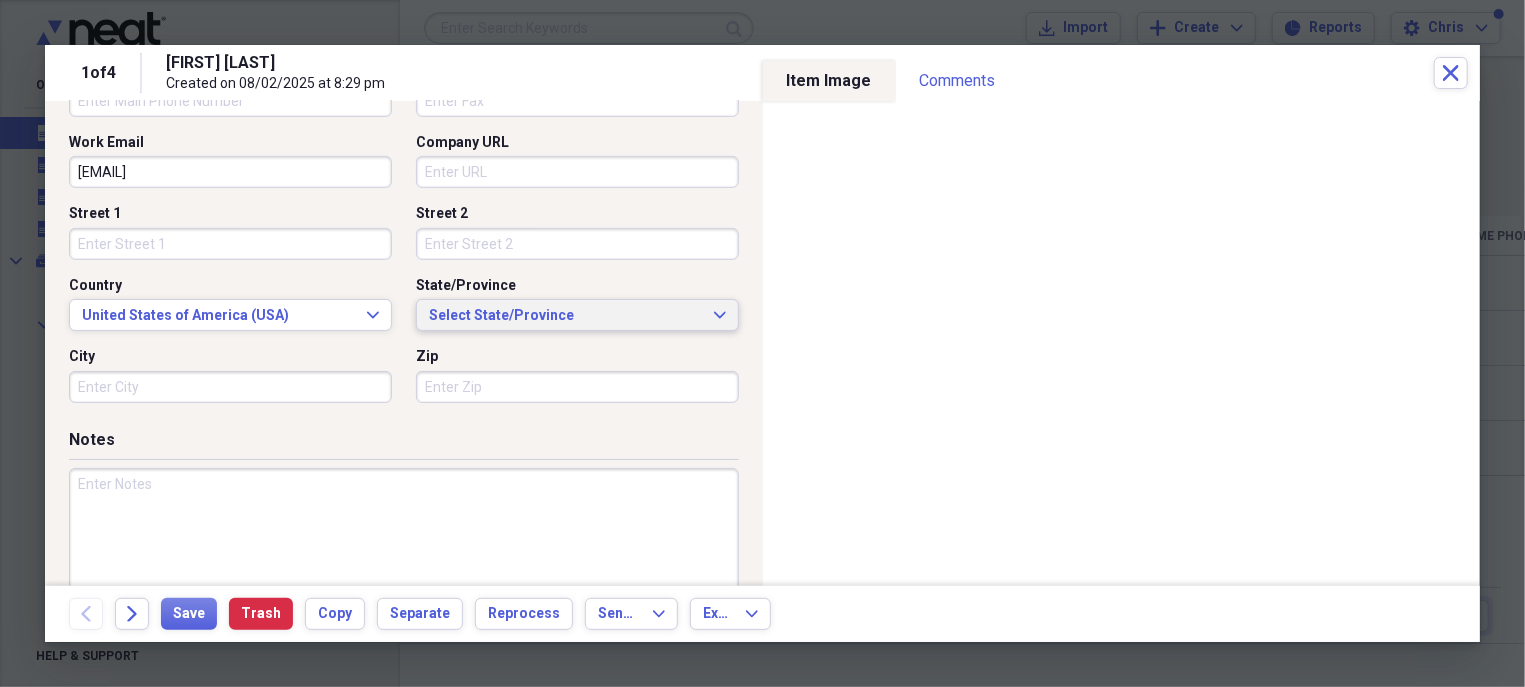 type on "[EMAIL]" 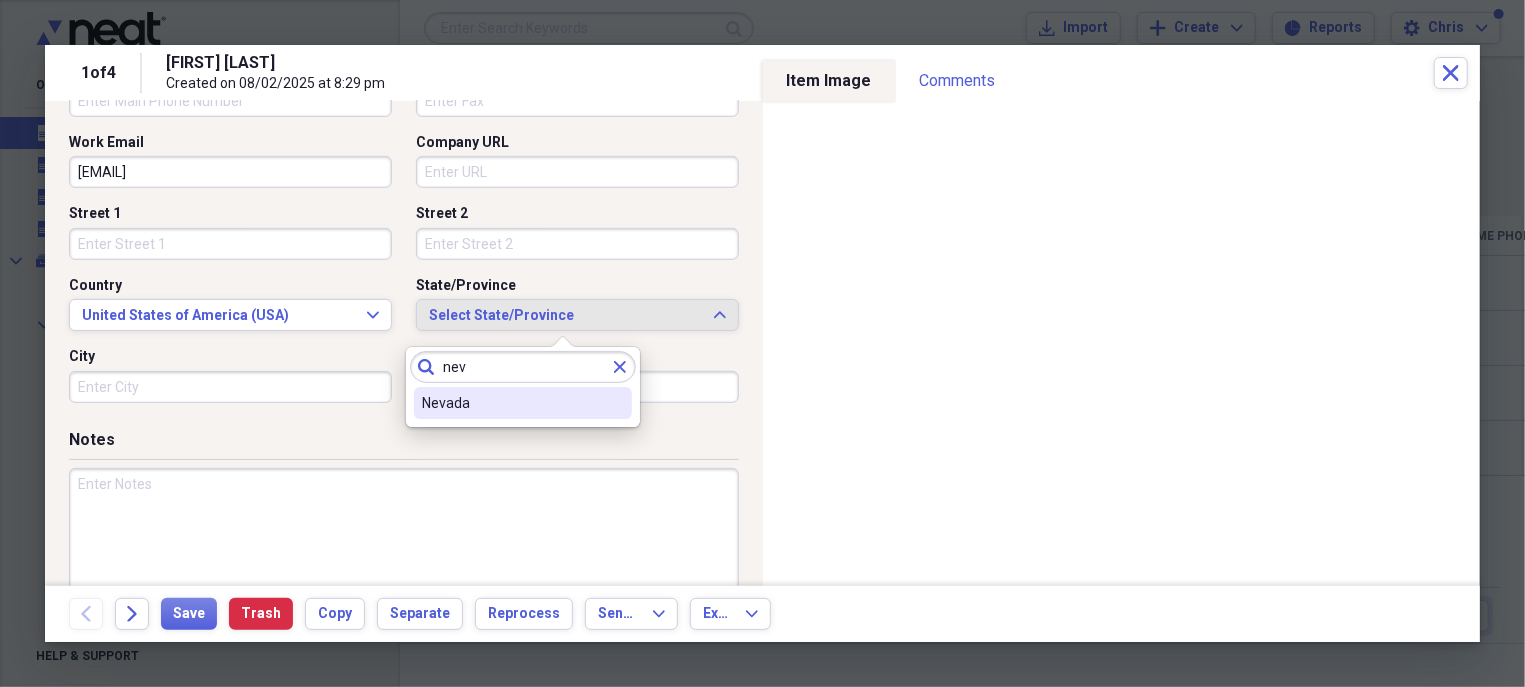 type on "nev" 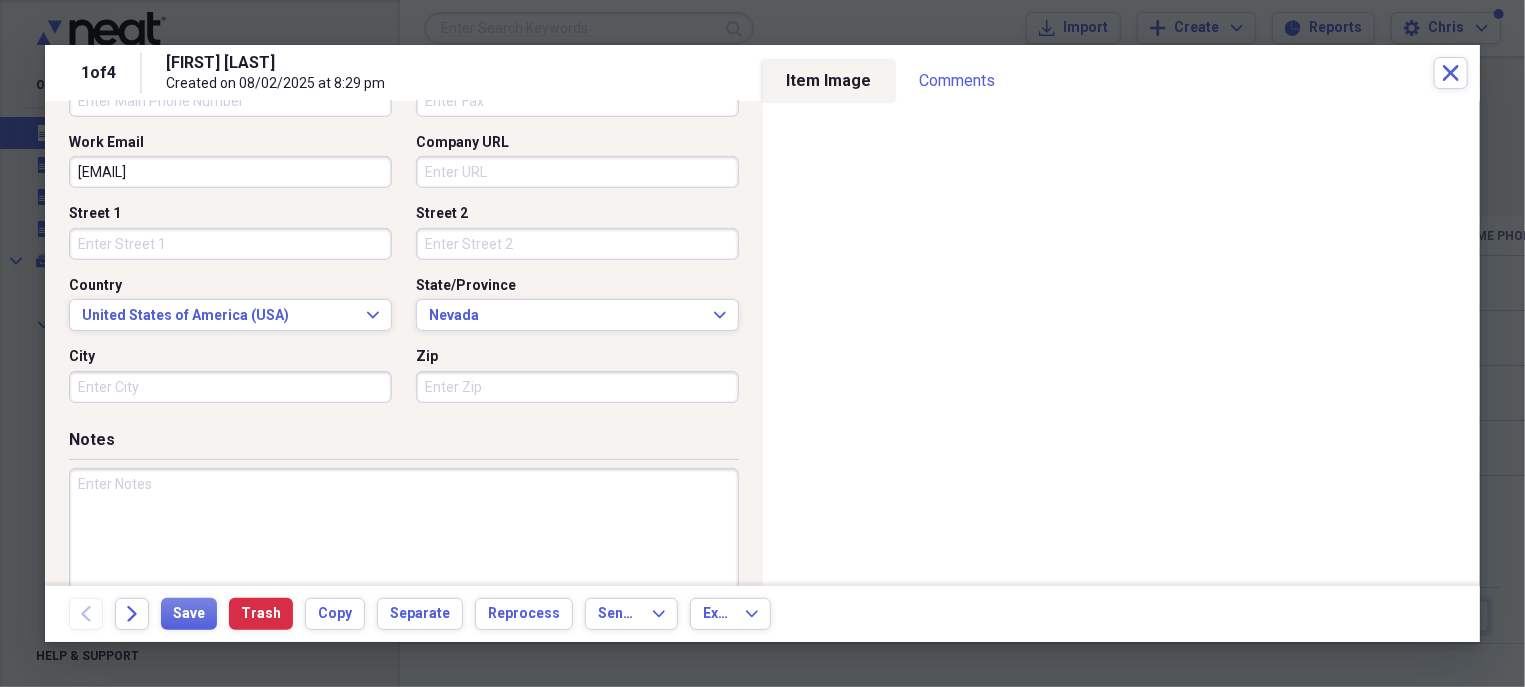 click on "City" at bounding box center [230, 387] 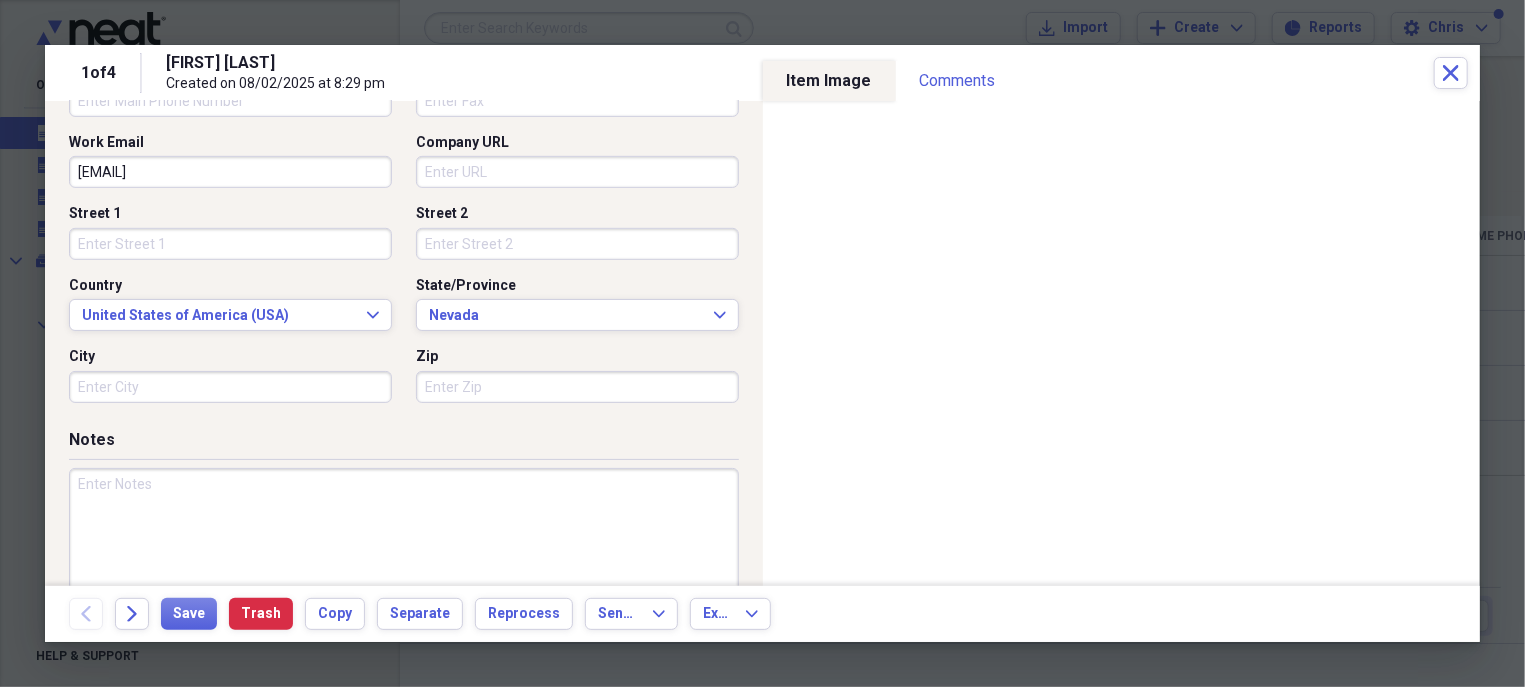 type on "l" 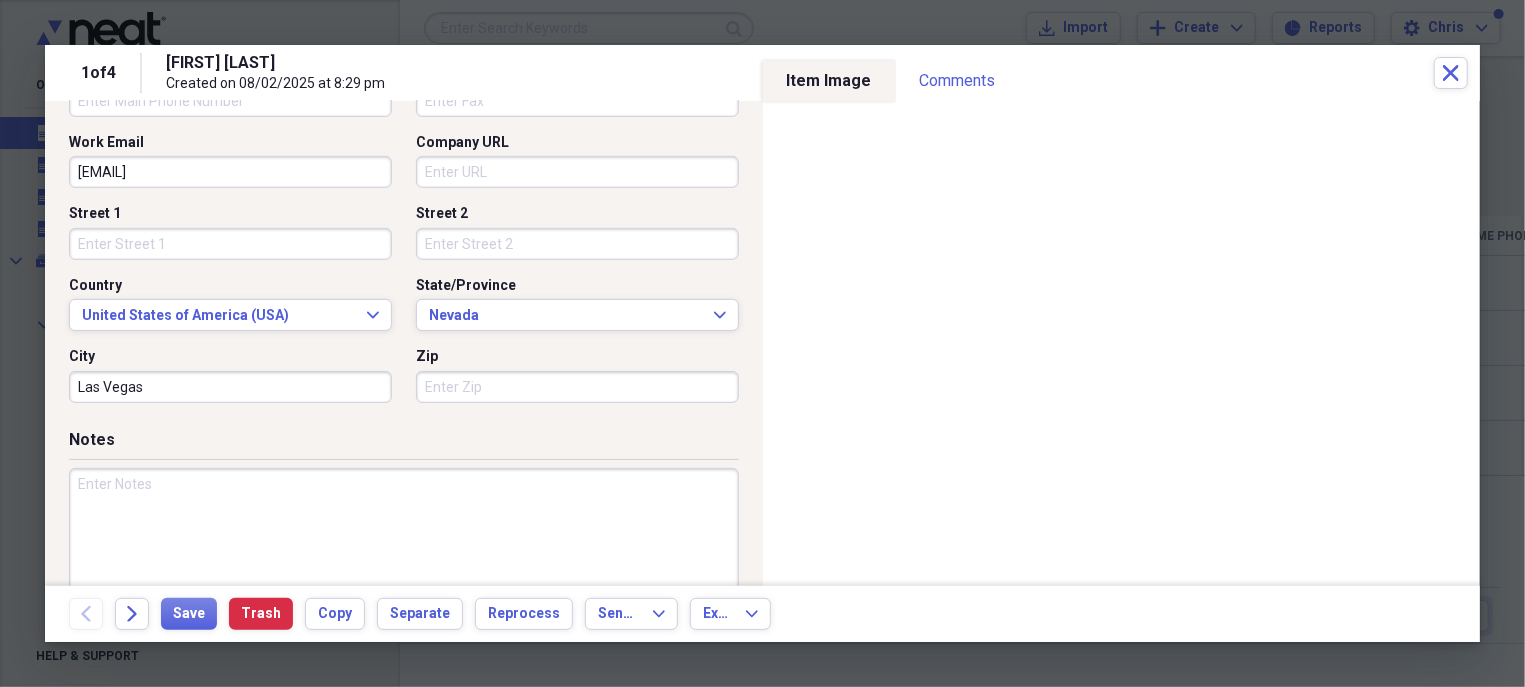 type on "Las Vegas" 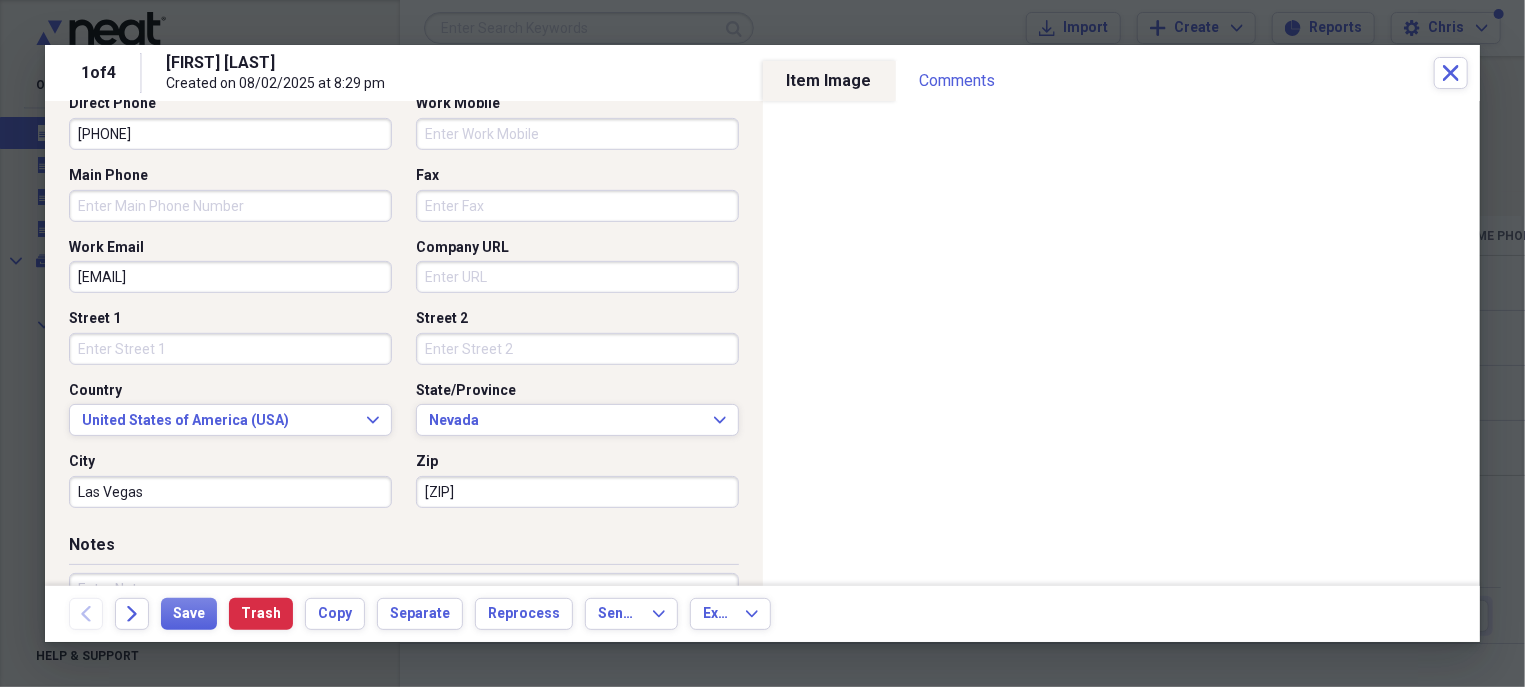 scroll, scrollTop: 454, scrollLeft: 0, axis: vertical 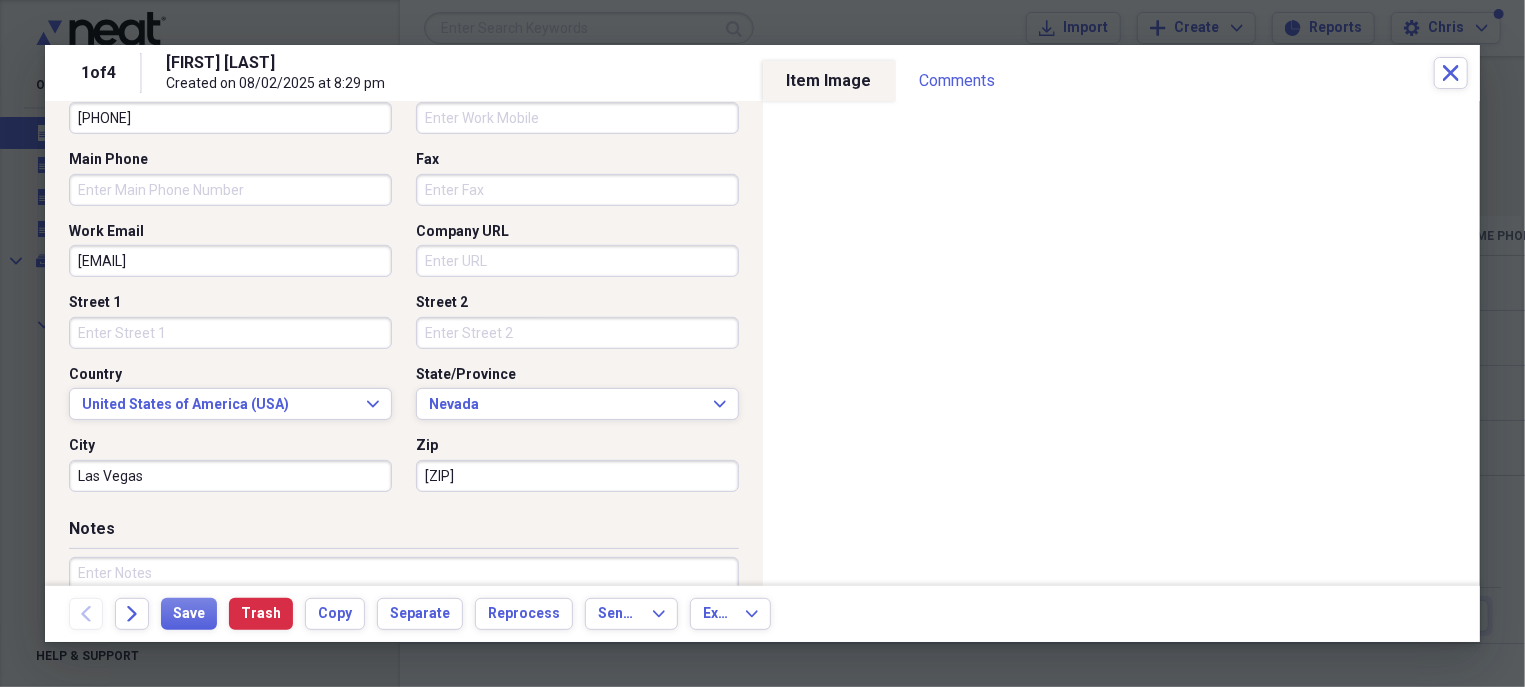 type on "[ZIP]" 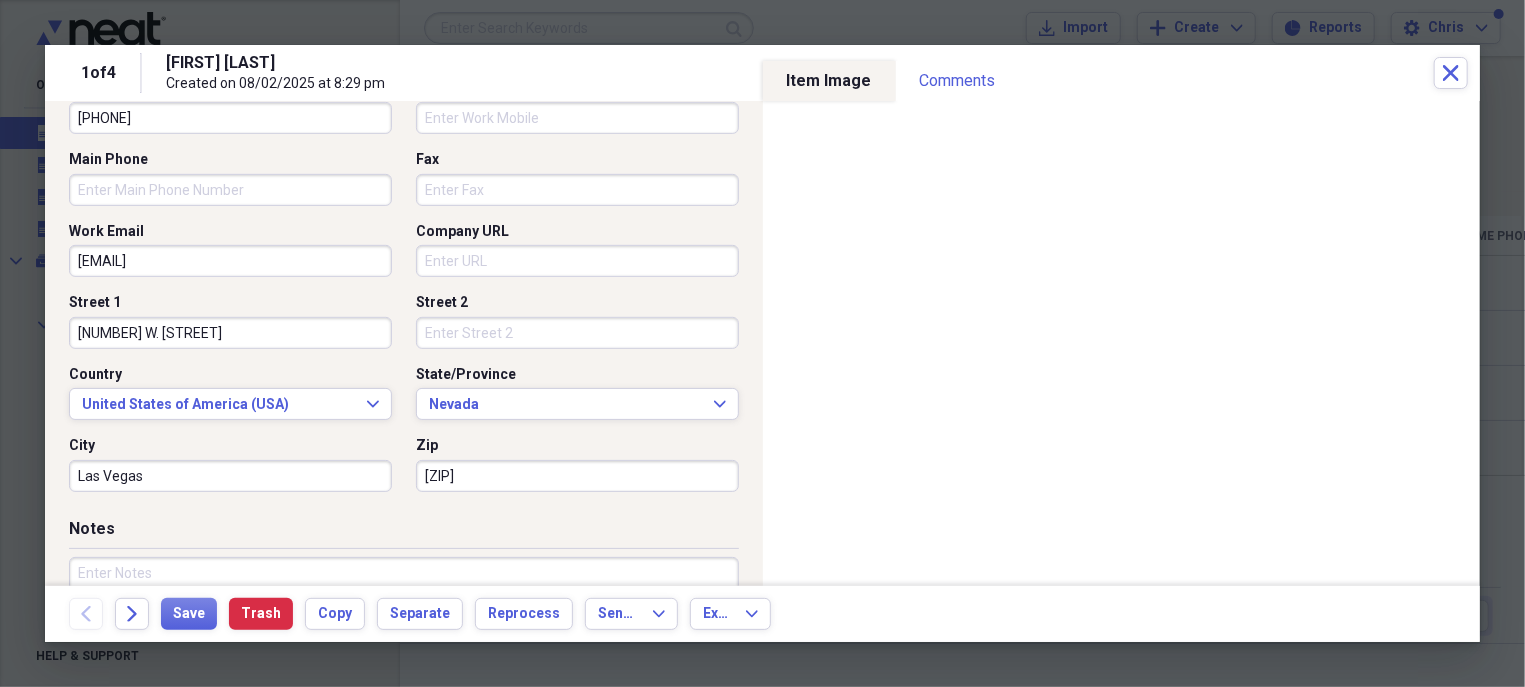 type on "[NUMBER] W. [STREET]" 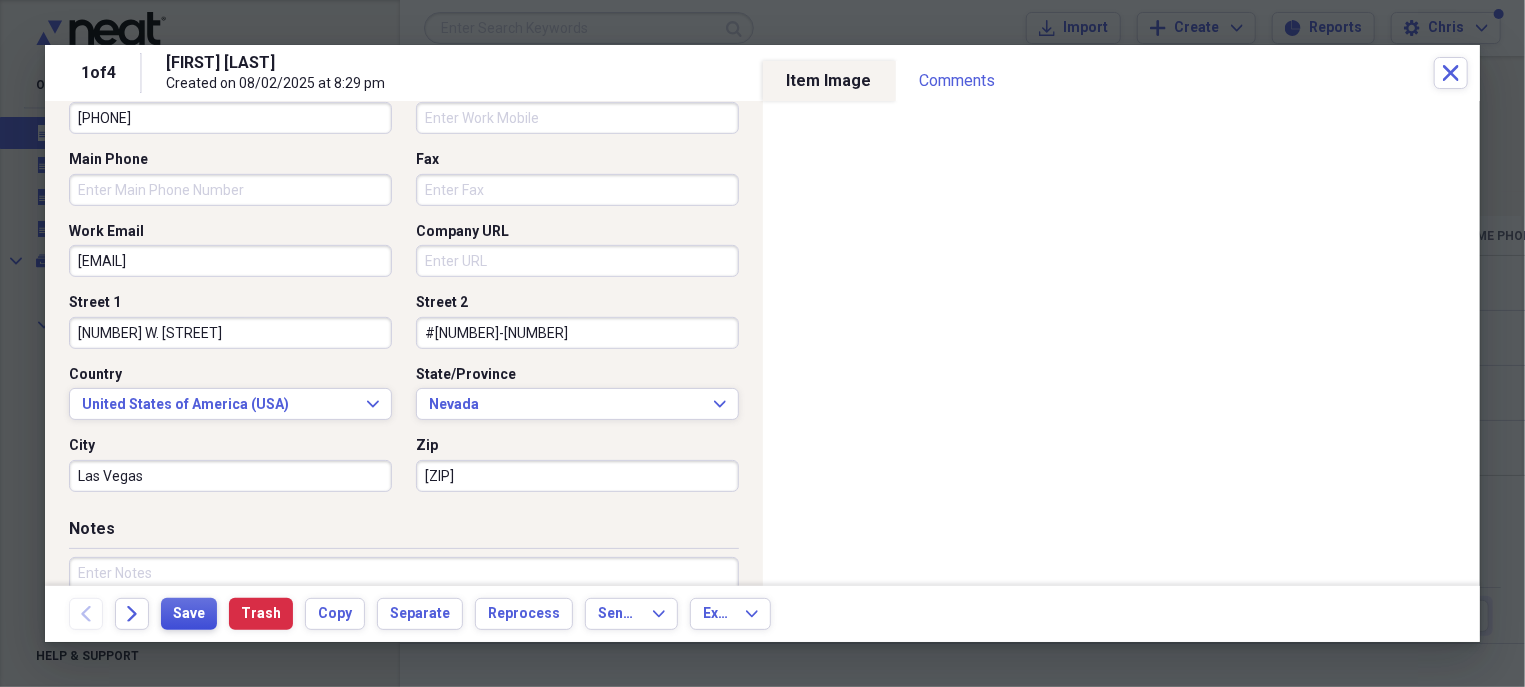type on "#[NUMBER]-[NUMBER]" 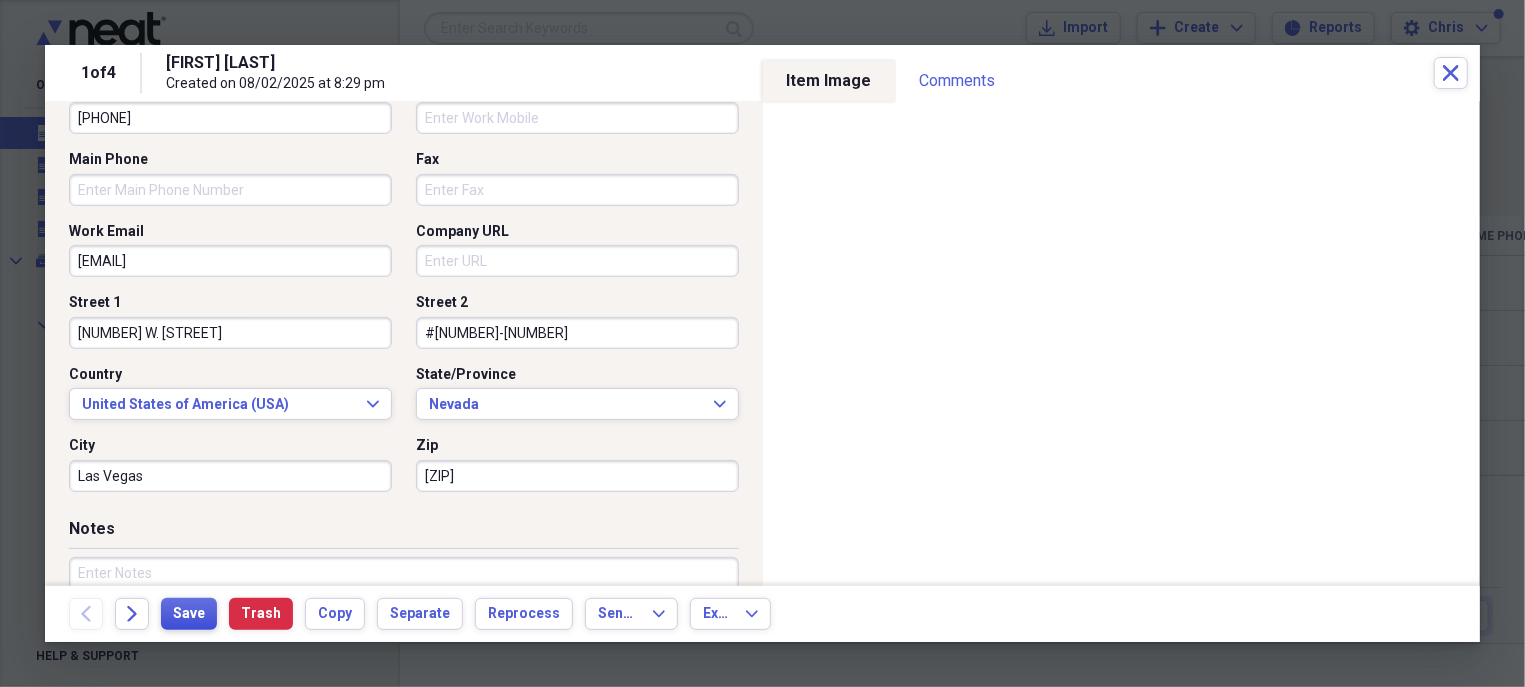 click on "Save" at bounding box center (189, 614) 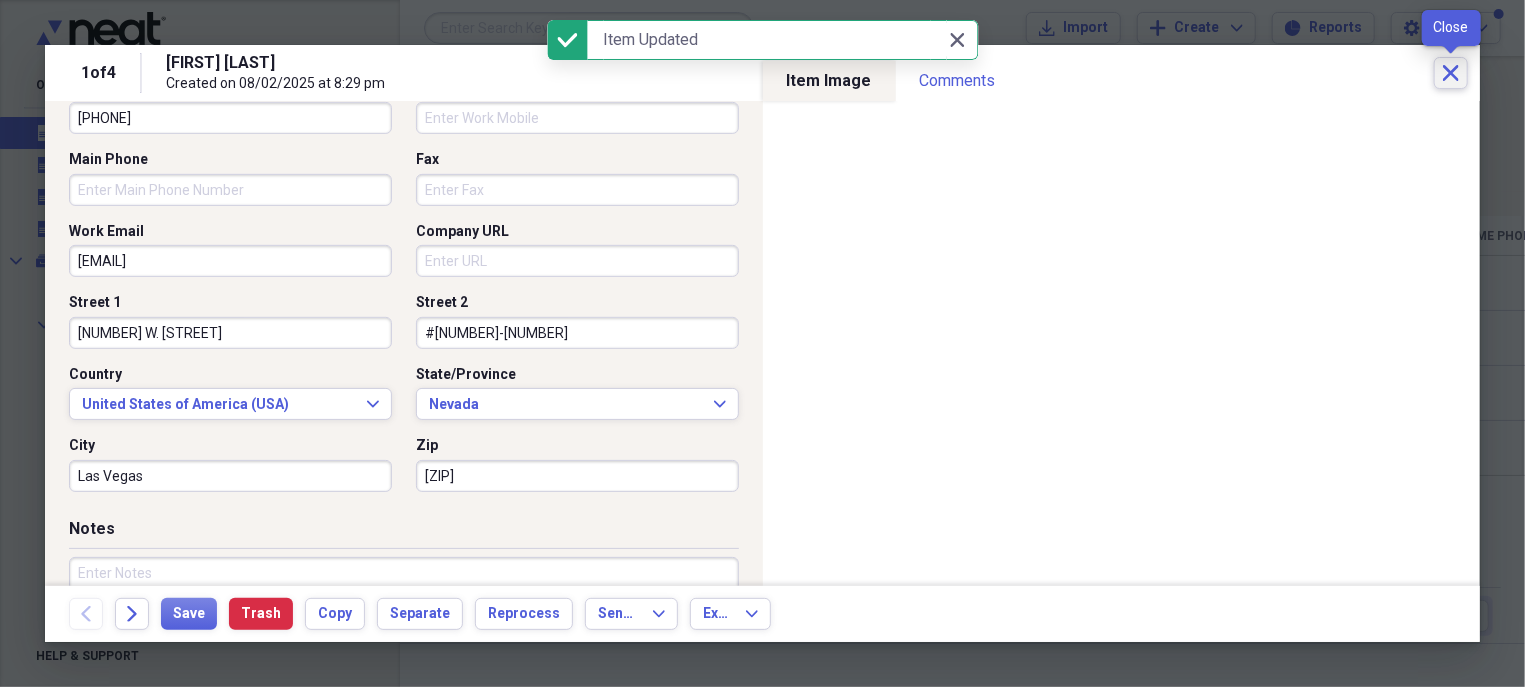 click on "Close" at bounding box center (1451, 73) 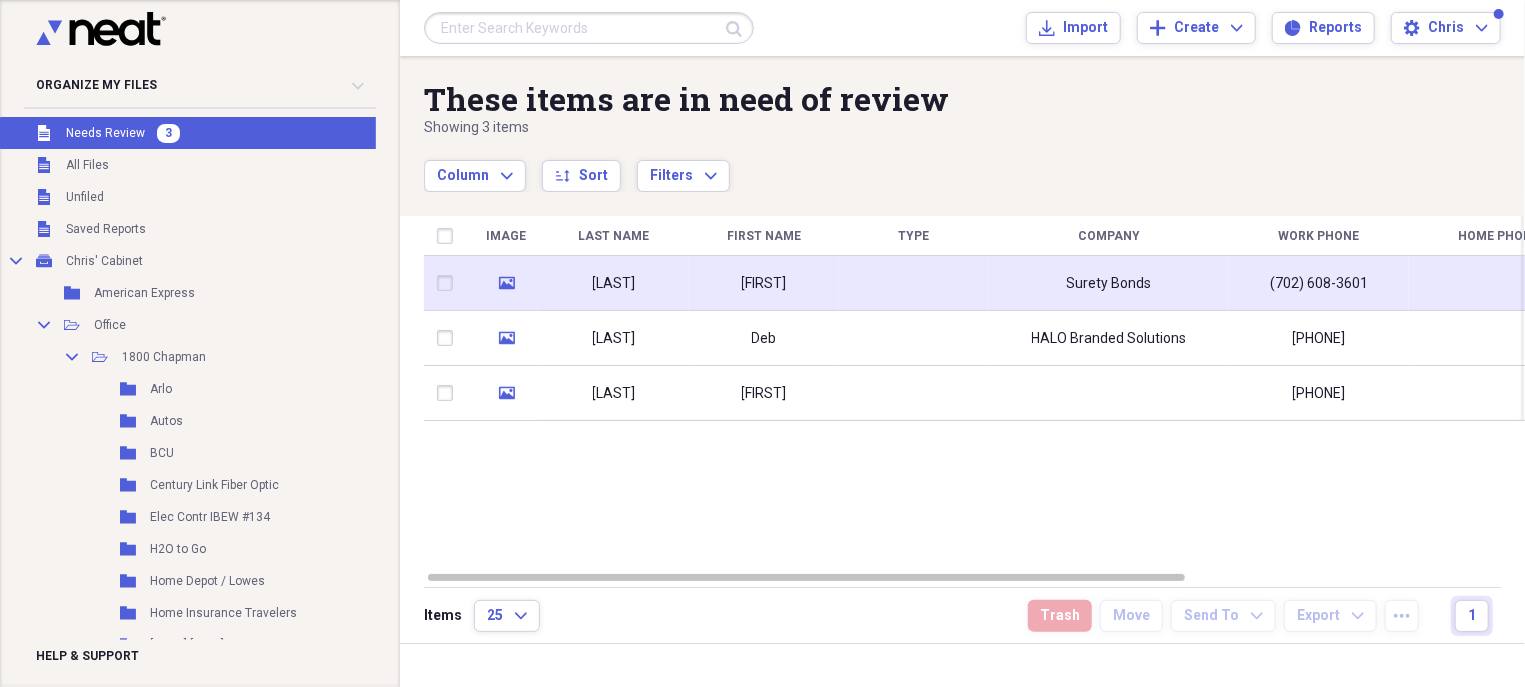 click on "[LAST]" at bounding box center (614, 283) 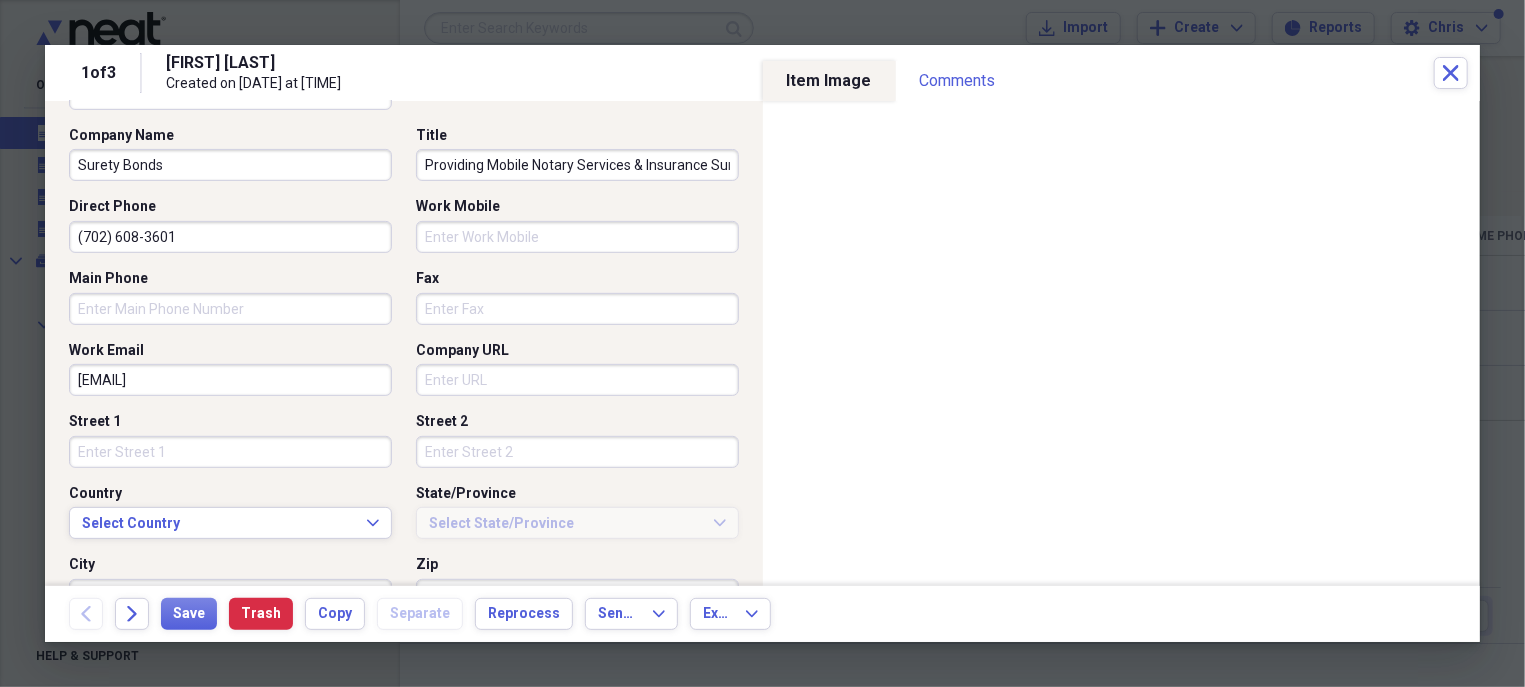 scroll, scrollTop: 338, scrollLeft: 0, axis: vertical 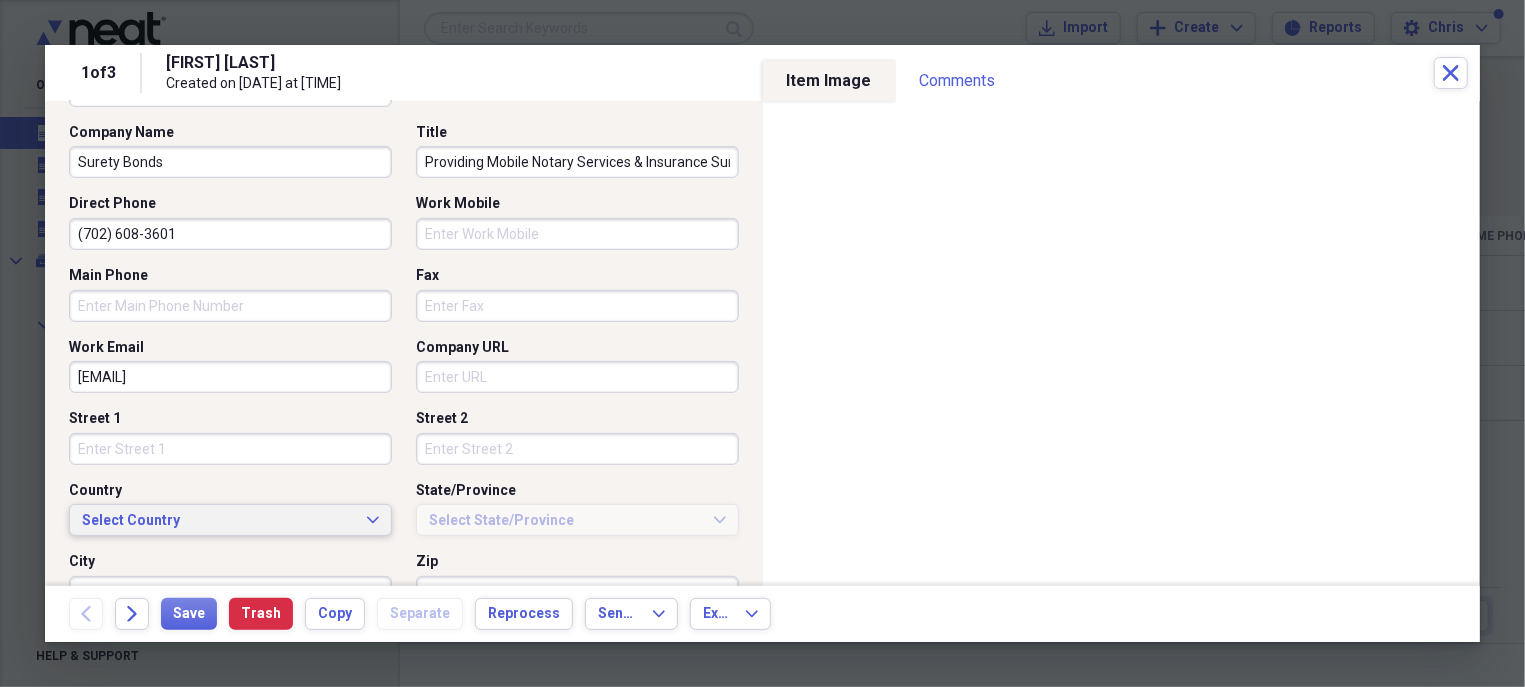 click on "Select Country Expand" at bounding box center [230, 520] 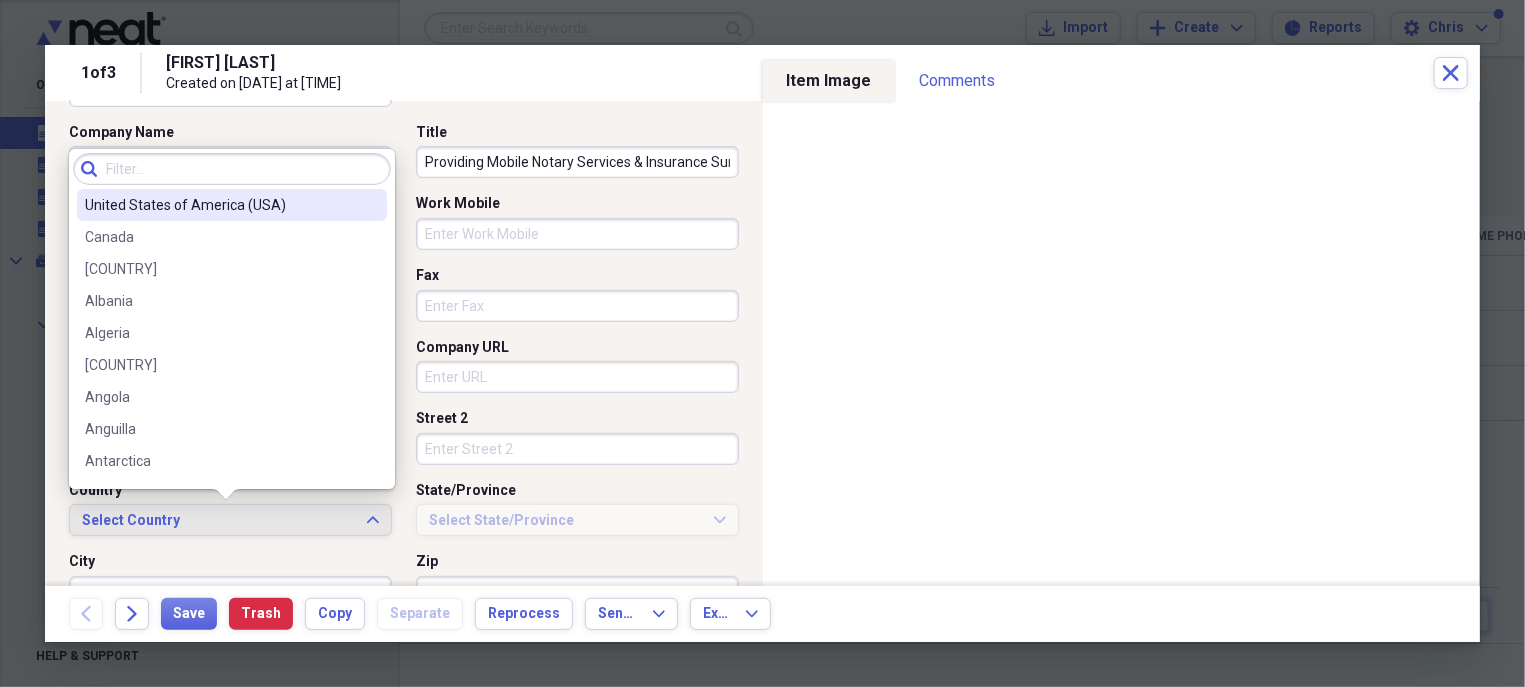 click on "United States of America (USA)" at bounding box center [232, 205] 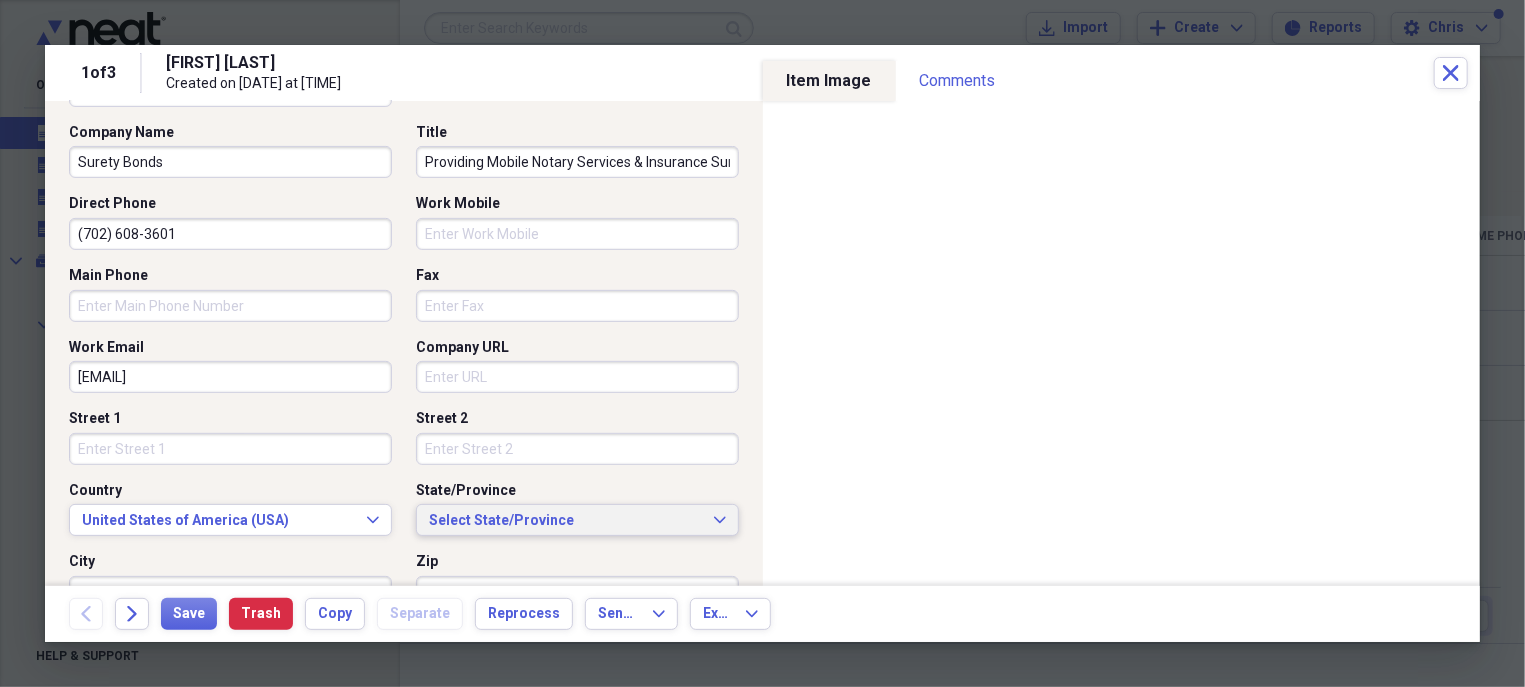 click on "Select State/Province" at bounding box center (565, 521) 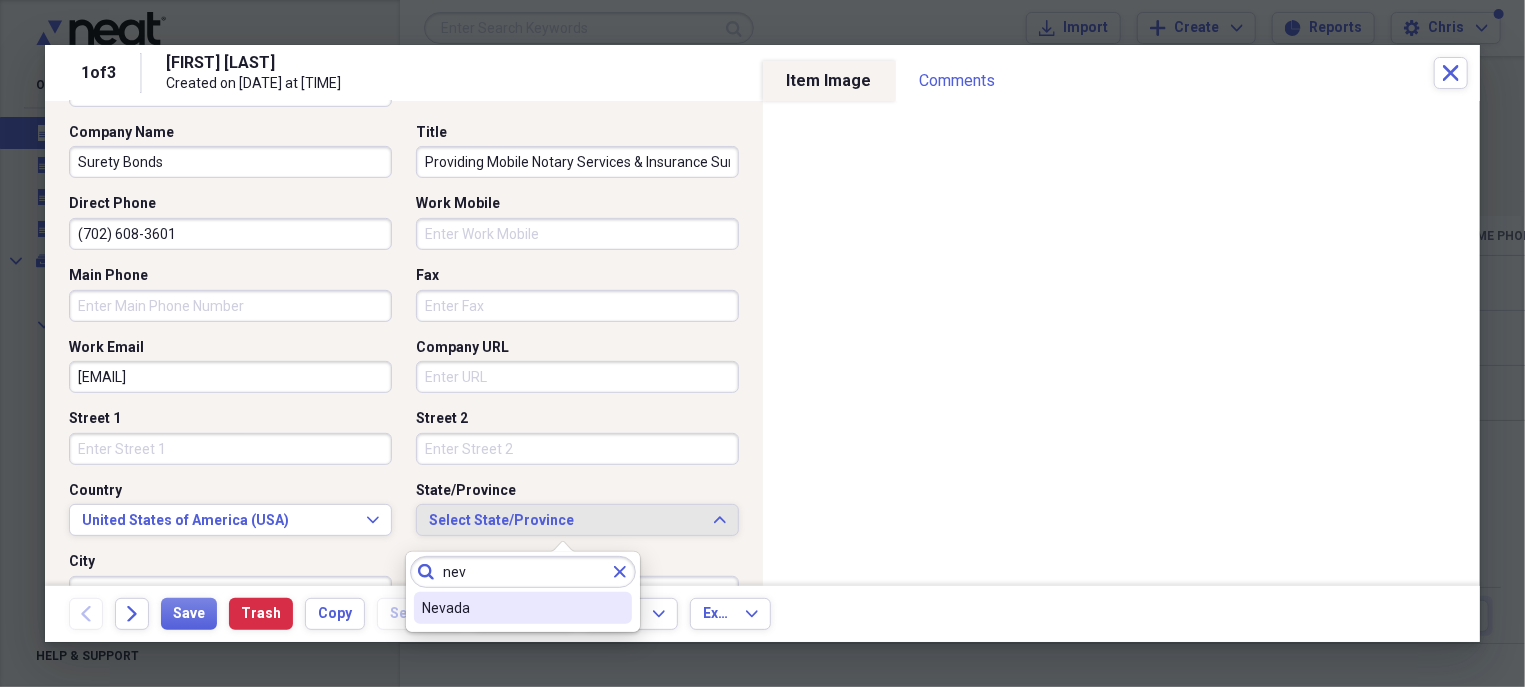 type on "nev" 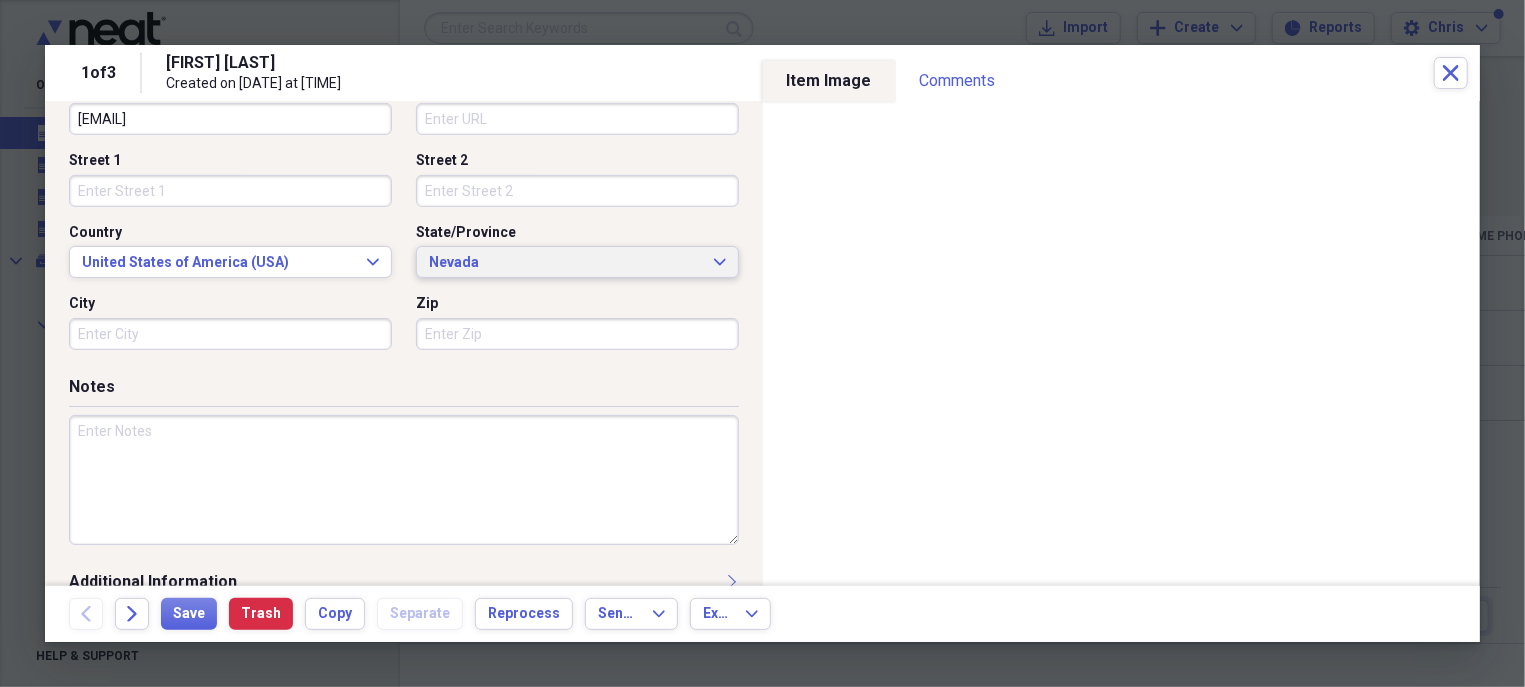 scroll, scrollTop: 620, scrollLeft: 0, axis: vertical 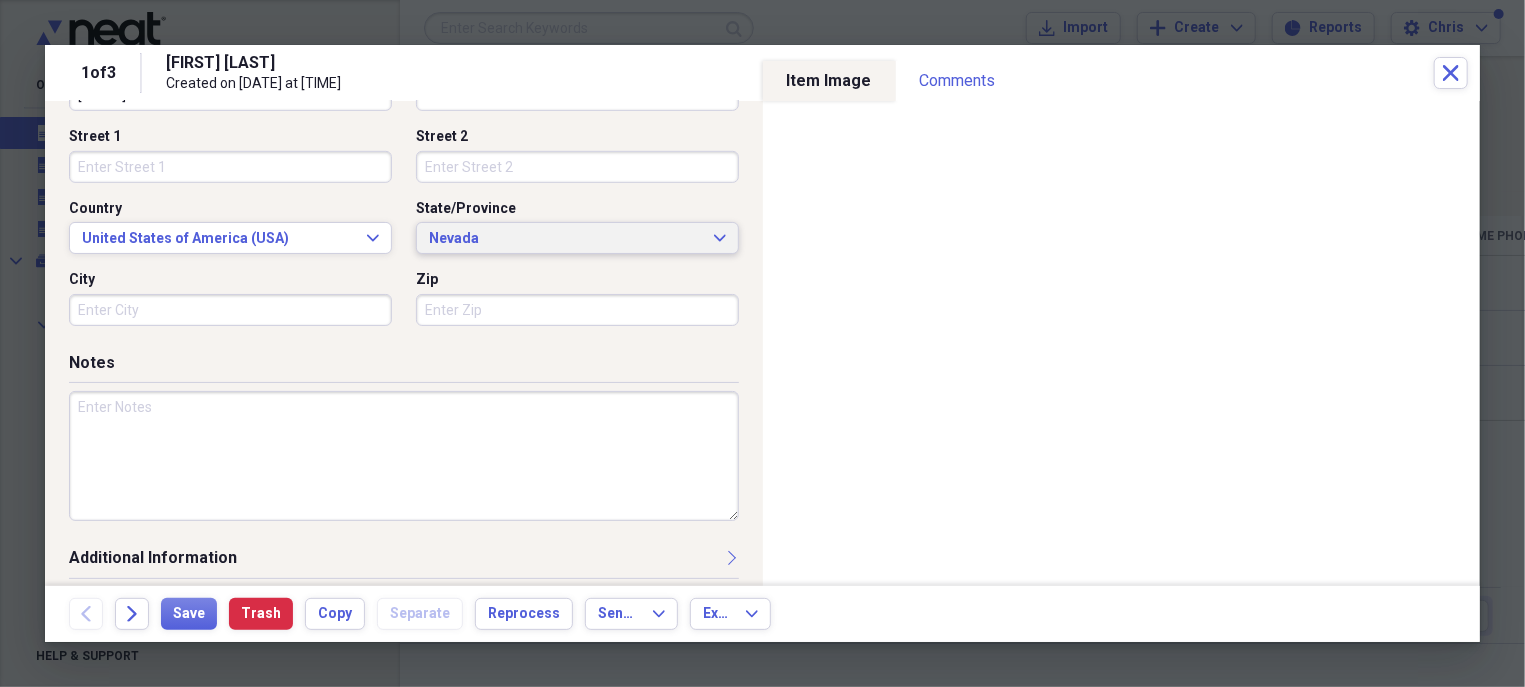 type 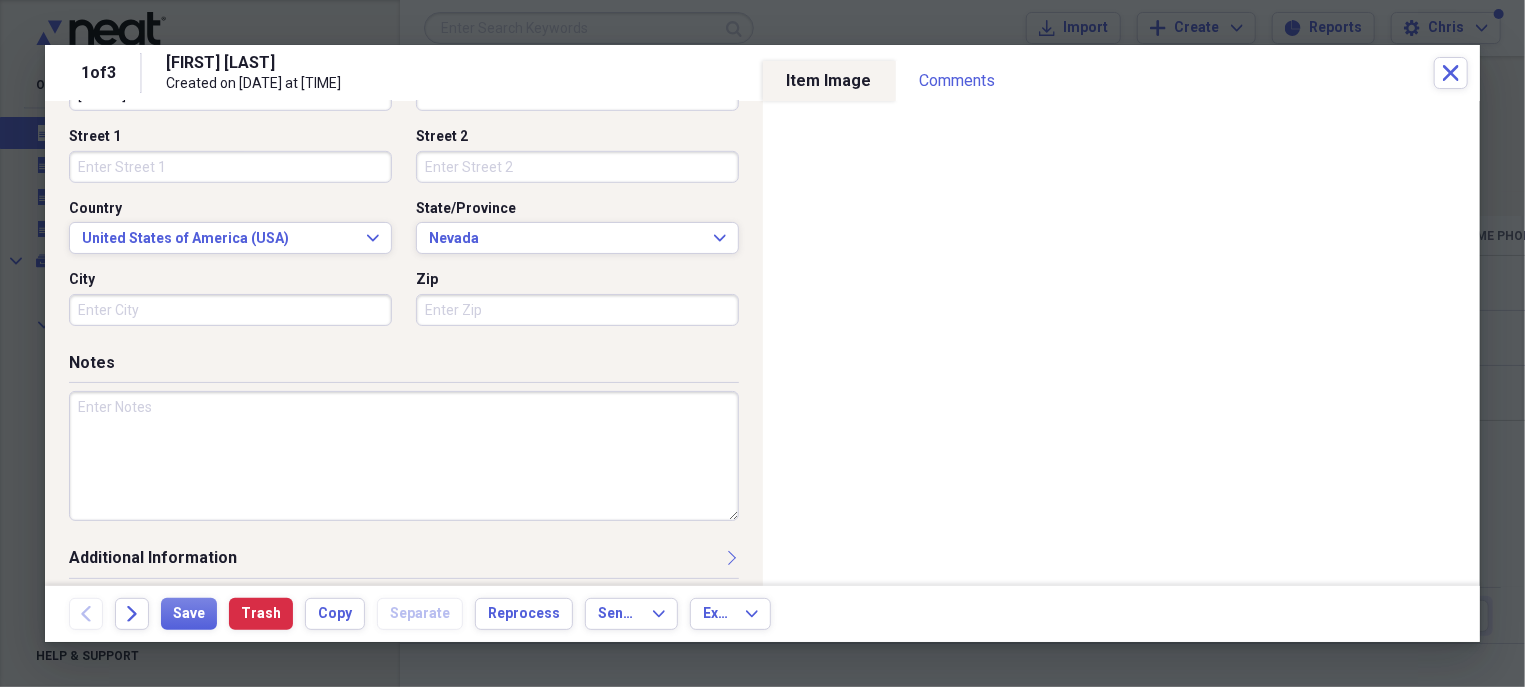 click on "City" at bounding box center [230, 310] 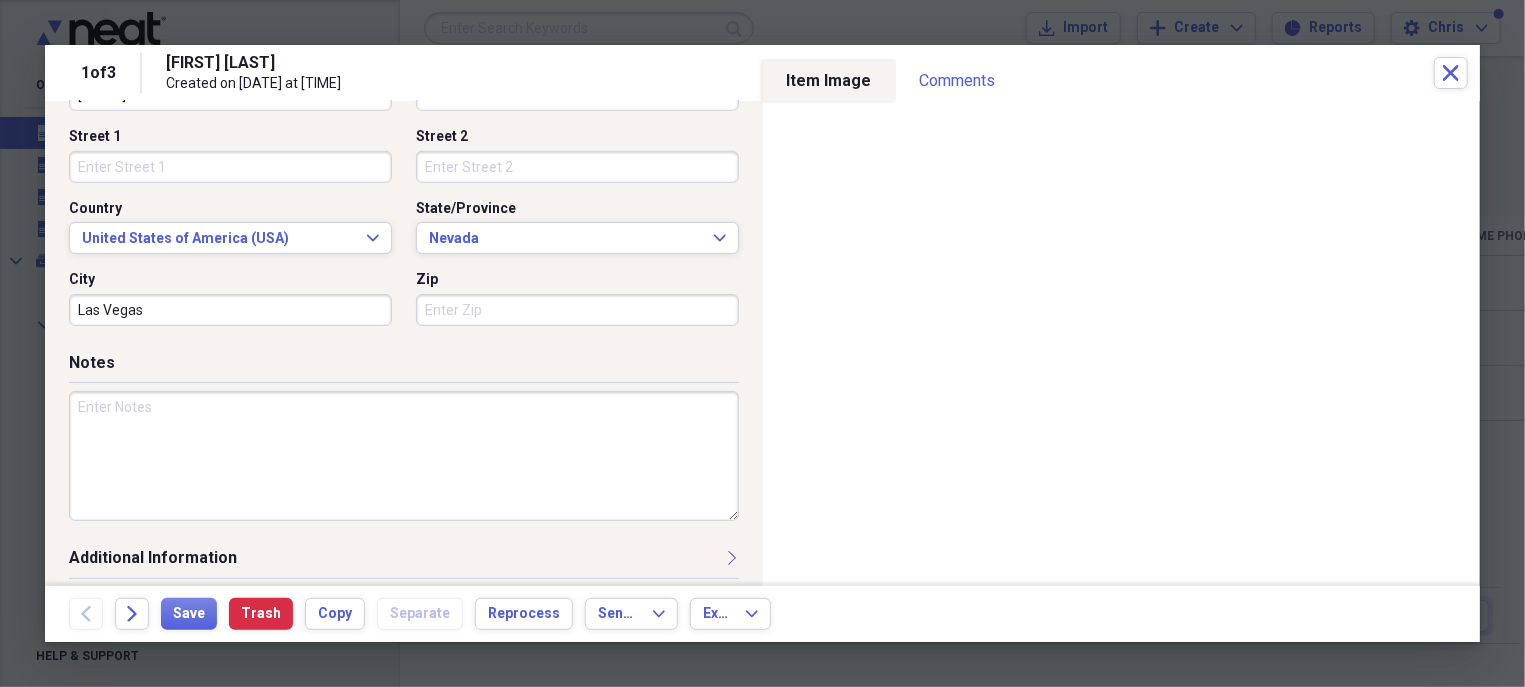 type on "Las Vegas" 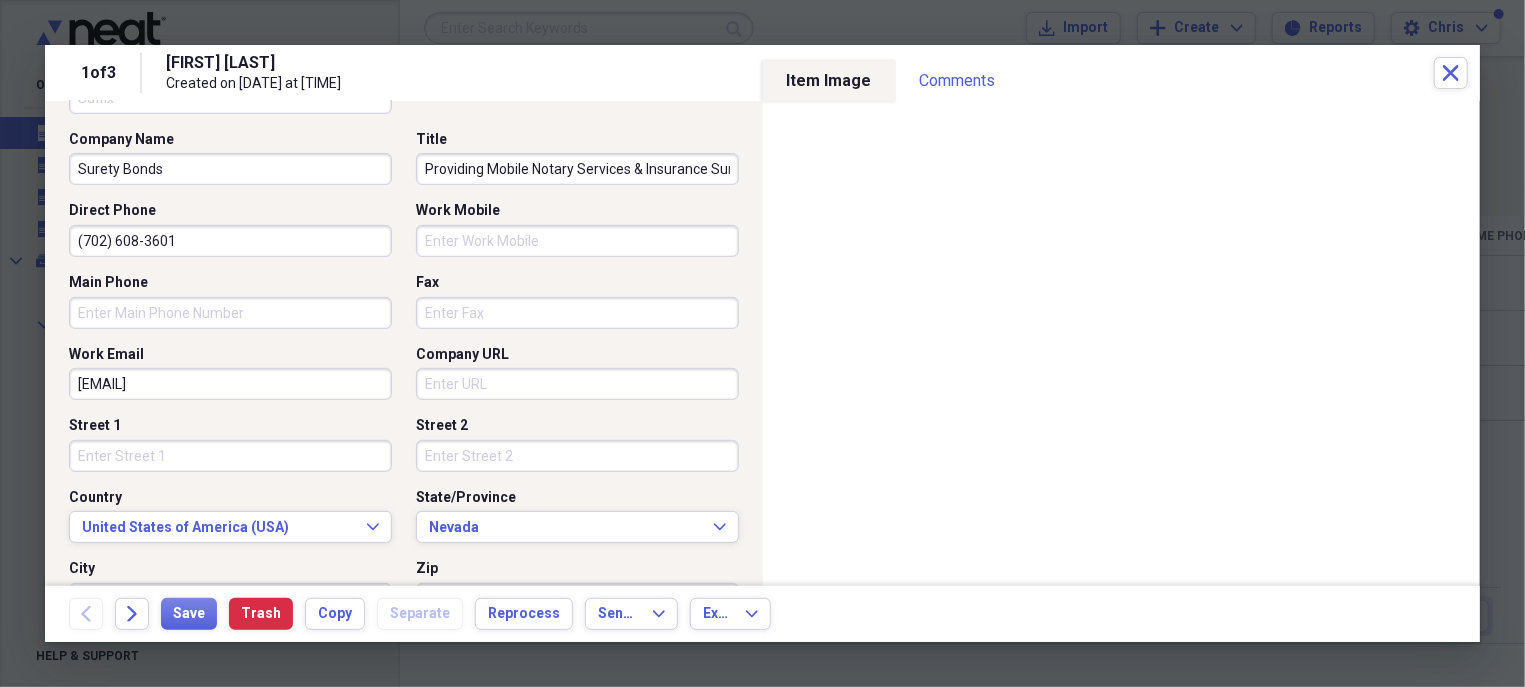 scroll, scrollTop: 300, scrollLeft: 0, axis: vertical 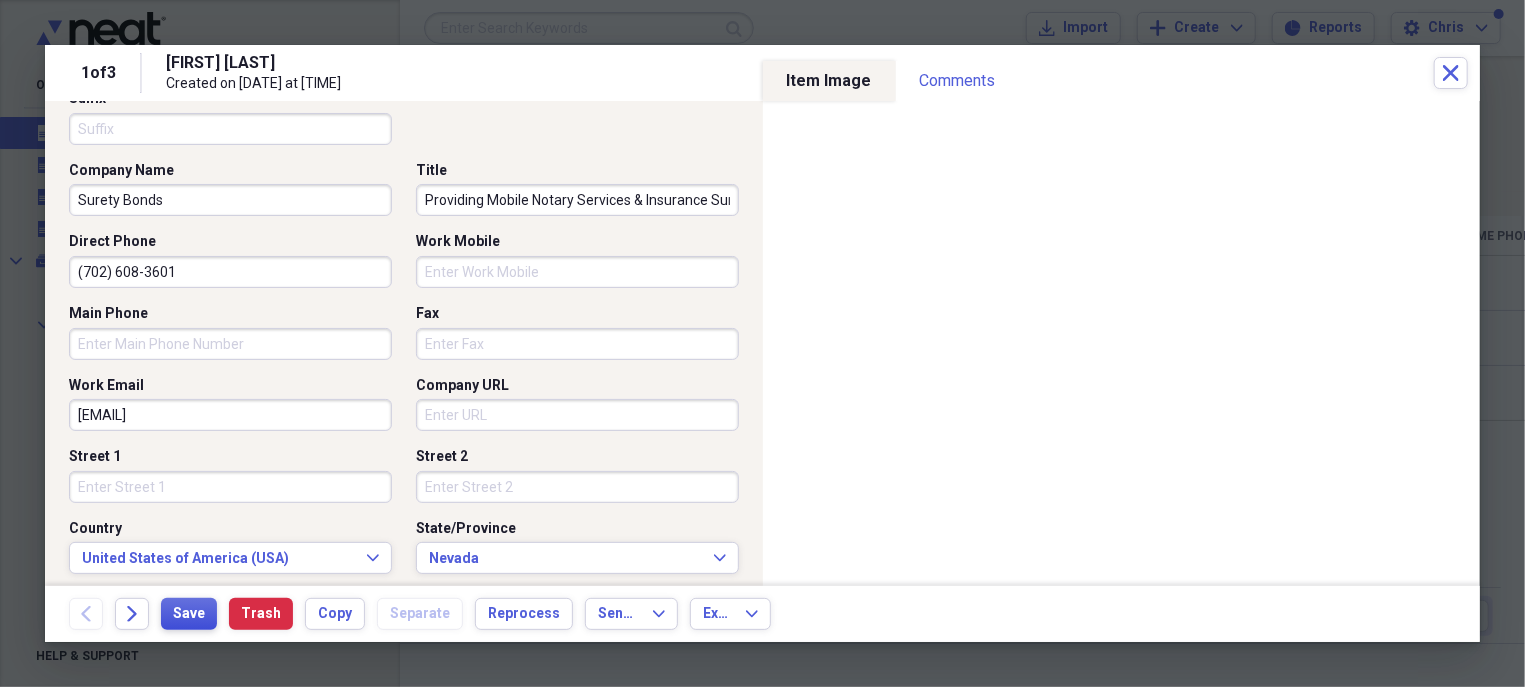 click on "Save" at bounding box center [189, 614] 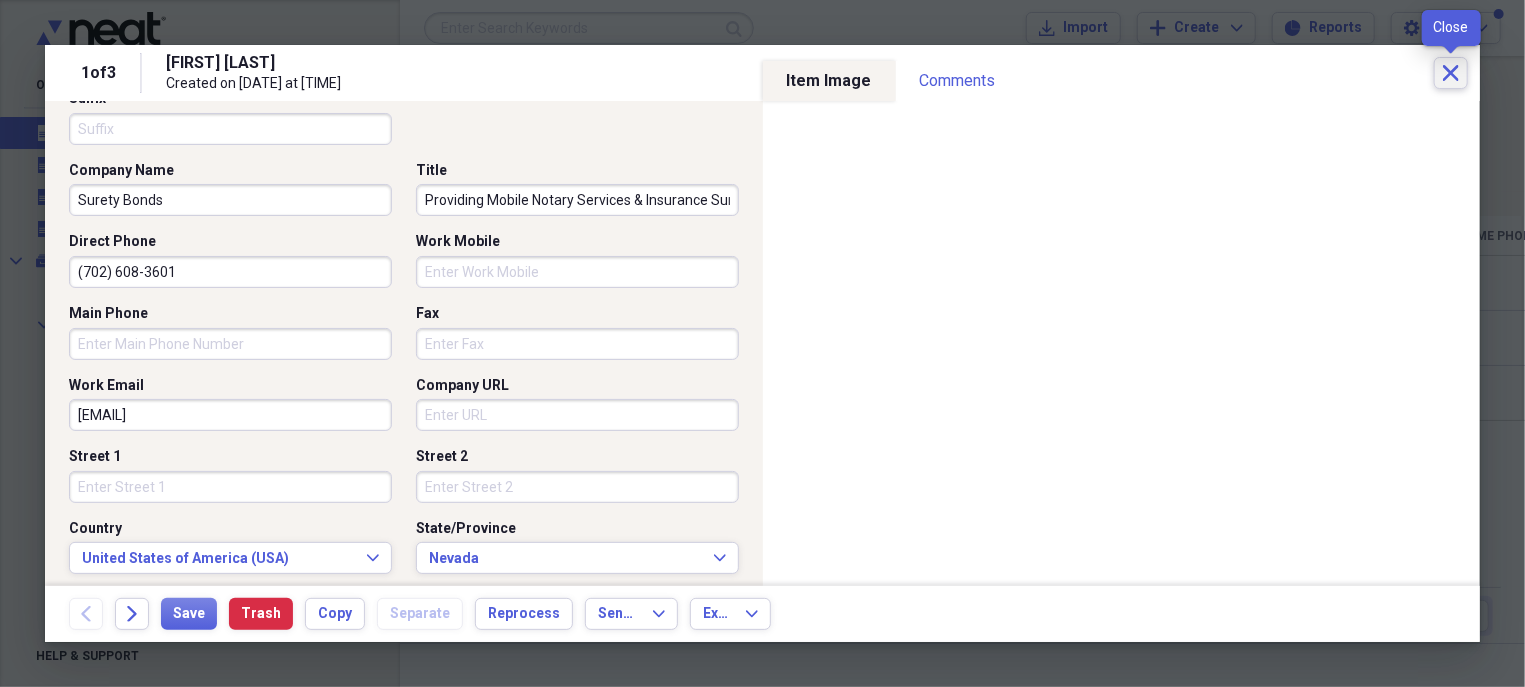 click on "Close" at bounding box center [1451, 73] 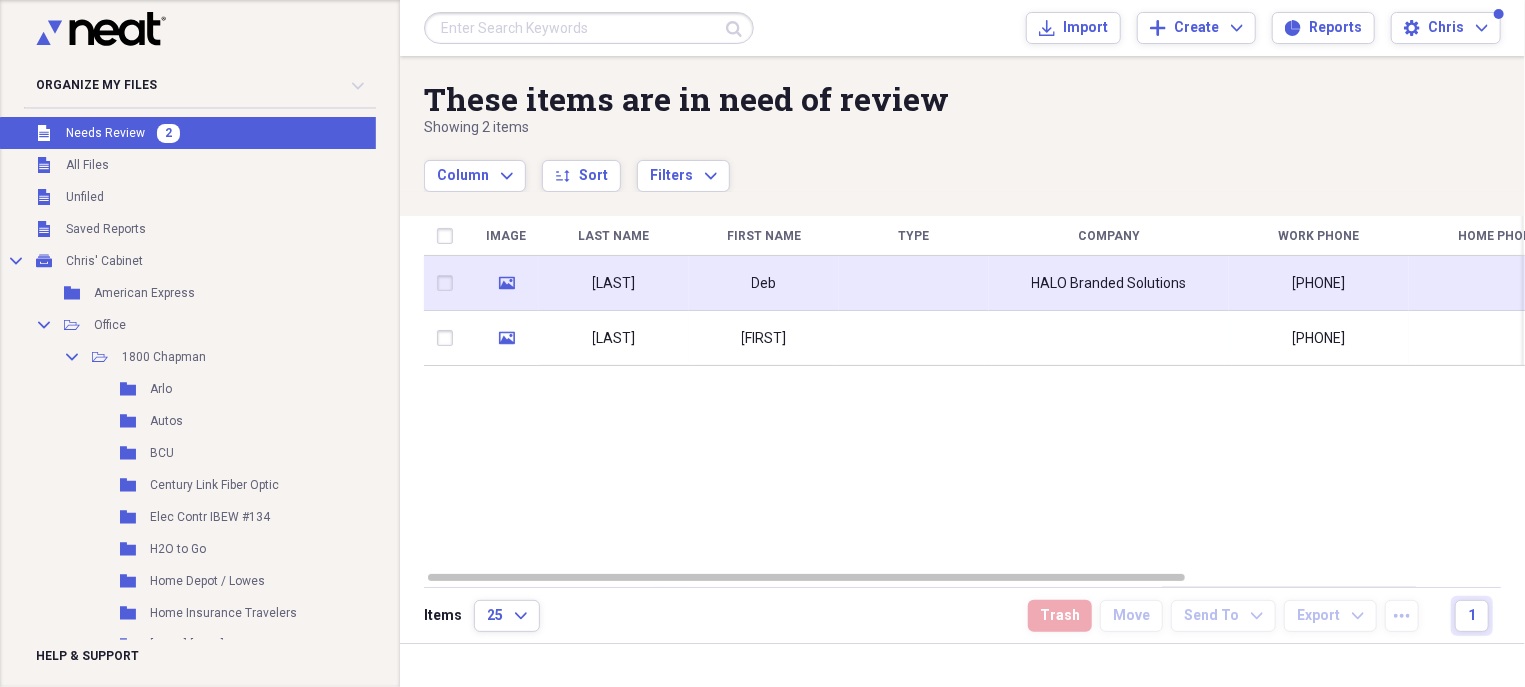 click on "Deb" at bounding box center [764, 283] 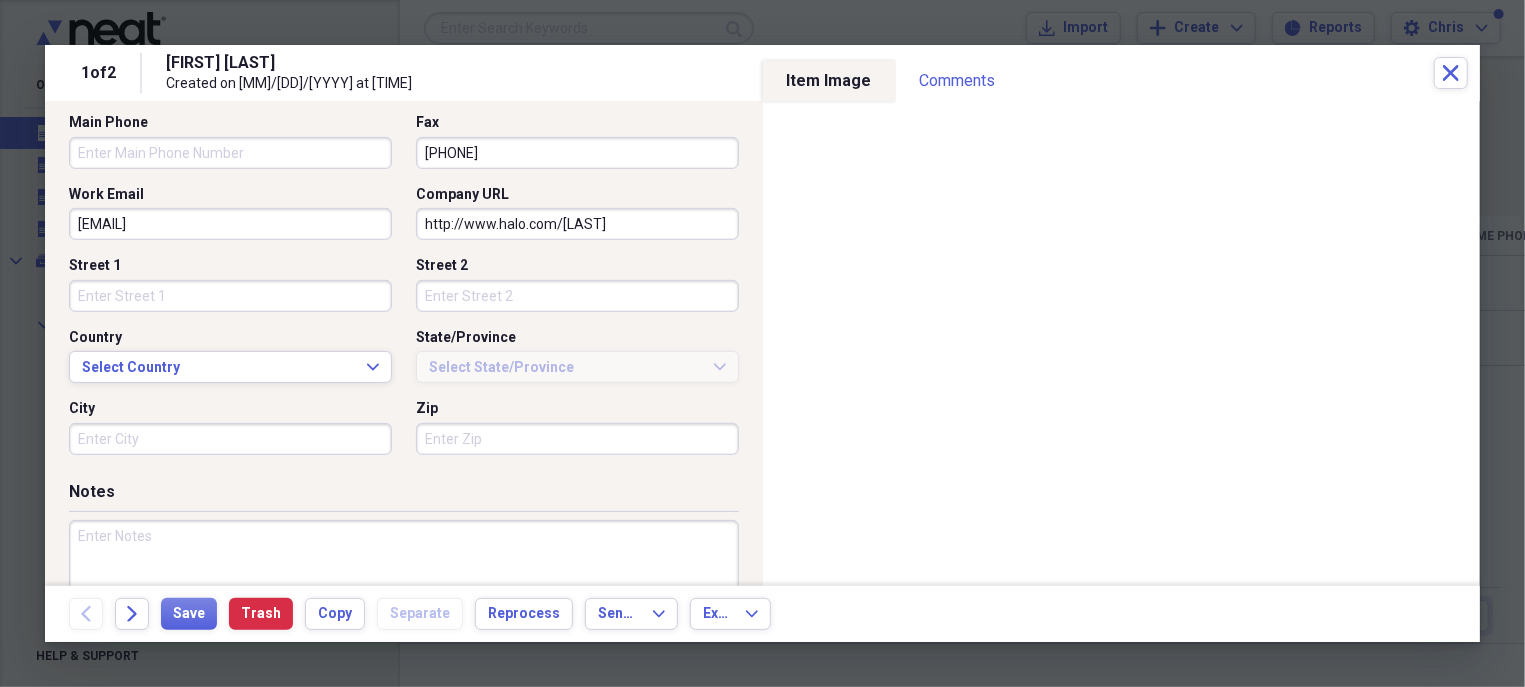 scroll, scrollTop: 497, scrollLeft: 0, axis: vertical 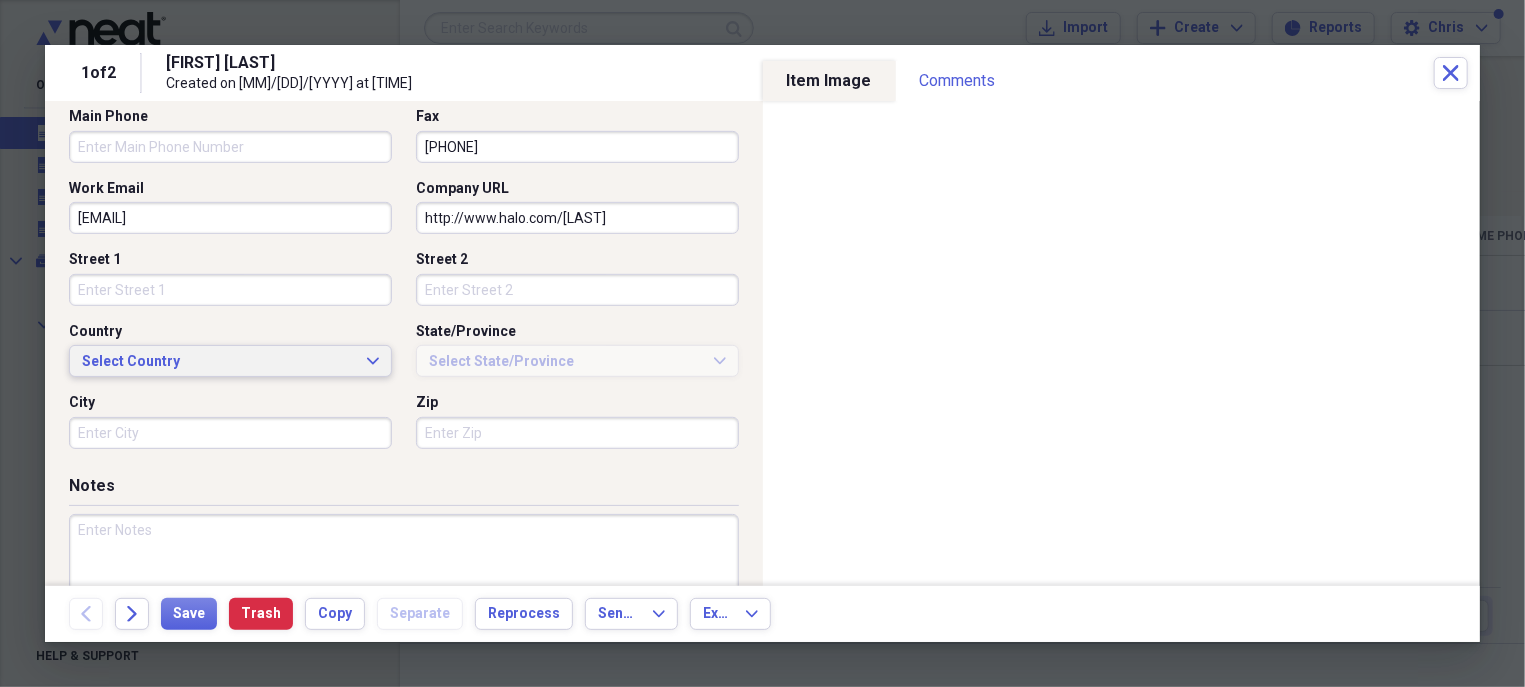 click on "Expand" 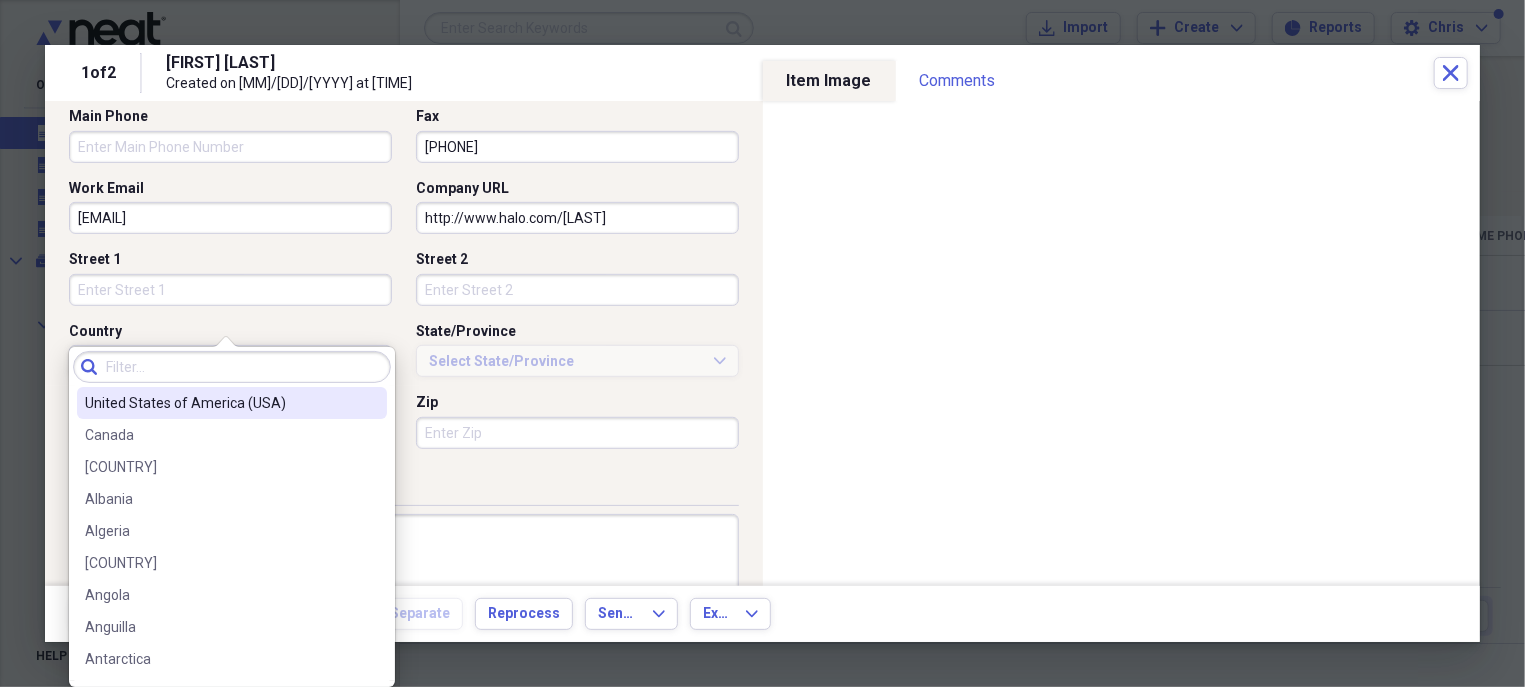 click on "United States of America (USA)" at bounding box center (220, 403) 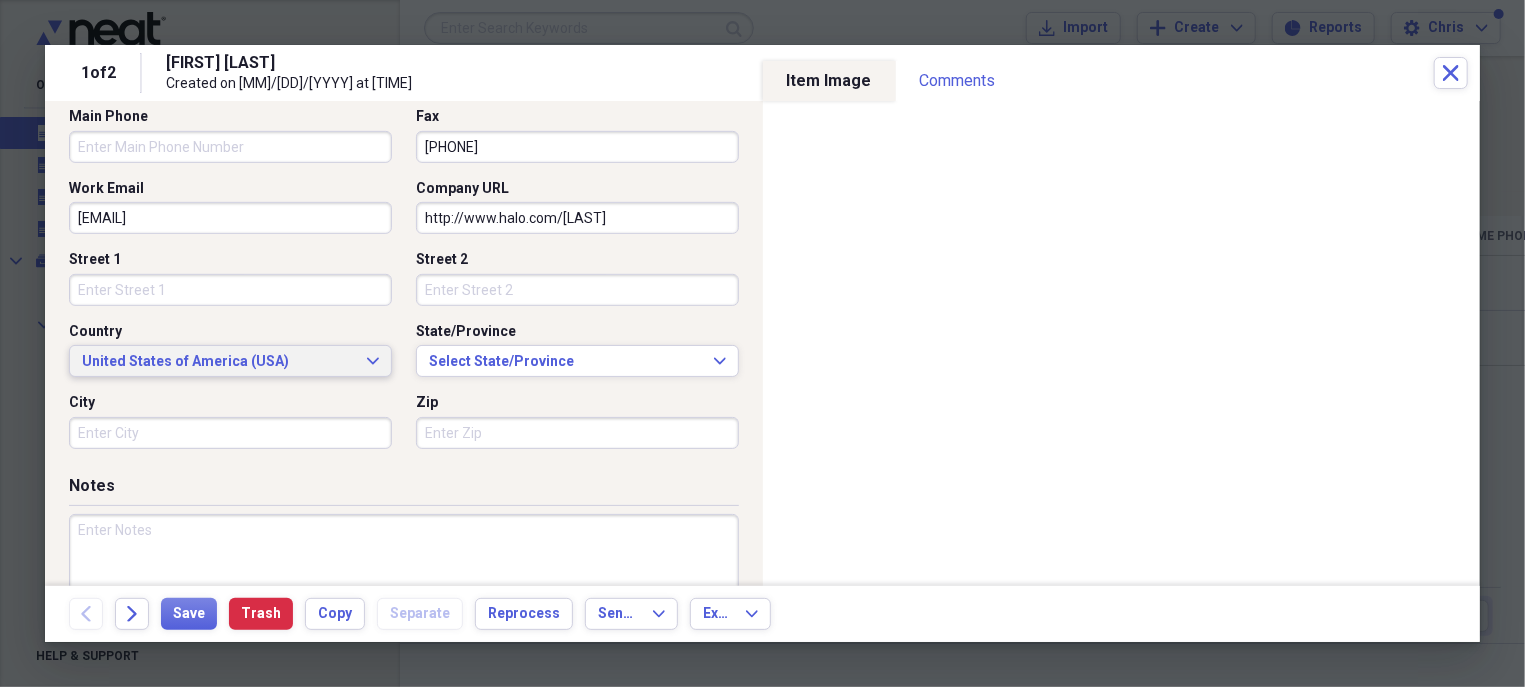 scroll, scrollTop: 52, scrollLeft: 0, axis: vertical 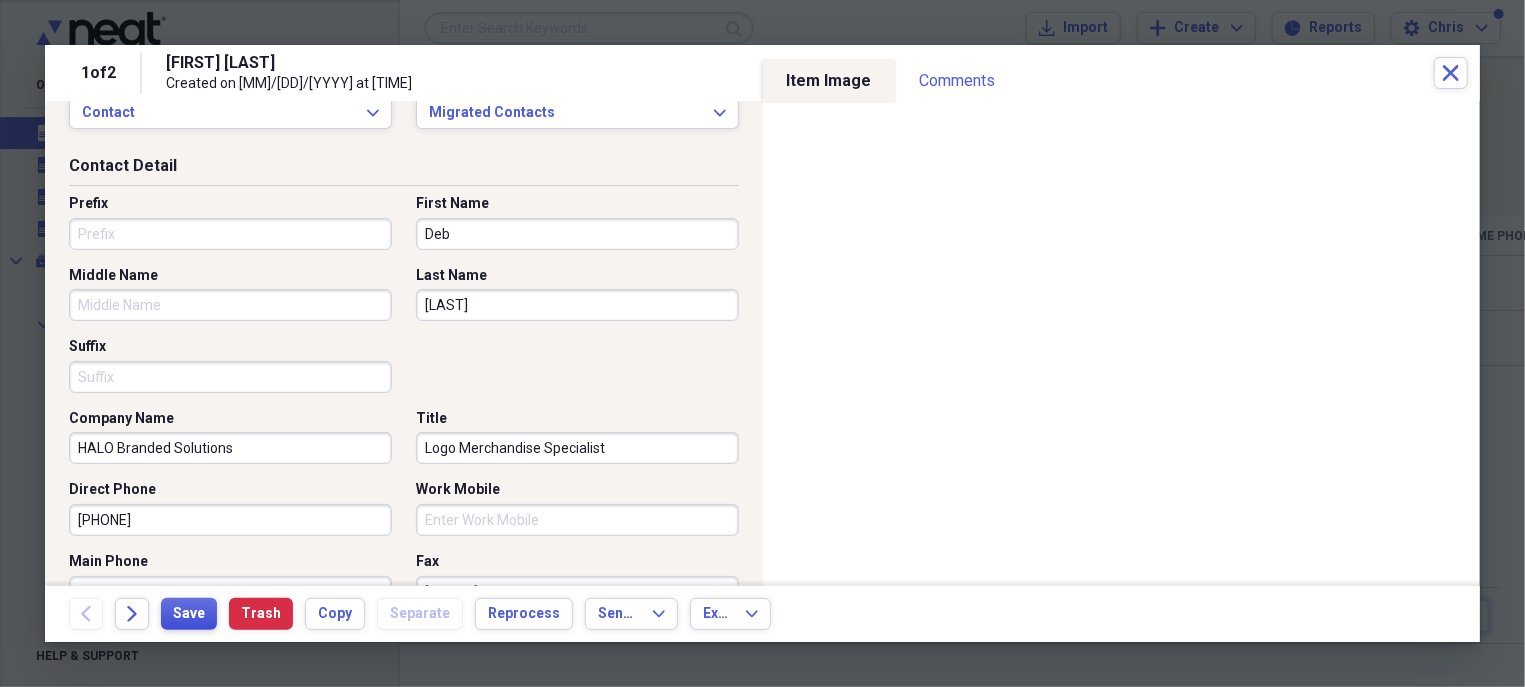 click on "Save" at bounding box center (189, 614) 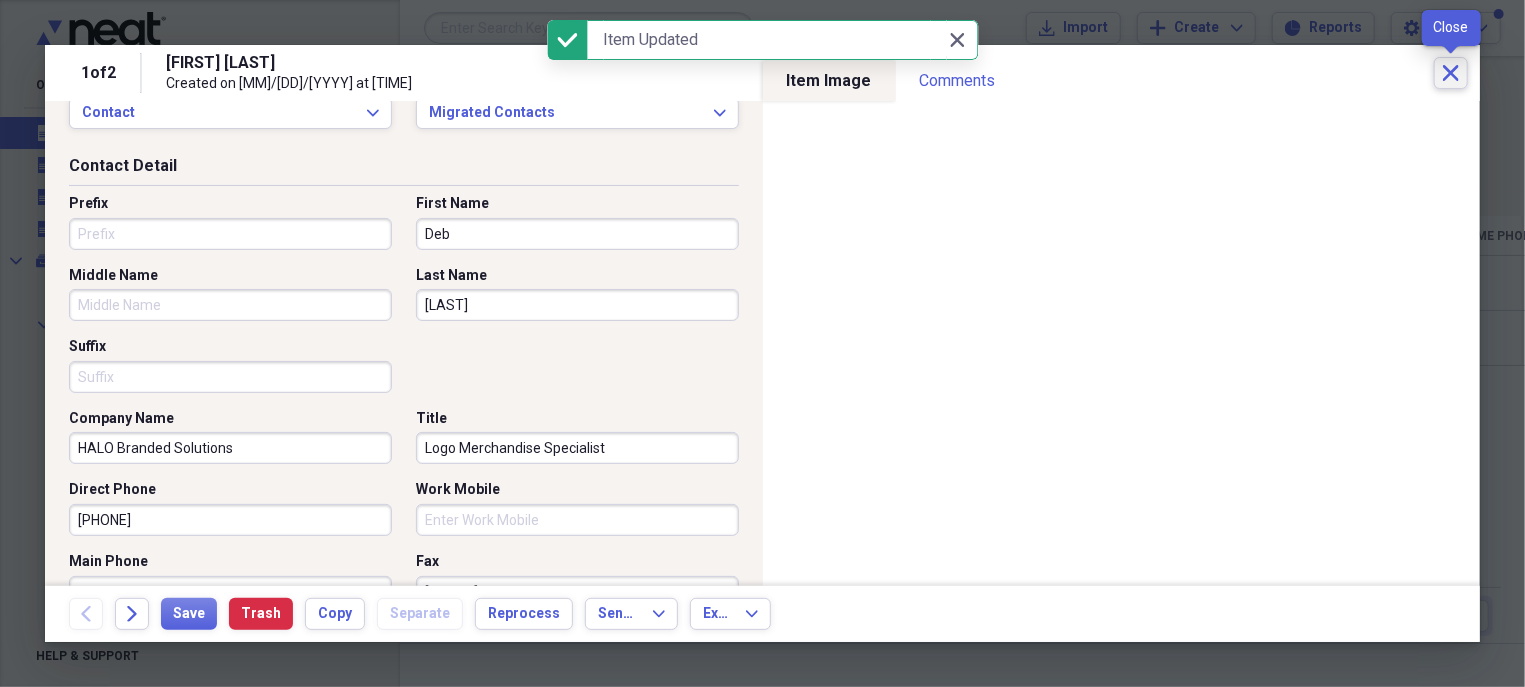click 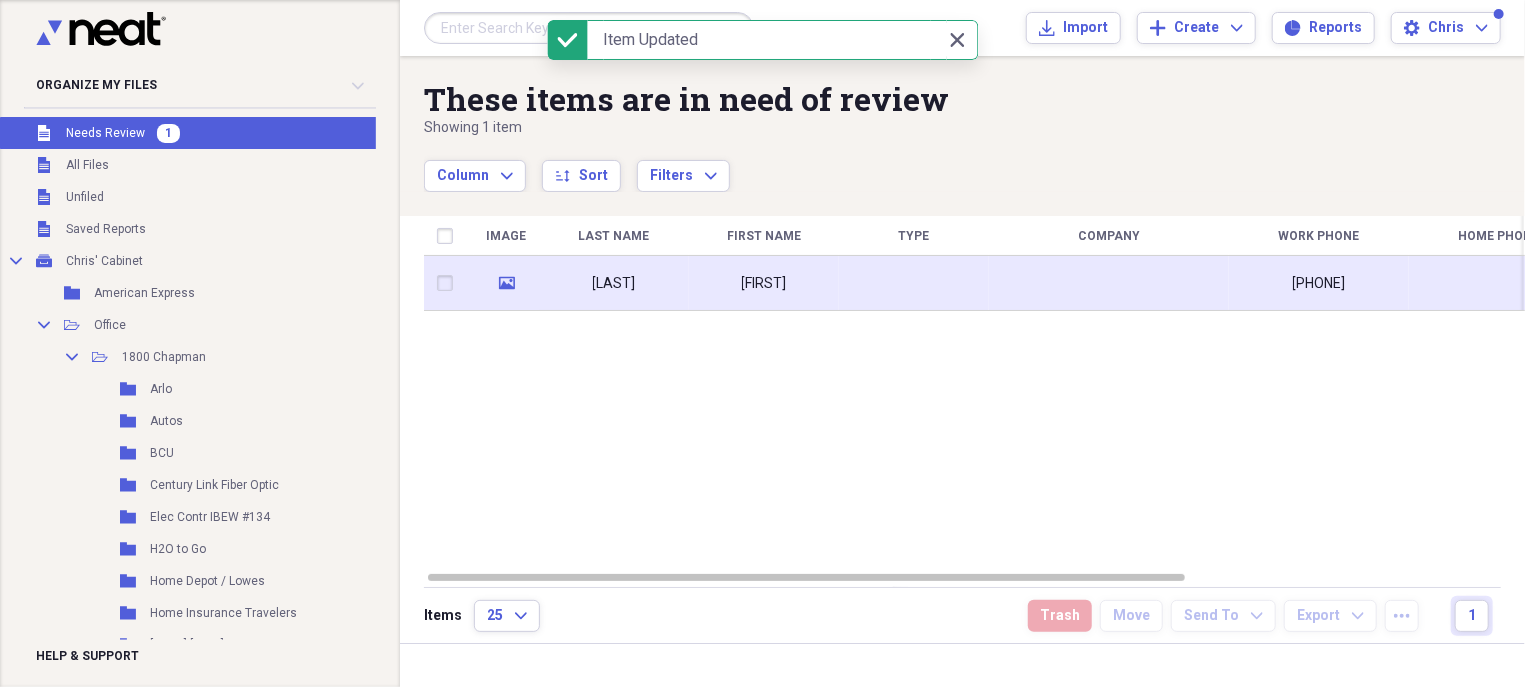 click on "[FIRST]" at bounding box center (764, 283) 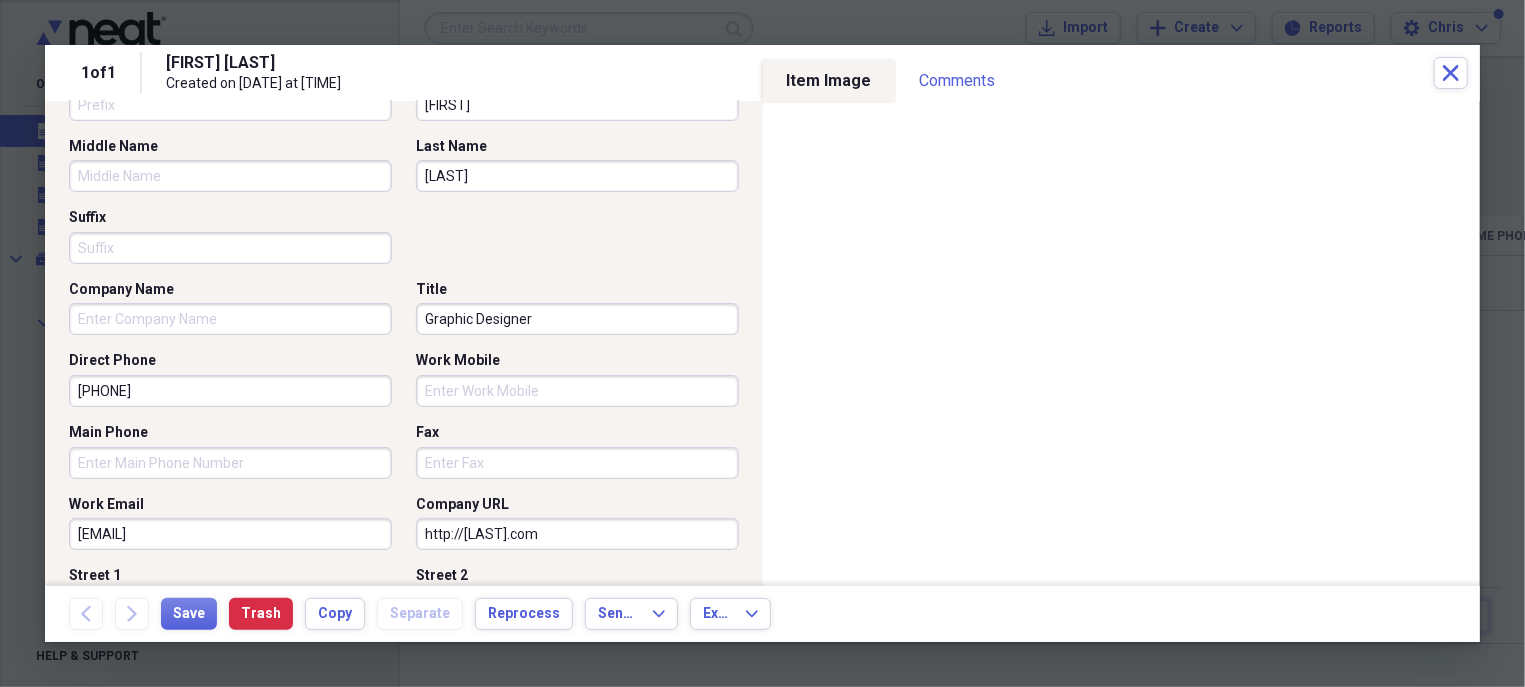 scroll, scrollTop: 241, scrollLeft: 0, axis: vertical 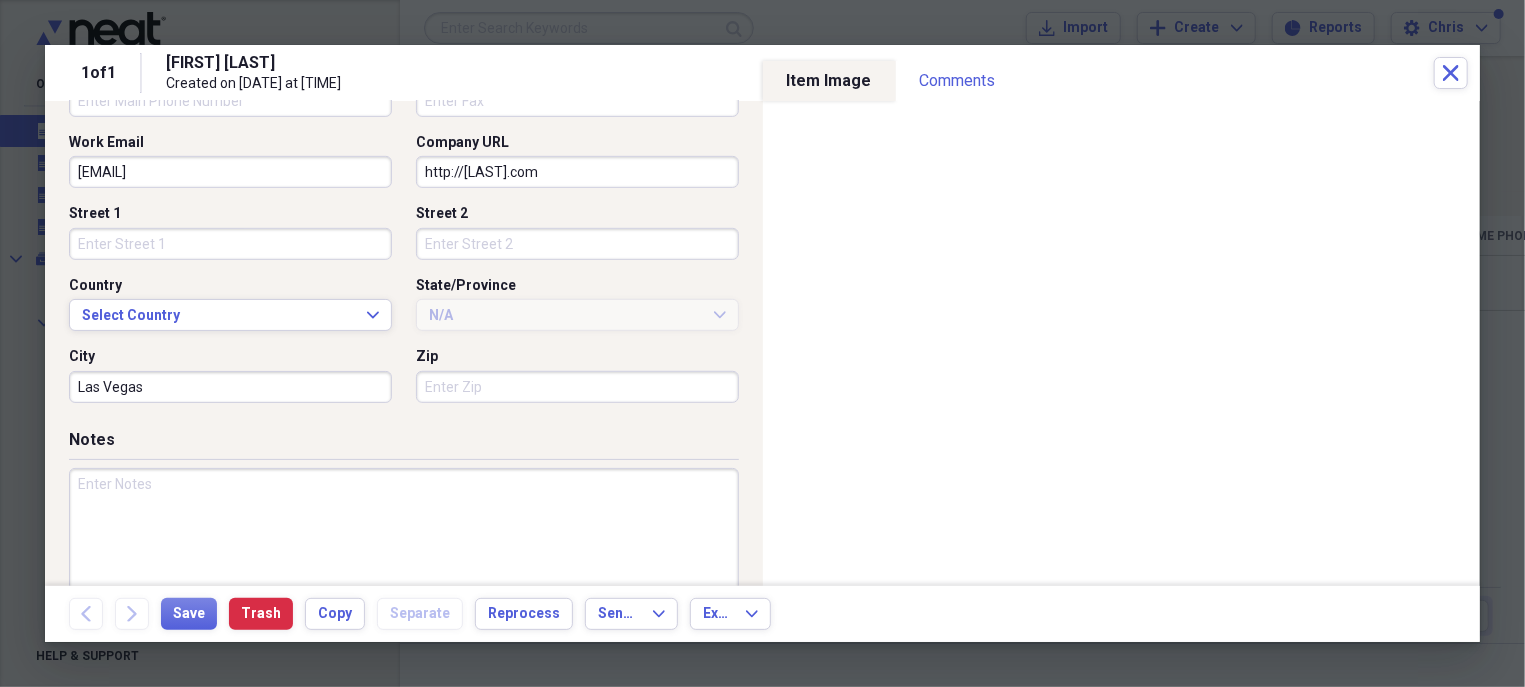 click on "http://[LAST].com" at bounding box center [577, 172] 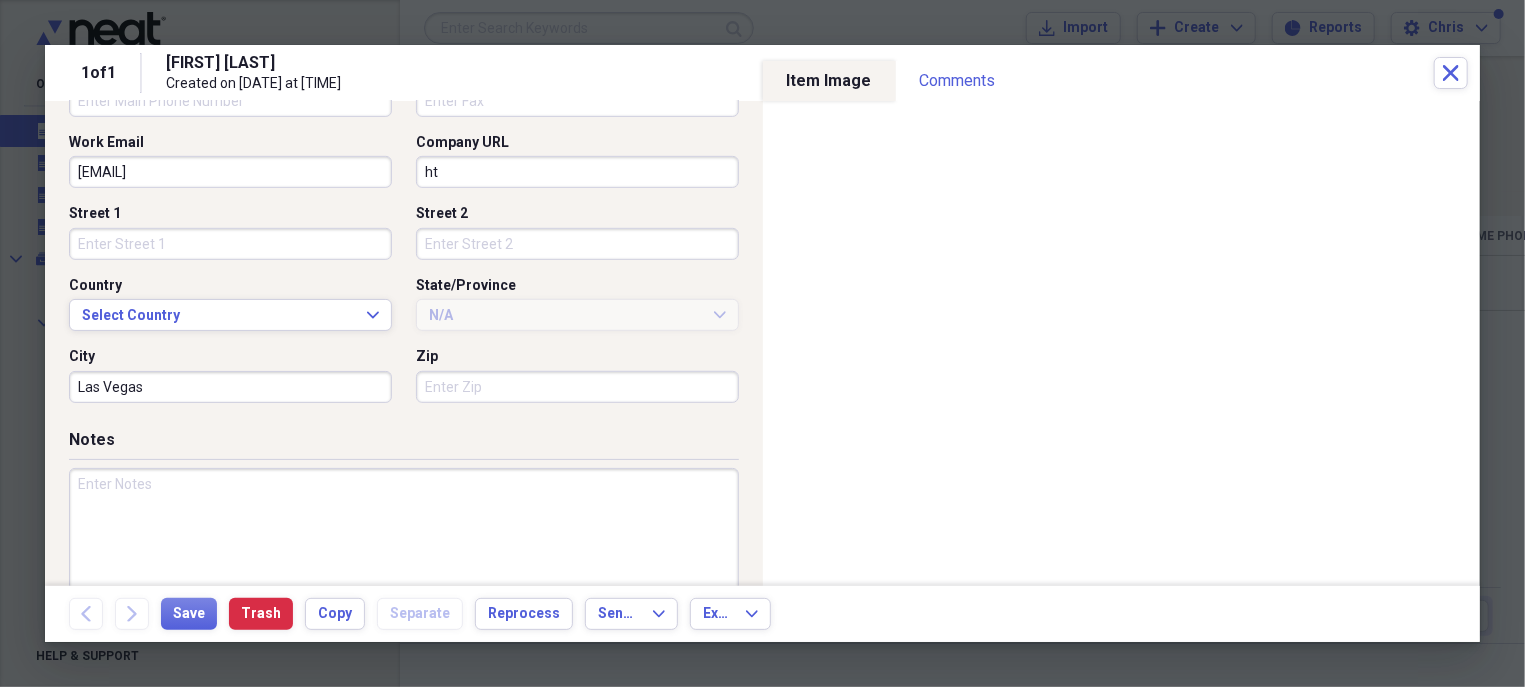 type on "h" 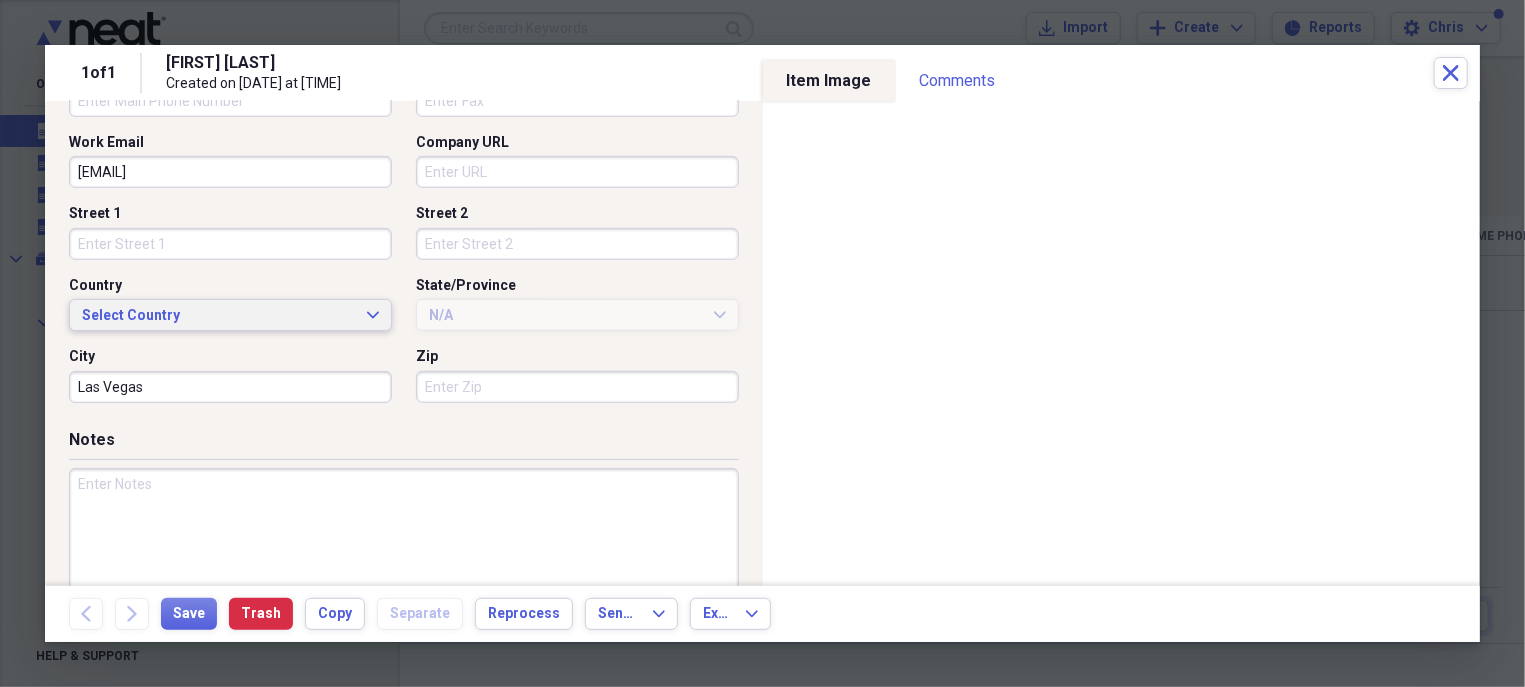 click on "Expand" 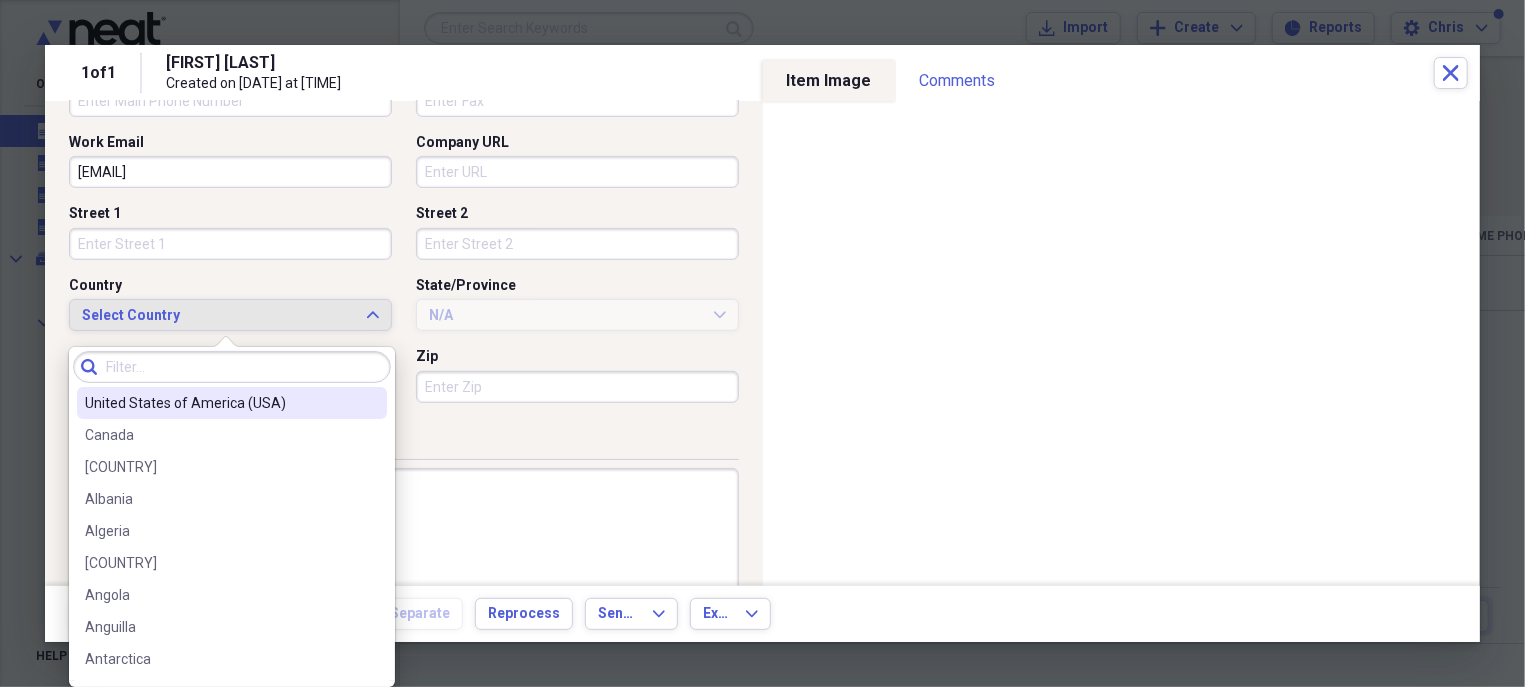 click on "United States of America (USA)" at bounding box center [220, 403] 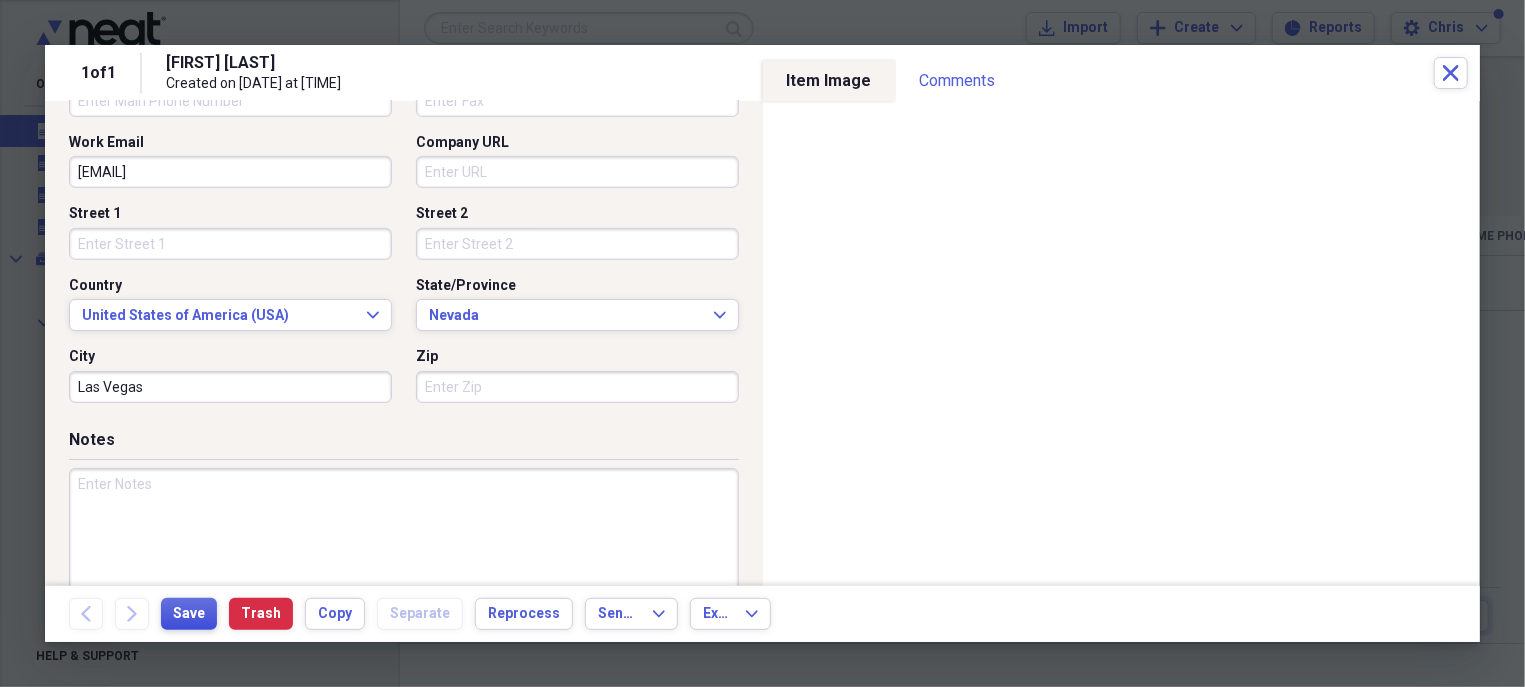 click on "Save" at bounding box center [189, 614] 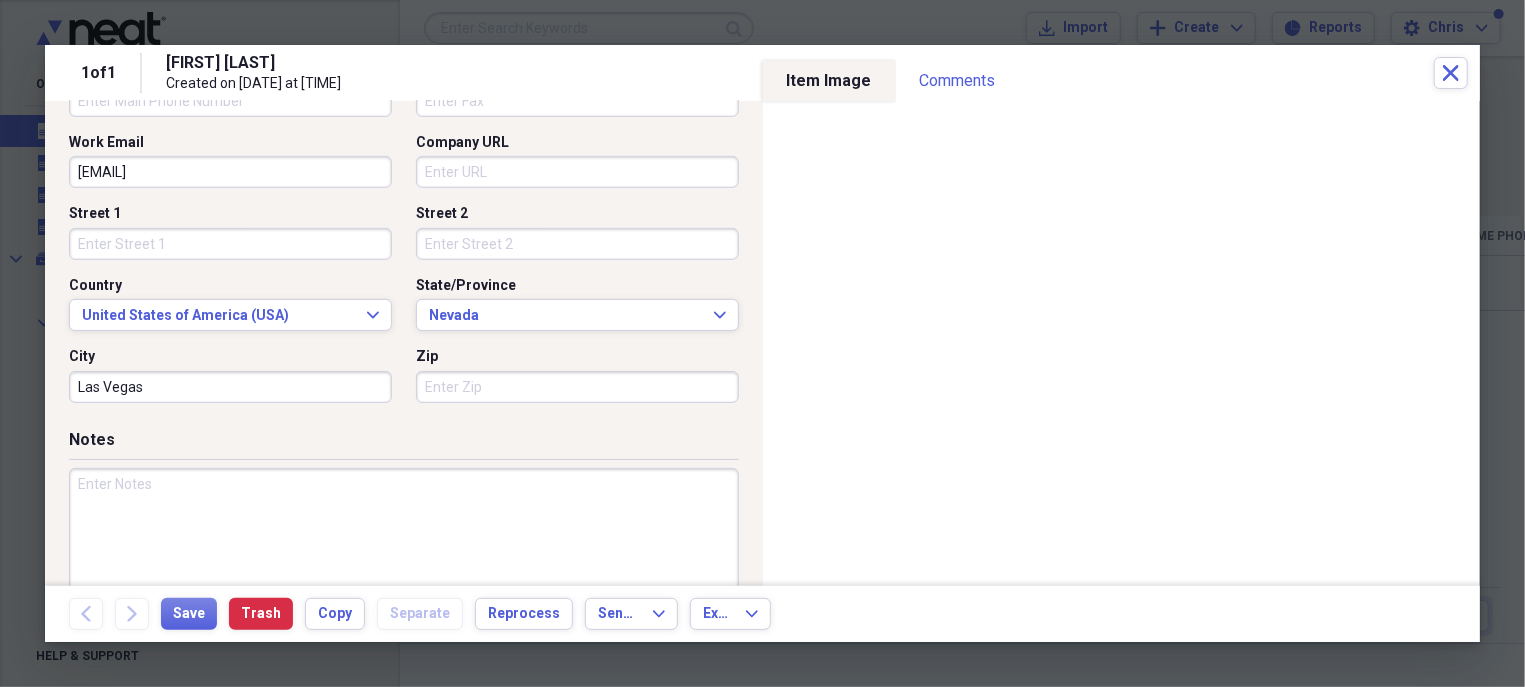 click on "Company URL" at bounding box center [577, 172] 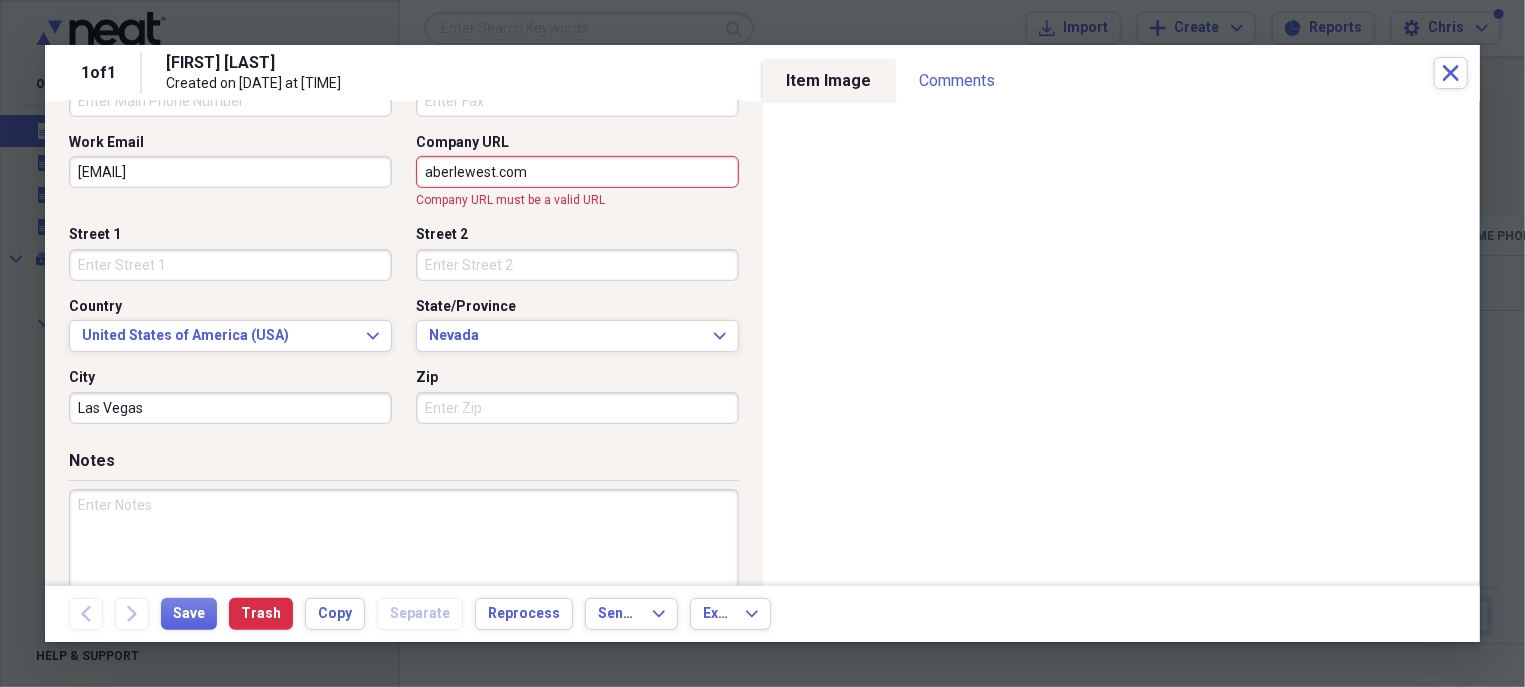 click on "Zip" at bounding box center (577, 408) 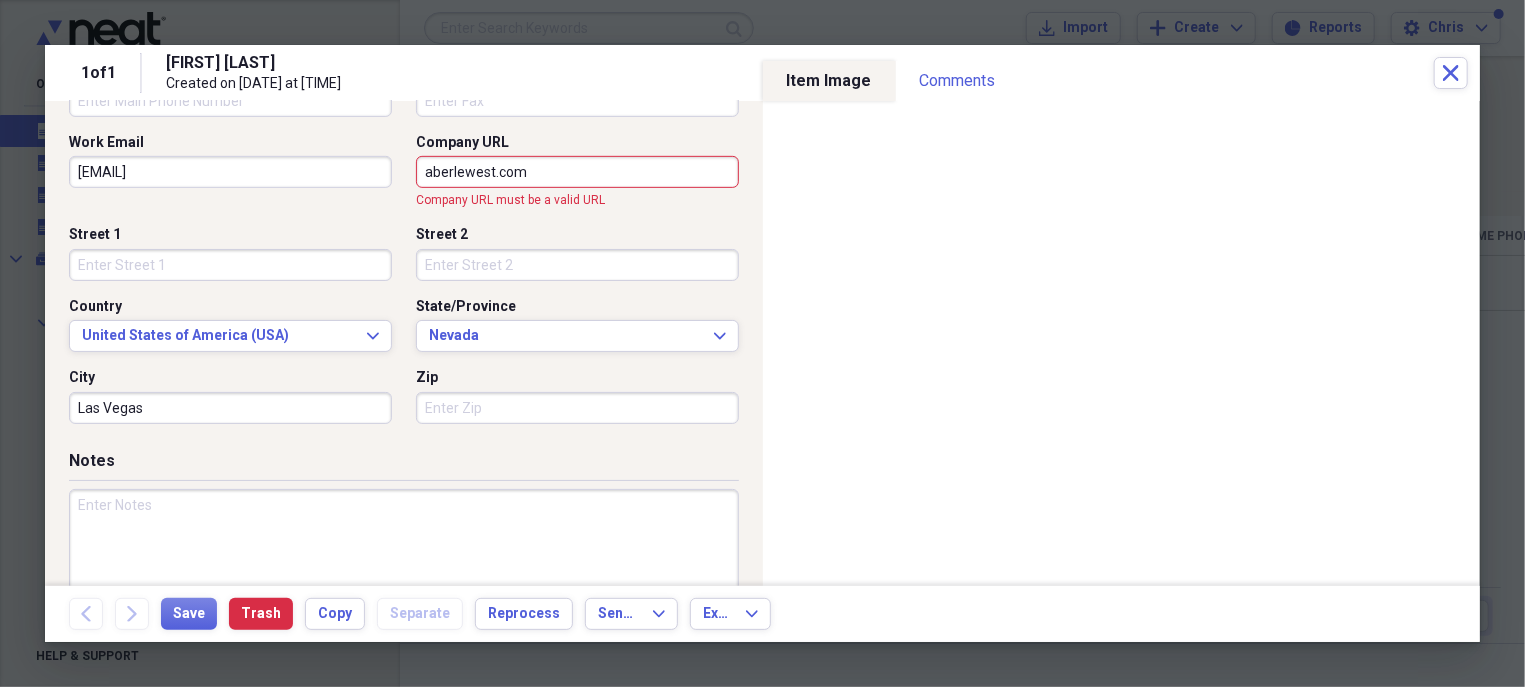 click on "aberlewest.com" at bounding box center [577, 172] 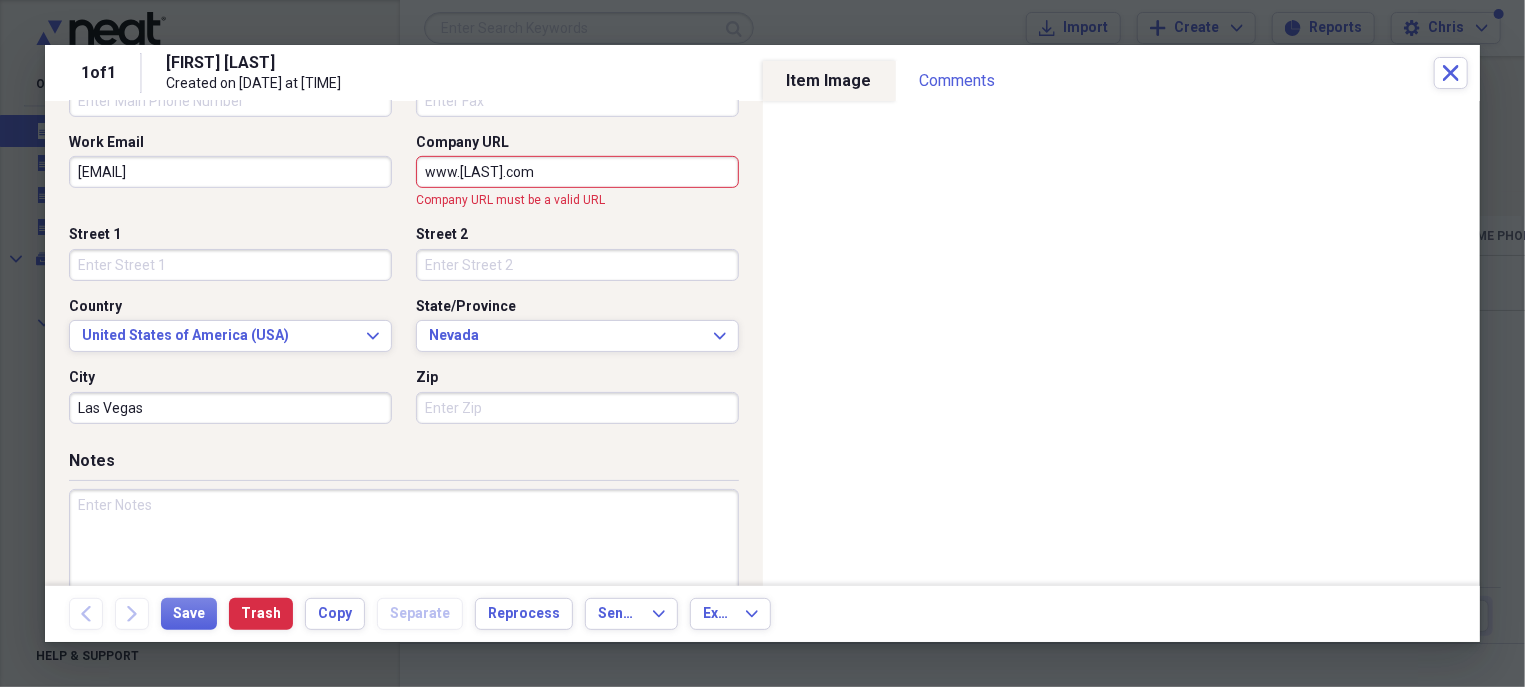 click on "Zip" at bounding box center [577, 408] 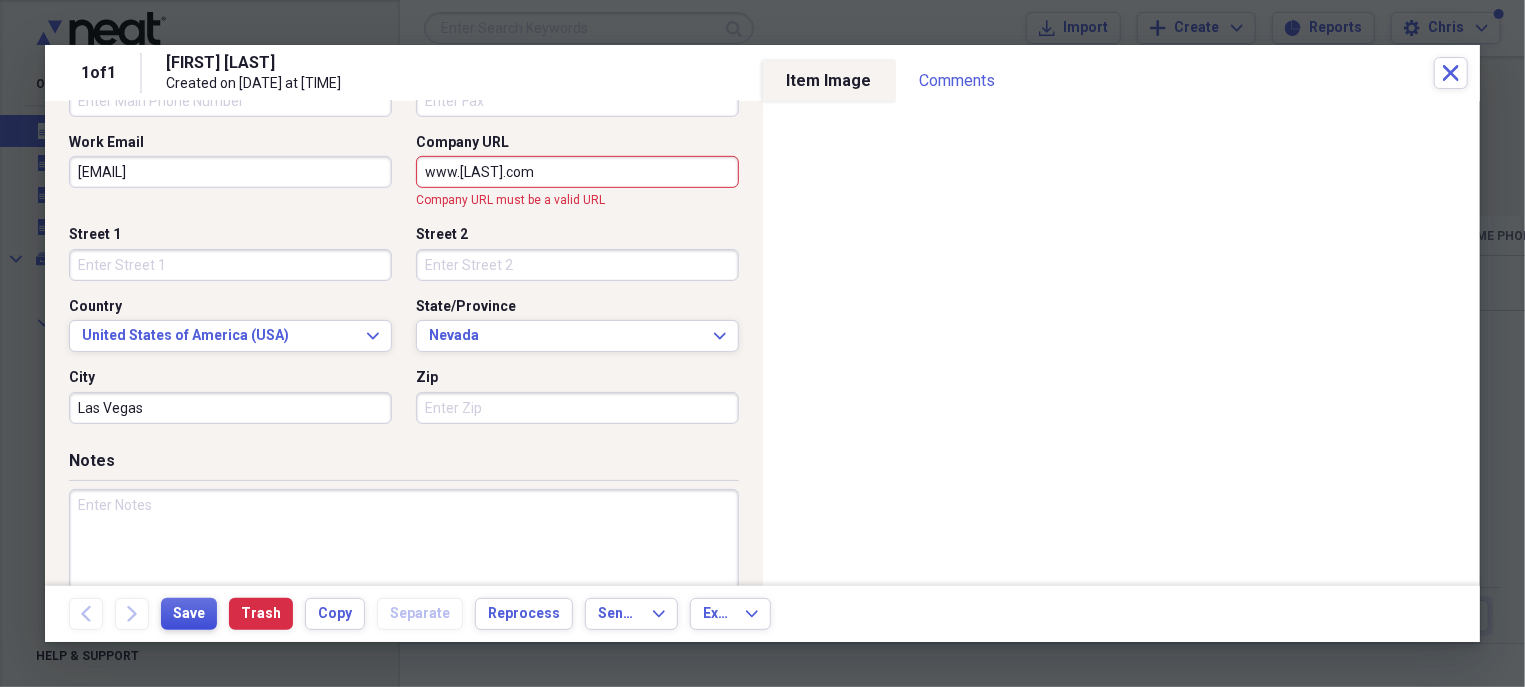 click on "Save" at bounding box center (189, 614) 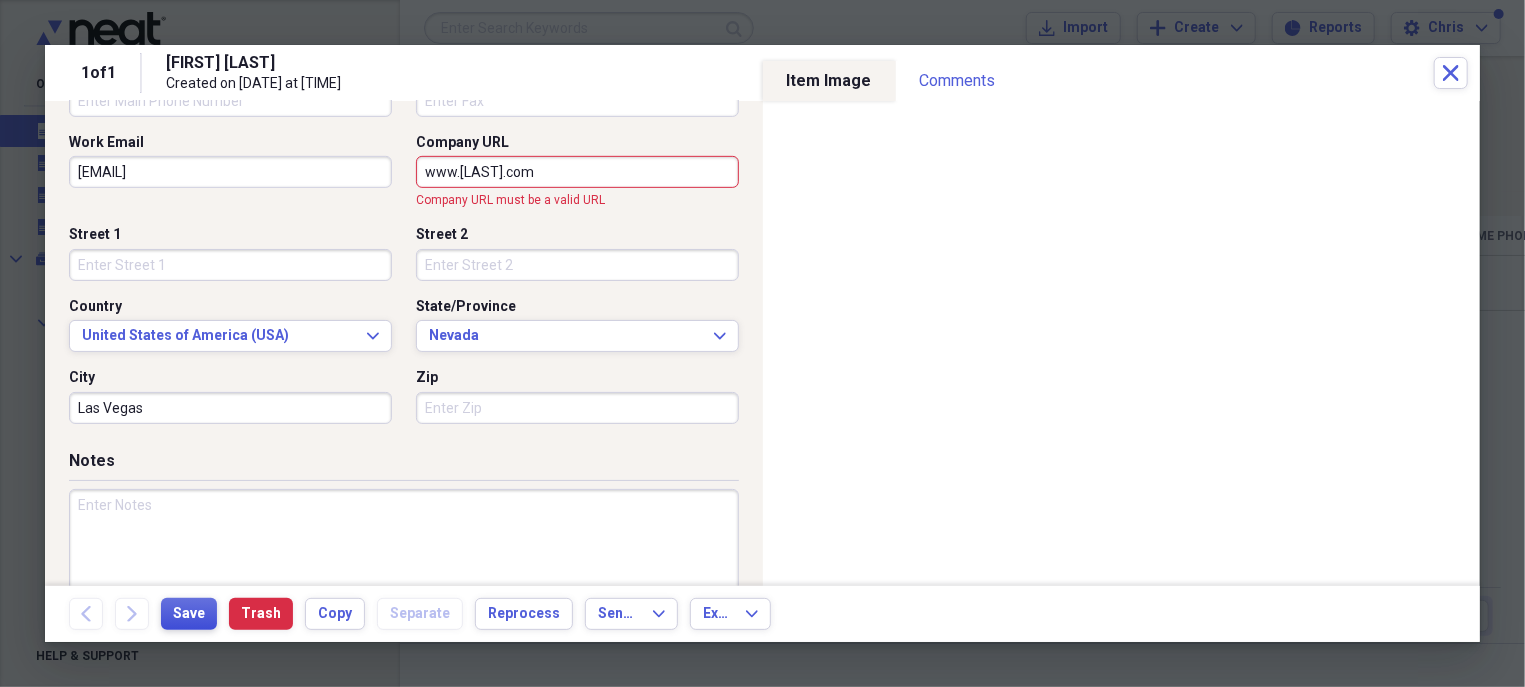 click on "Save" at bounding box center (189, 614) 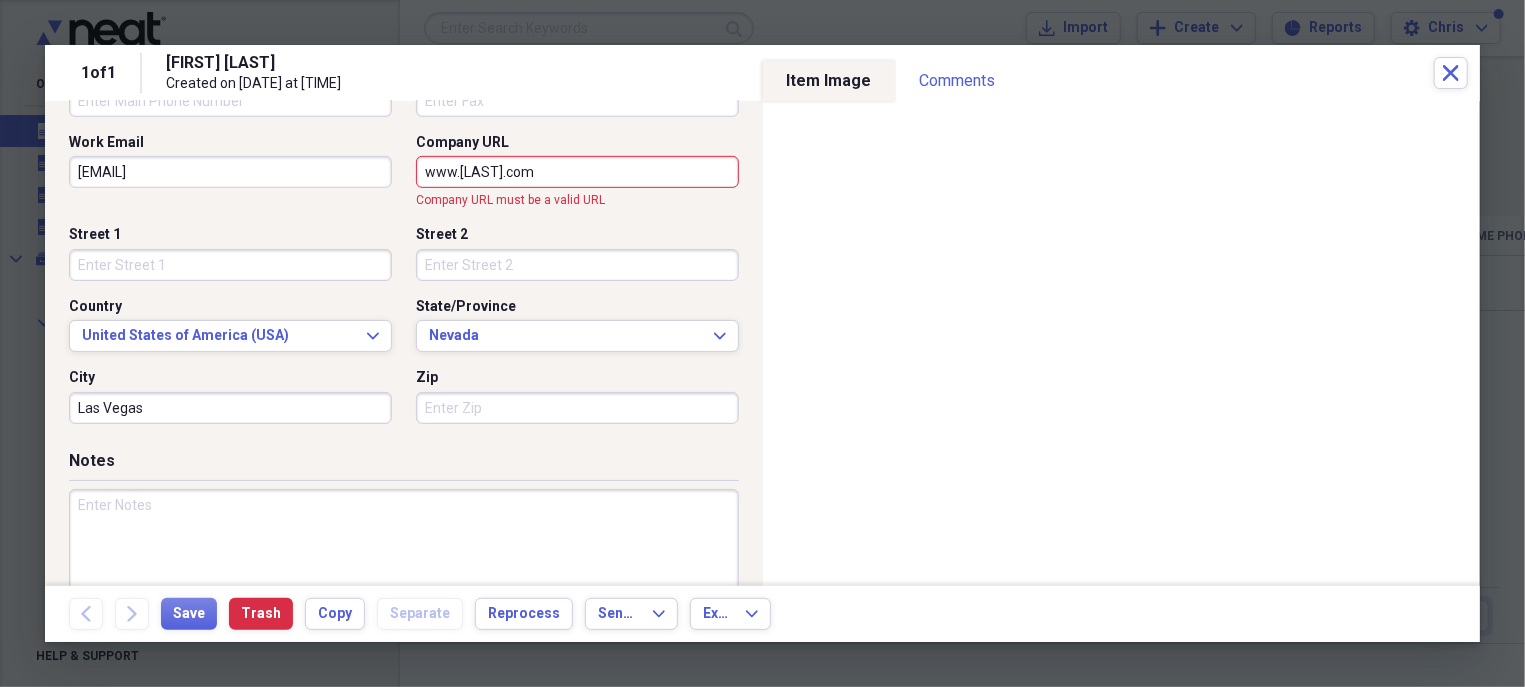 click on "www.[LAST].com" at bounding box center (577, 172) 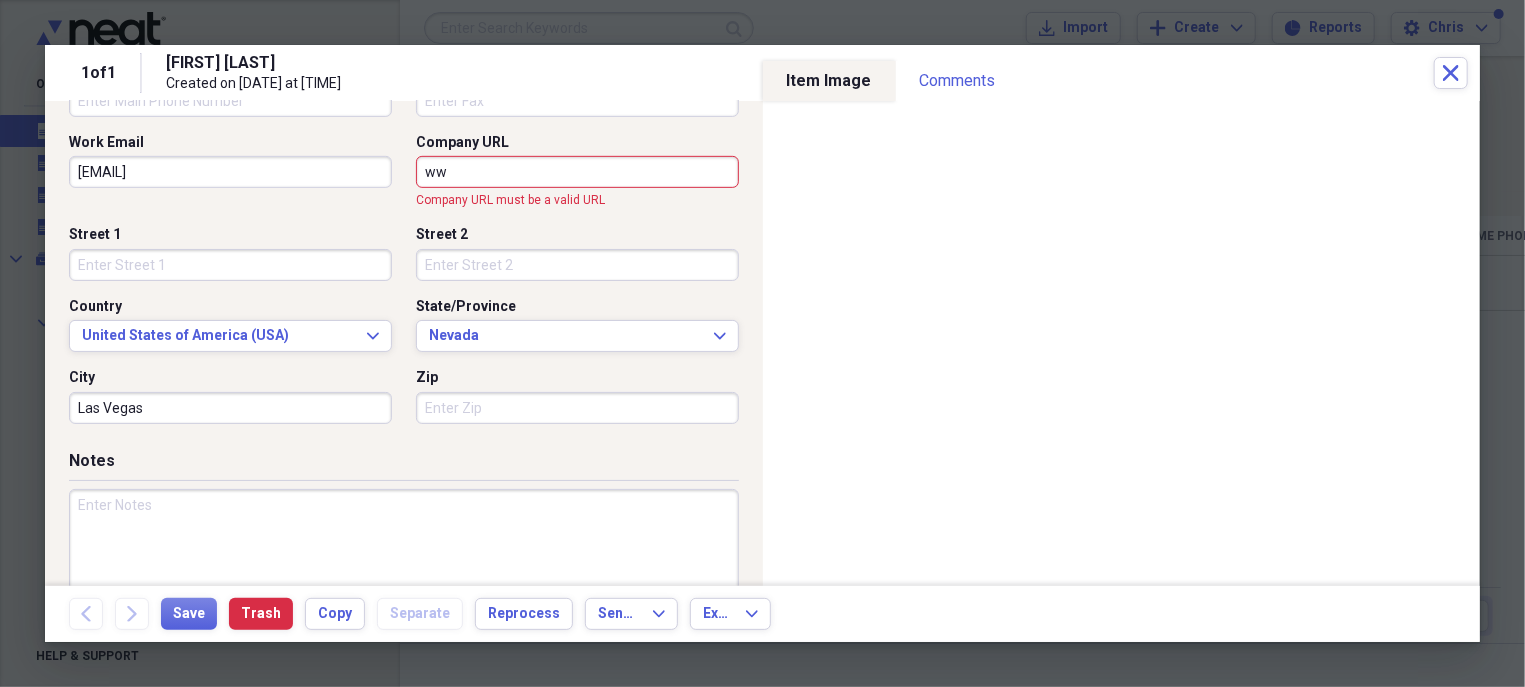 type on "w" 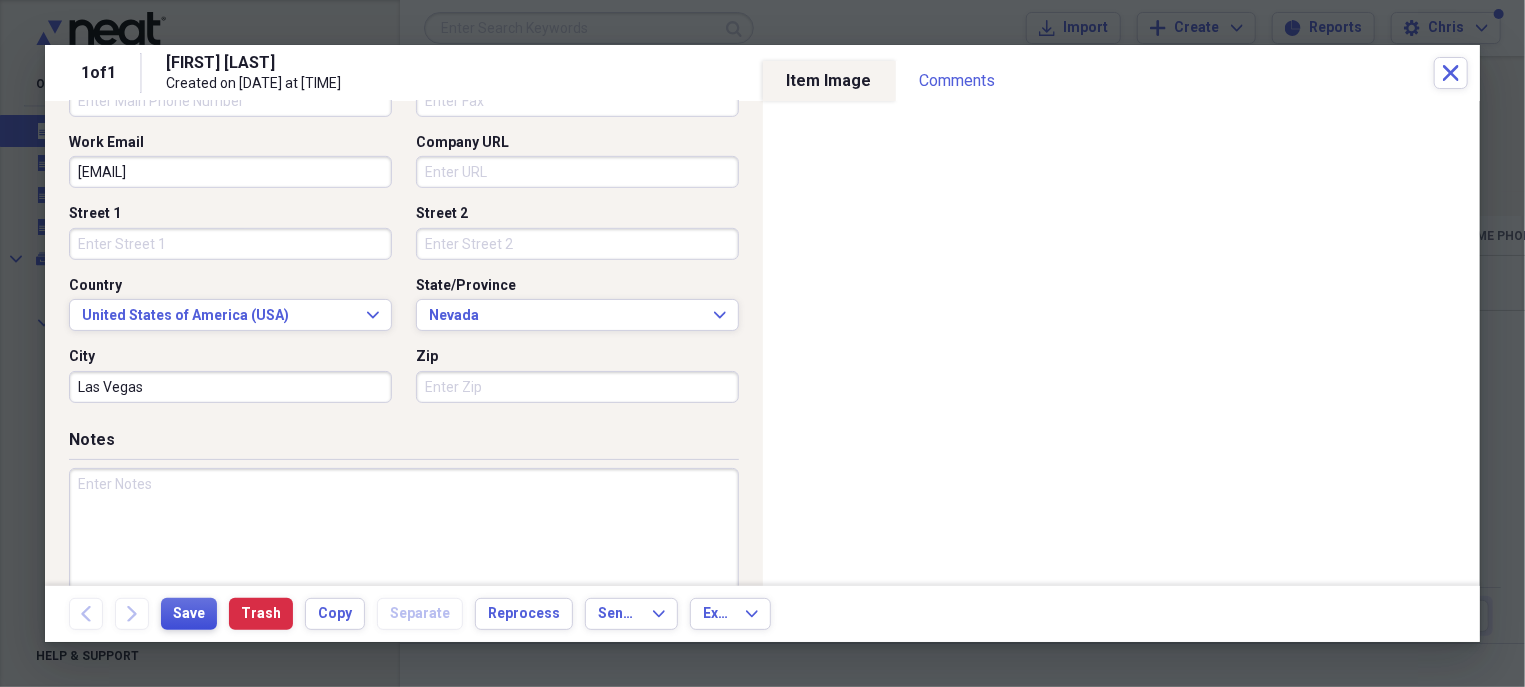 type 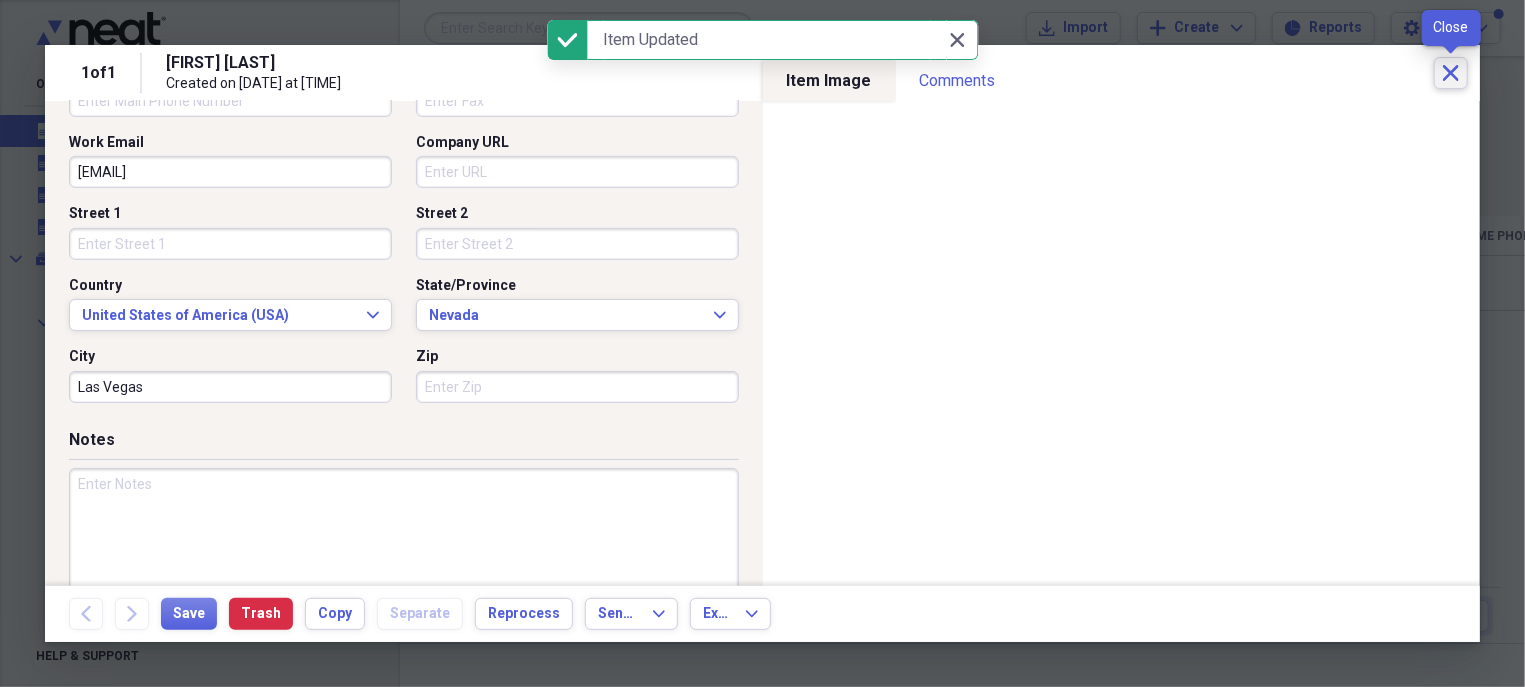 click on "Close" at bounding box center (1451, 73) 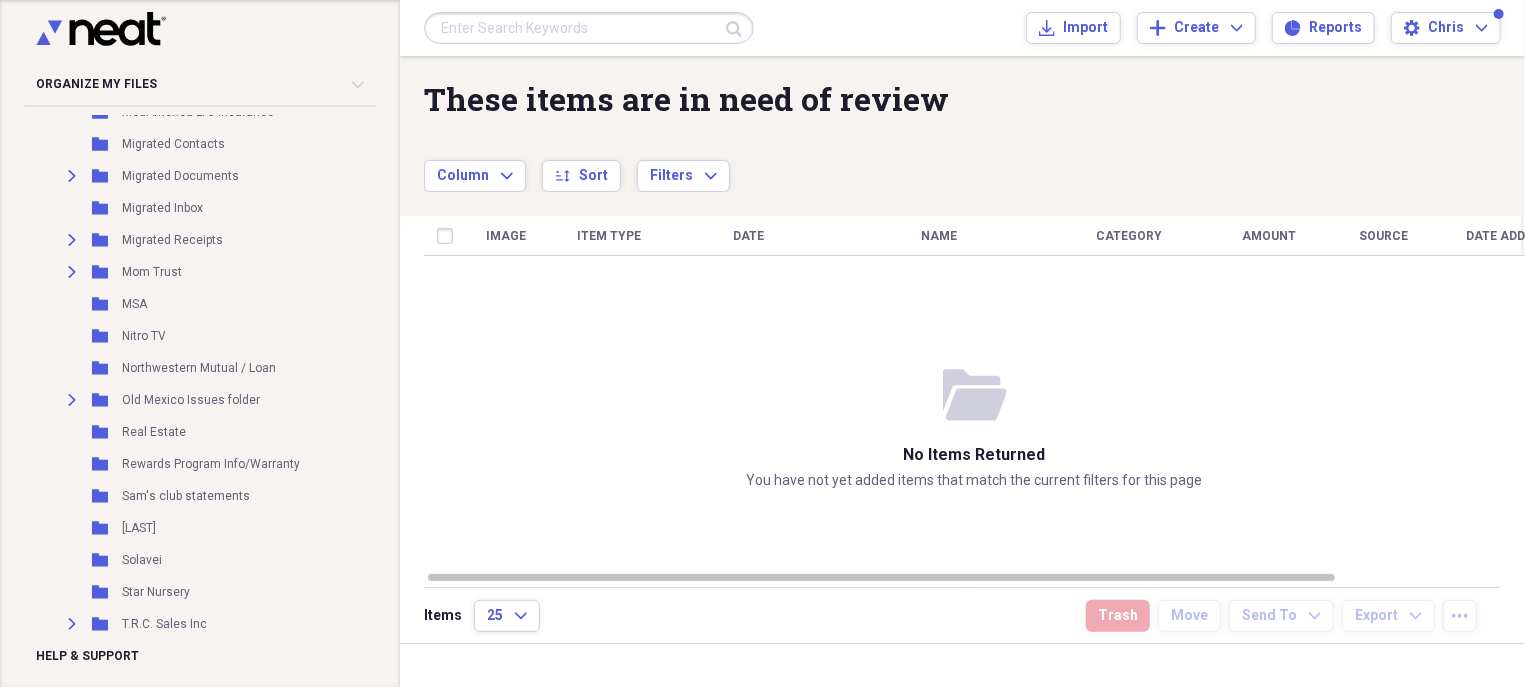 scroll, scrollTop: 2501, scrollLeft: 0, axis: vertical 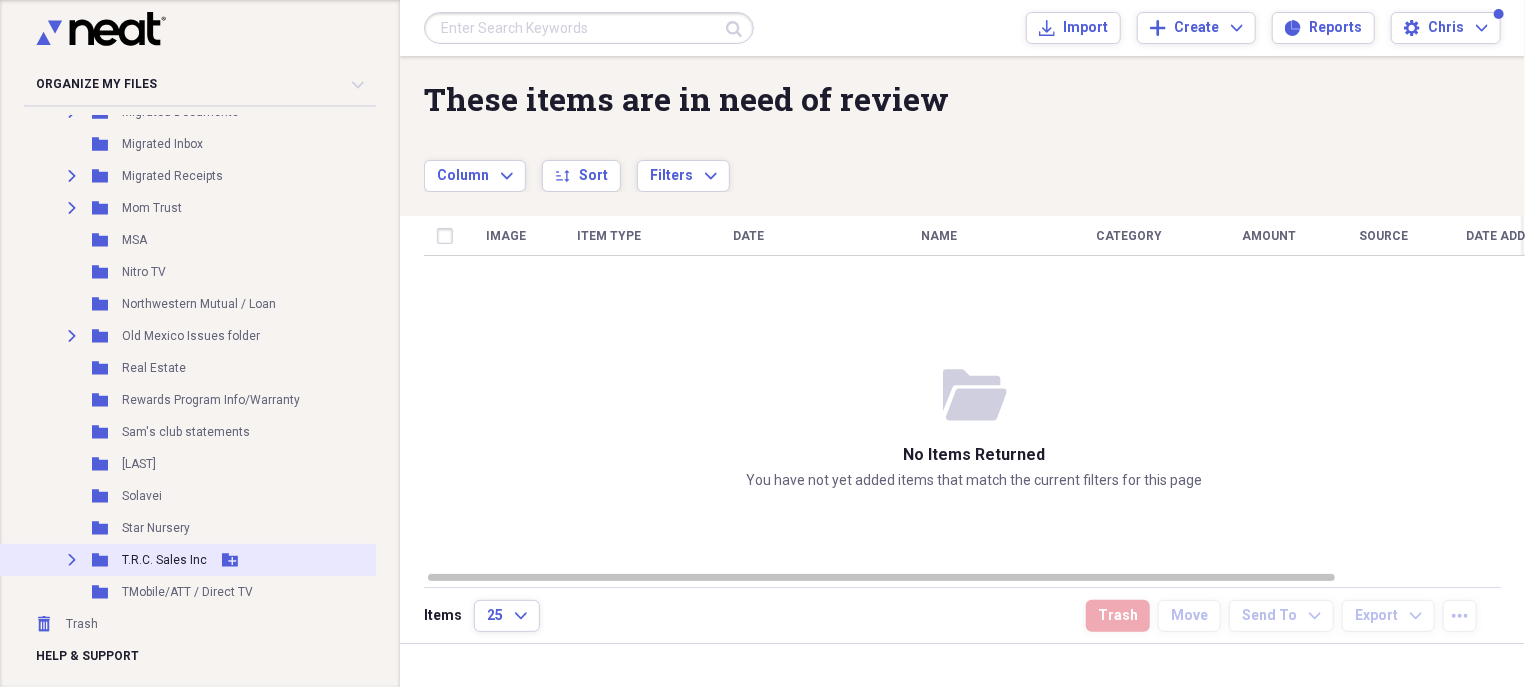 click 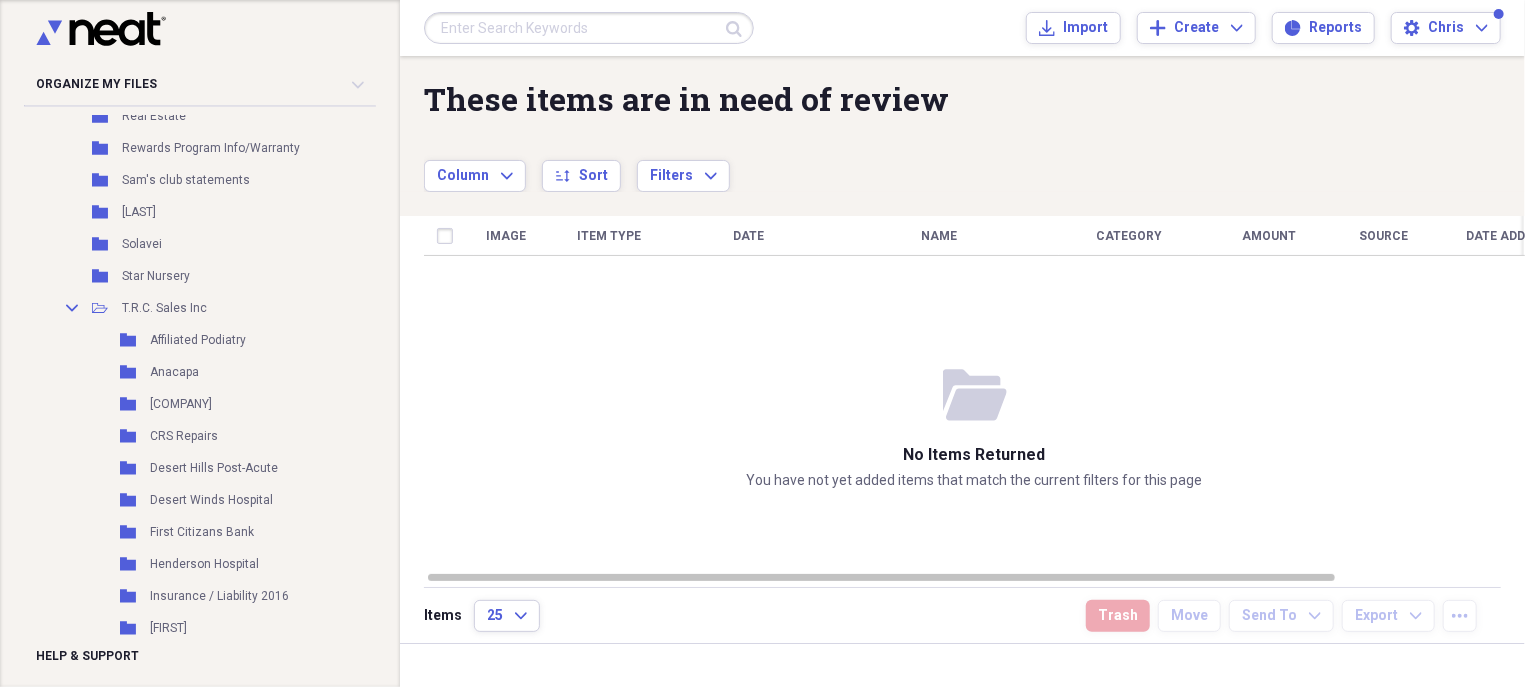 scroll, scrollTop: 2824, scrollLeft: 0, axis: vertical 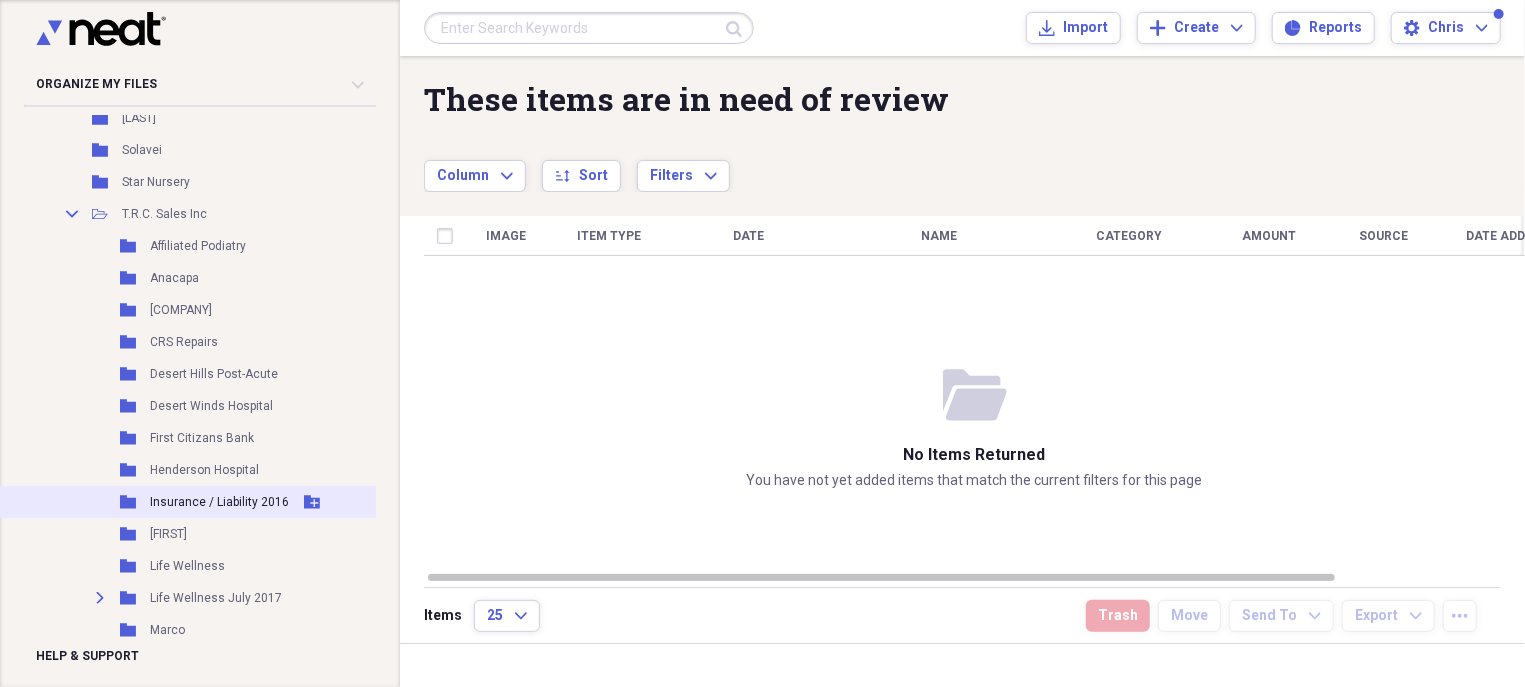 click on "Insurance / Liability 2016" at bounding box center (219, 502) 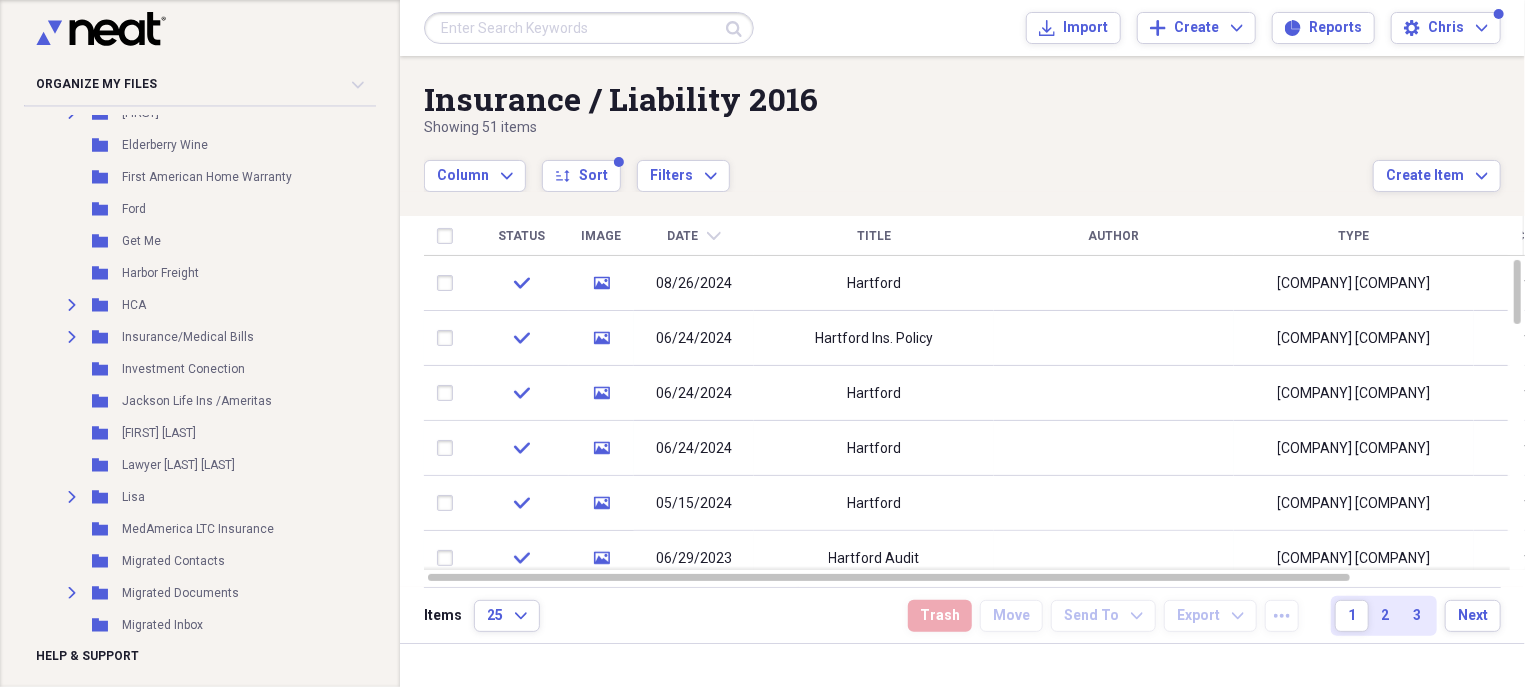 scroll, scrollTop: 3302, scrollLeft: 0, axis: vertical 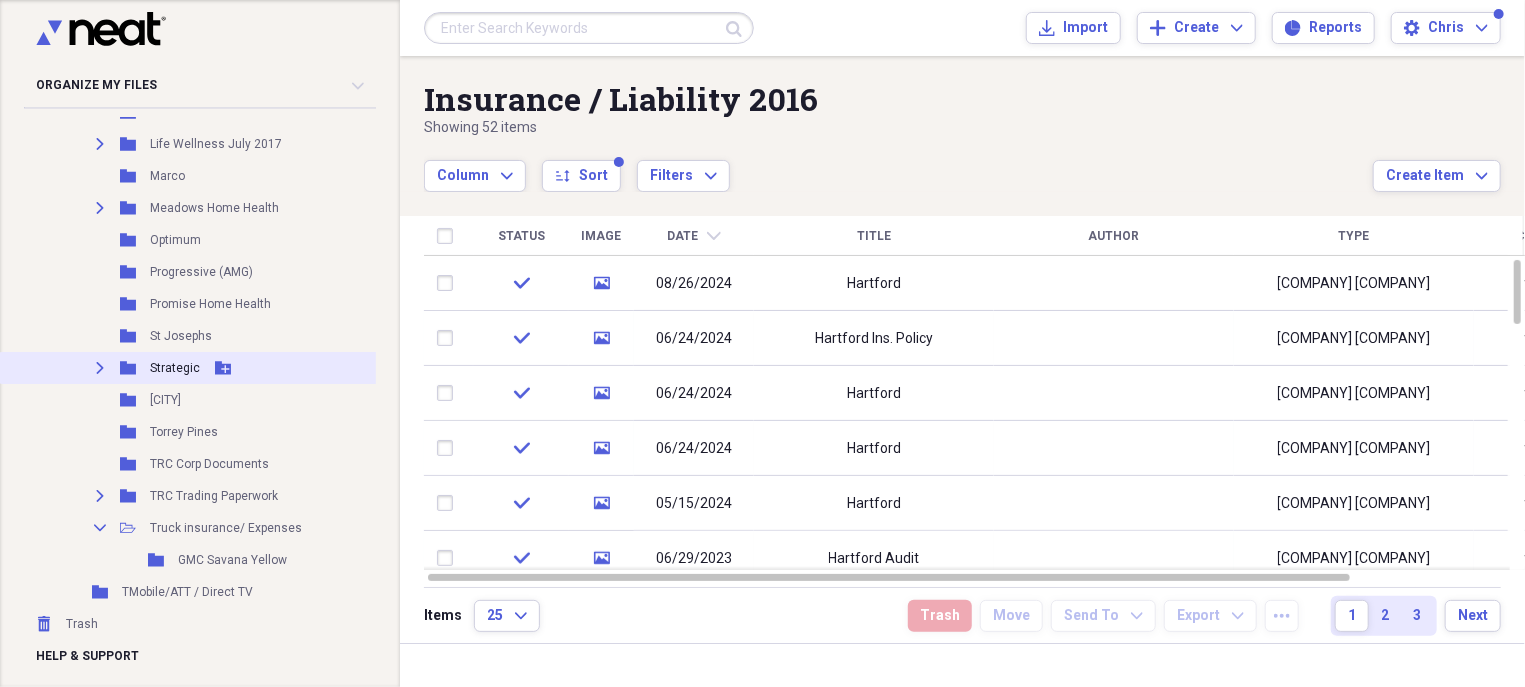 click on "Expand Folder Strategic Add Folder" at bounding box center (192, 368) 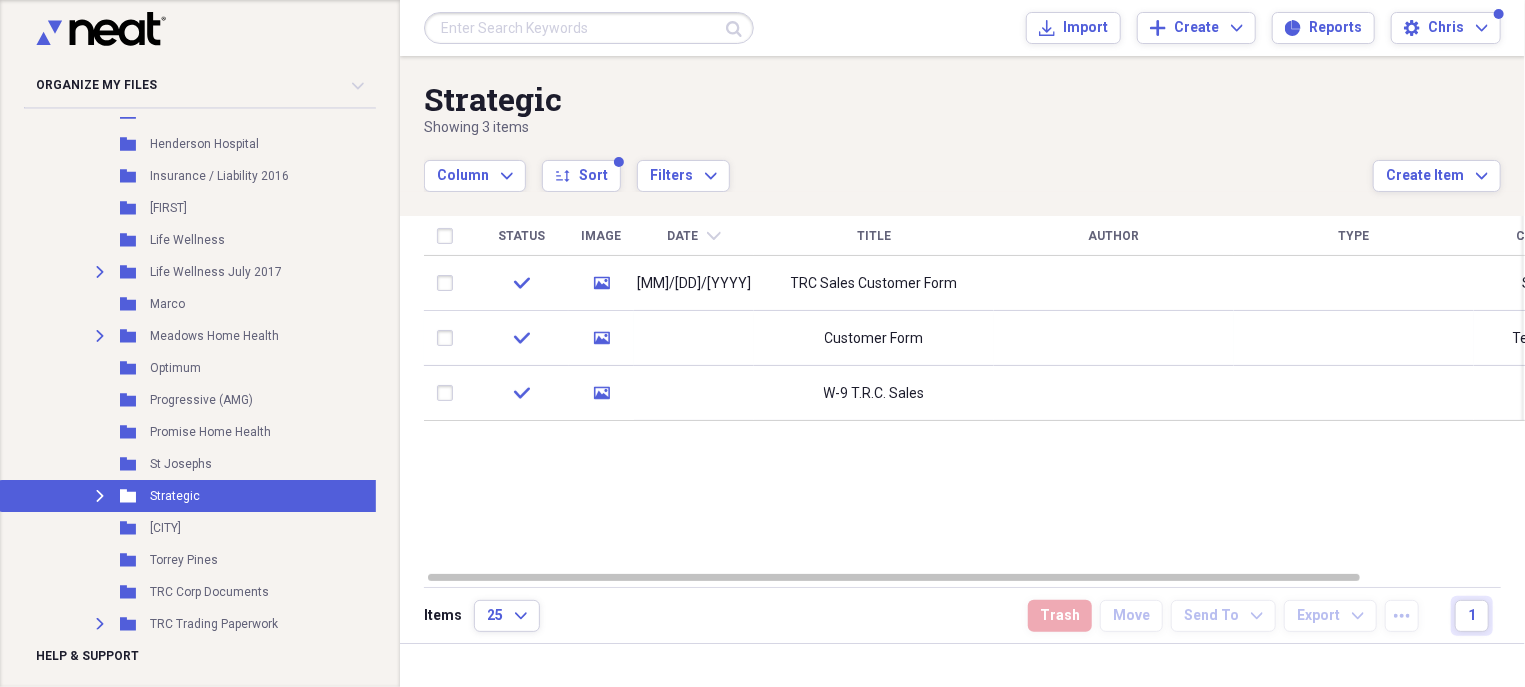 scroll, scrollTop: 3142, scrollLeft: 0, axis: vertical 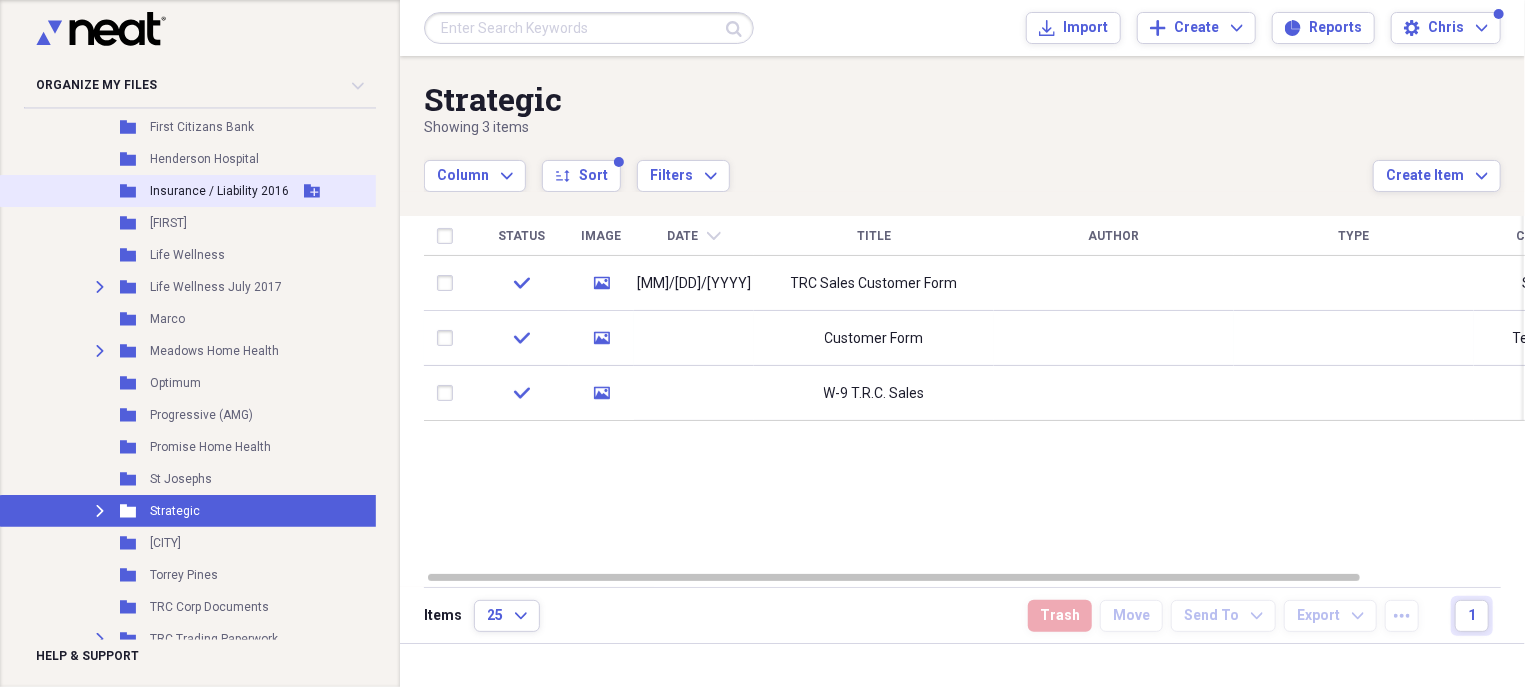 click on "Insurance / Liability 2016" at bounding box center [219, 191] 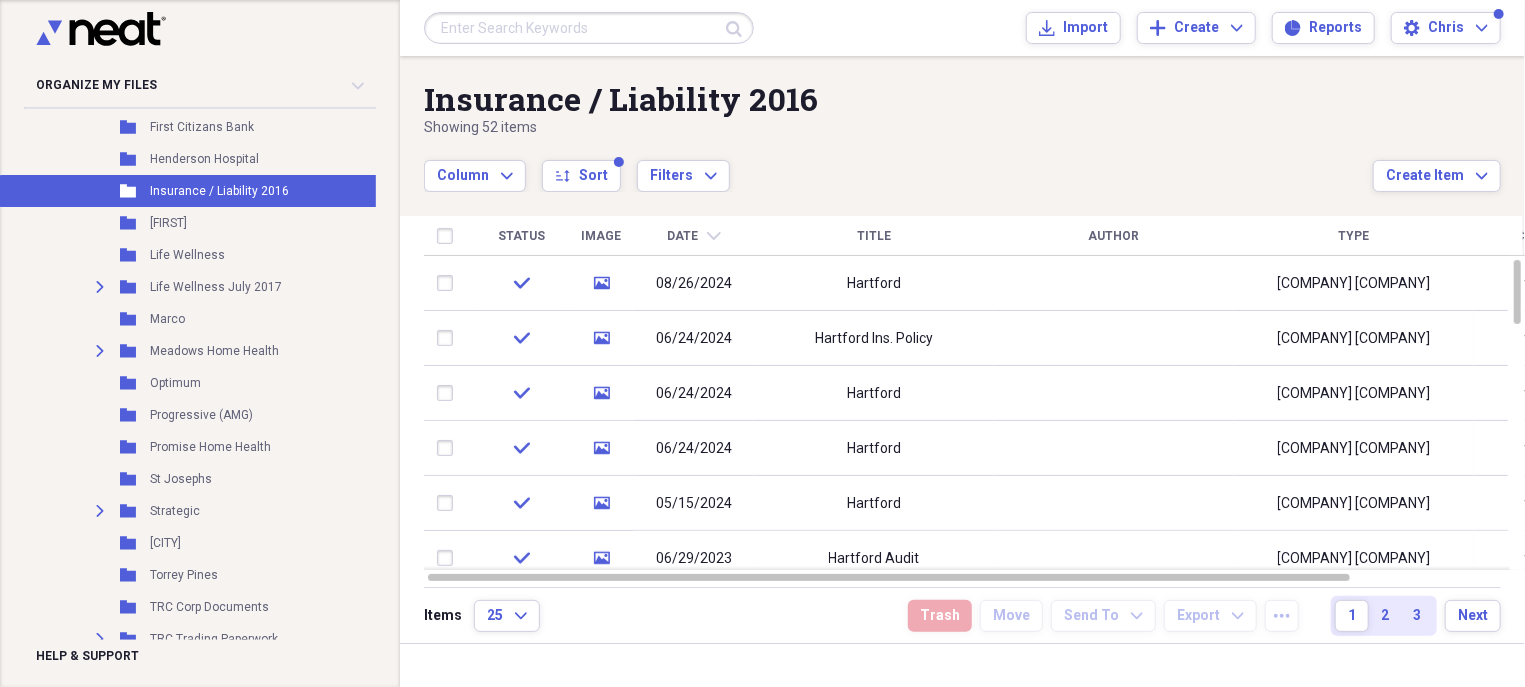 click on "chevron-down" 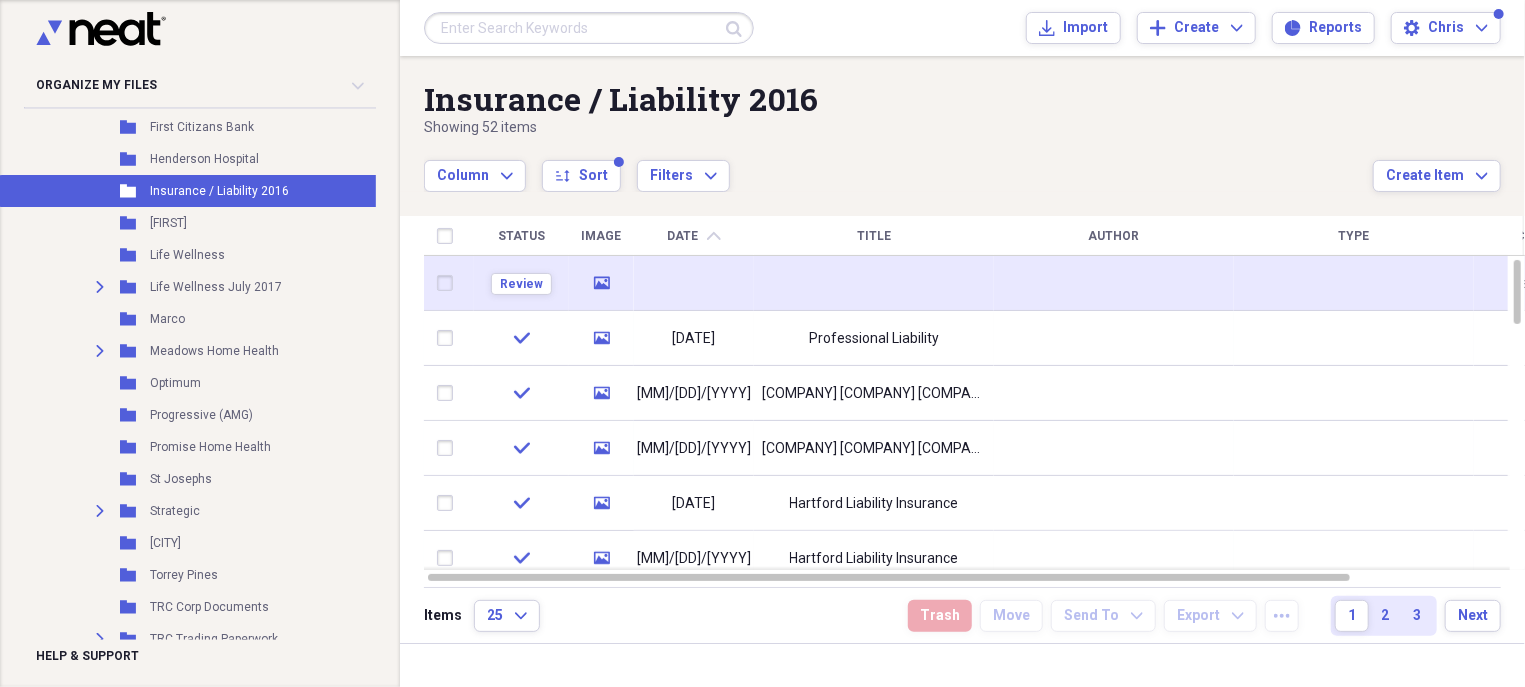 drag, startPoint x: 715, startPoint y: 231, endPoint x: 705, endPoint y: 267, distance: 37.363083 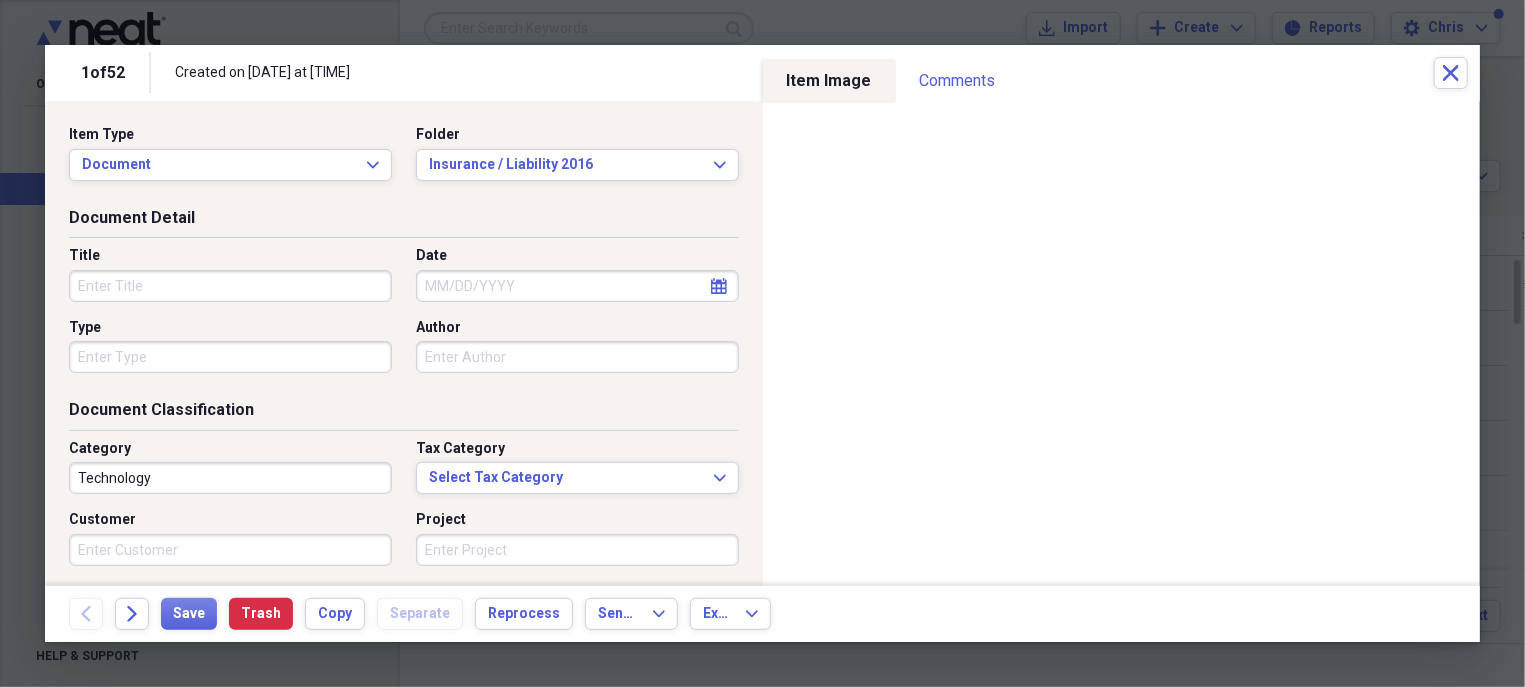 click on "Title" at bounding box center (230, 286) 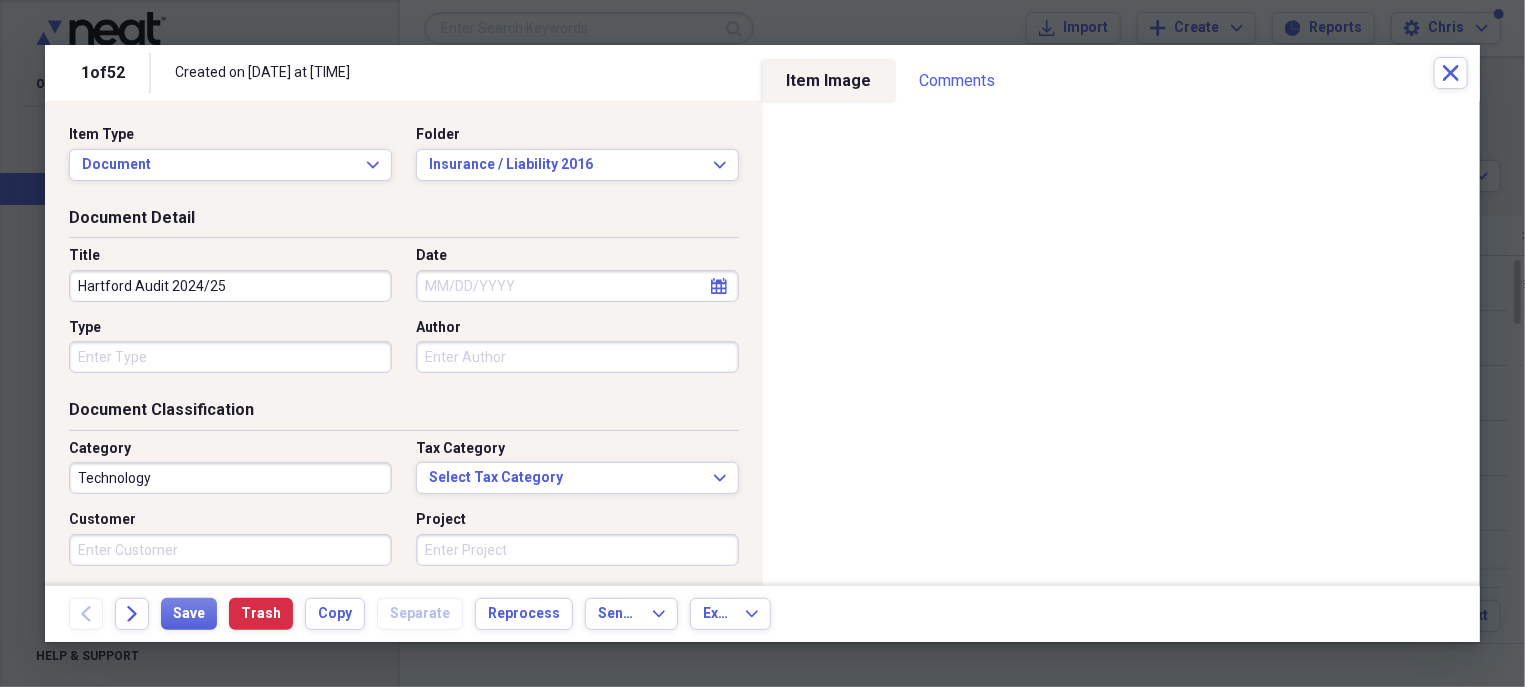 type on "Hartford Audit 2024/25" 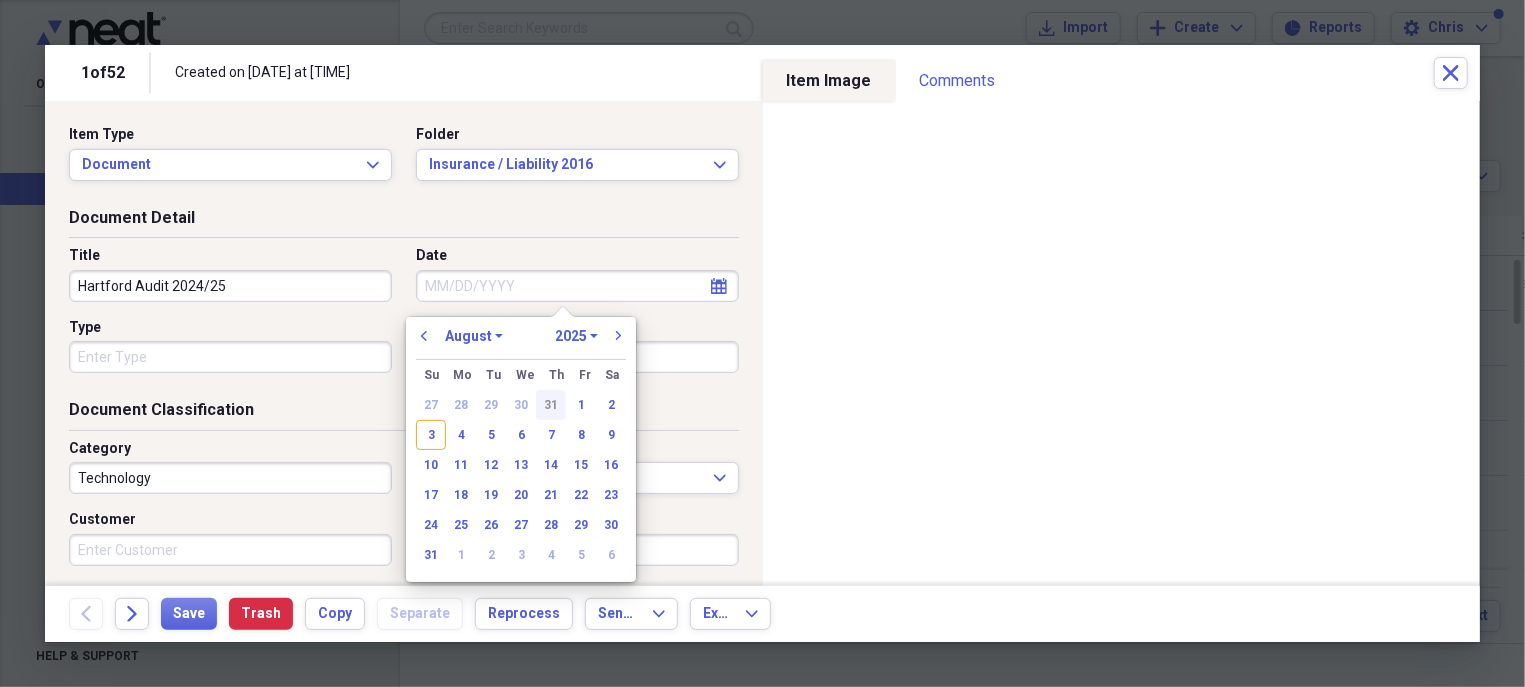 click on "31" at bounding box center (551, 405) 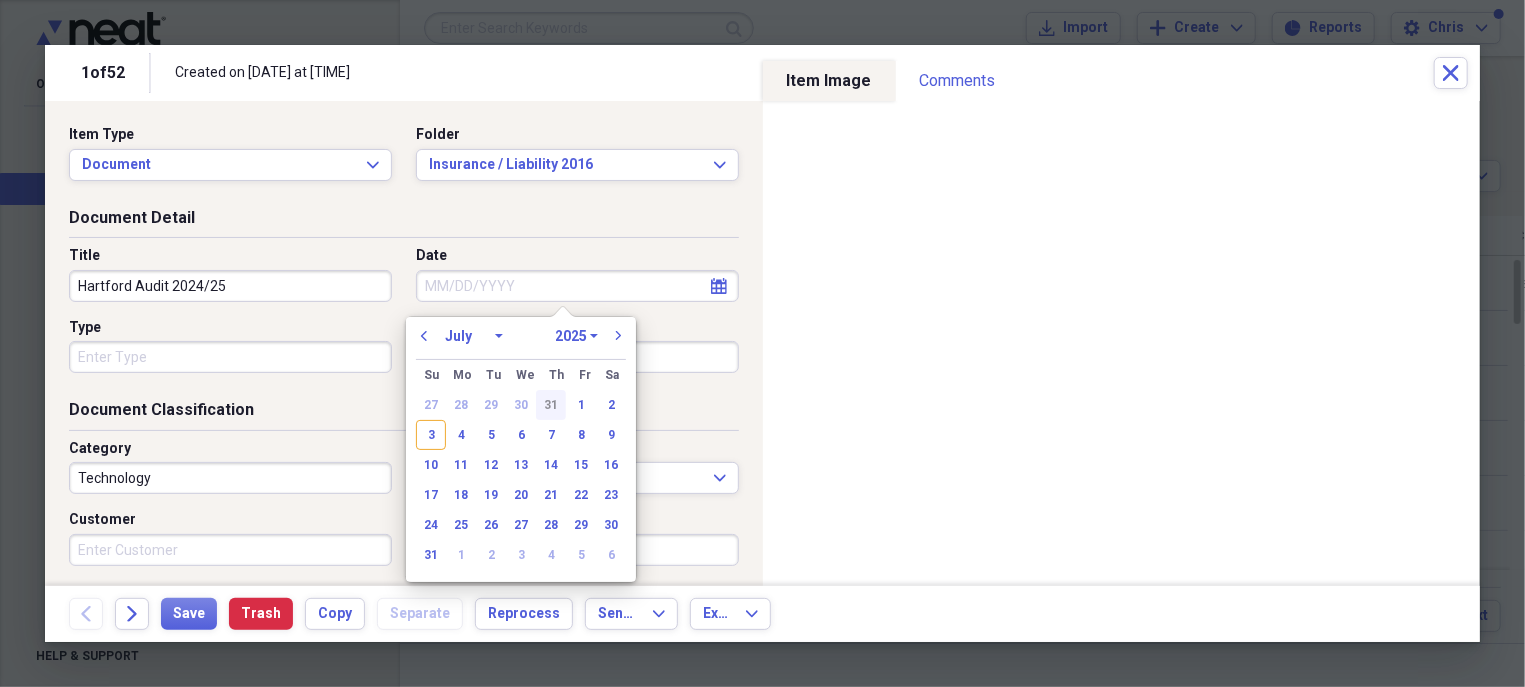 type on "07/31/2025" 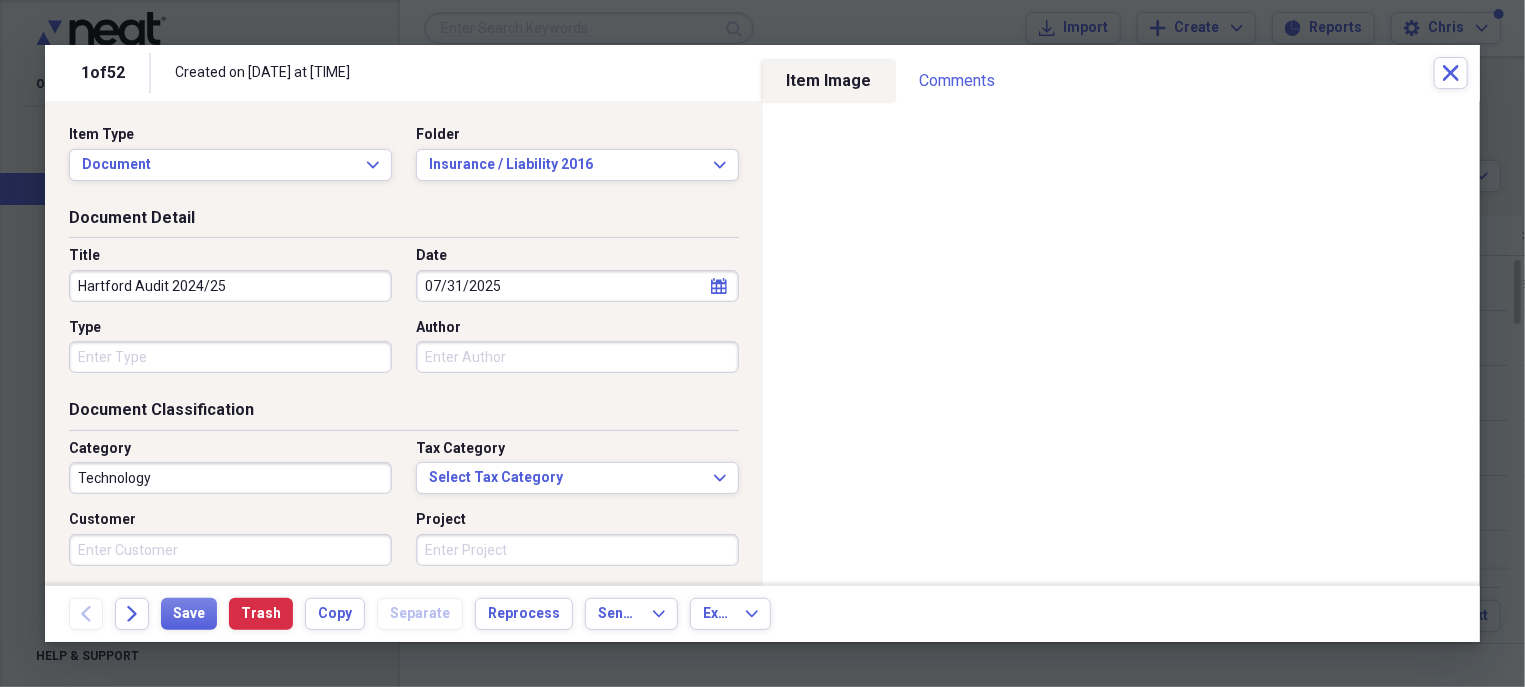 click on "Type" at bounding box center [230, 357] 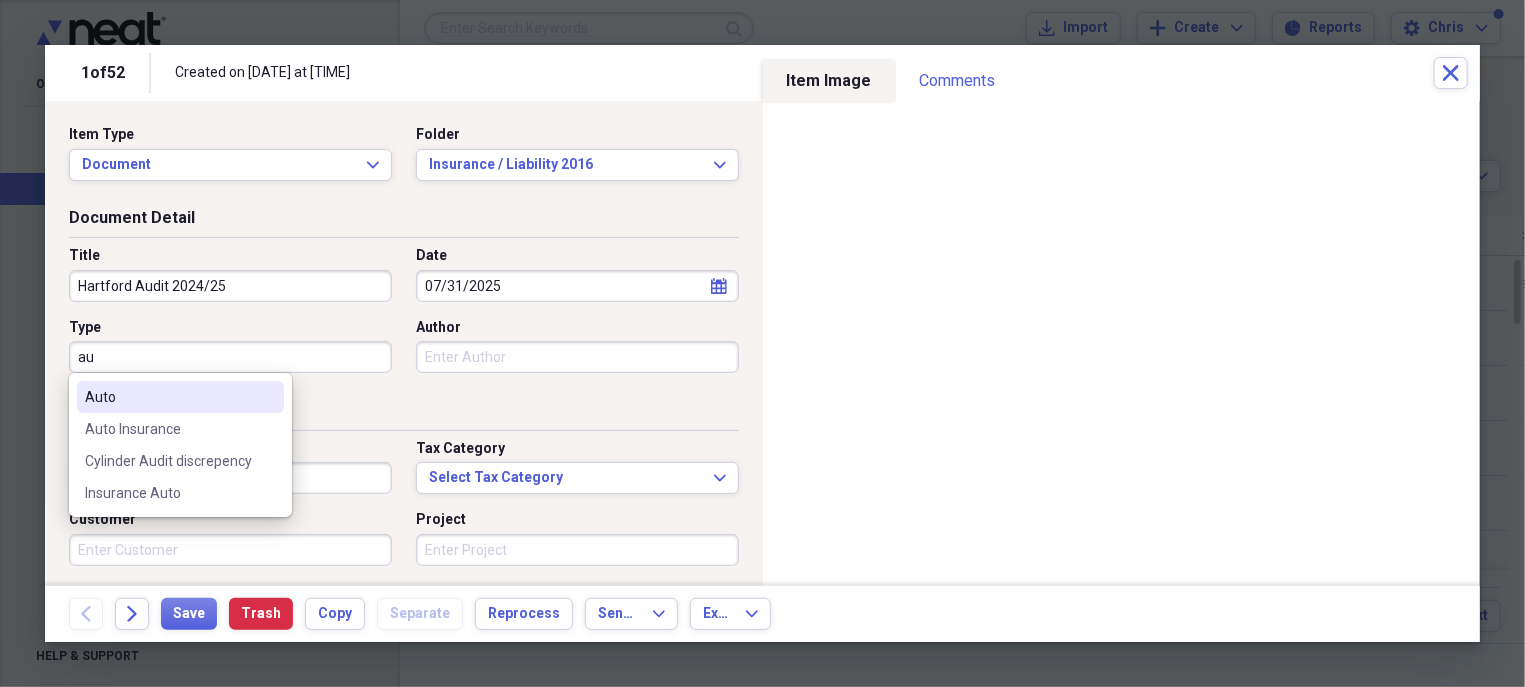 type on "a" 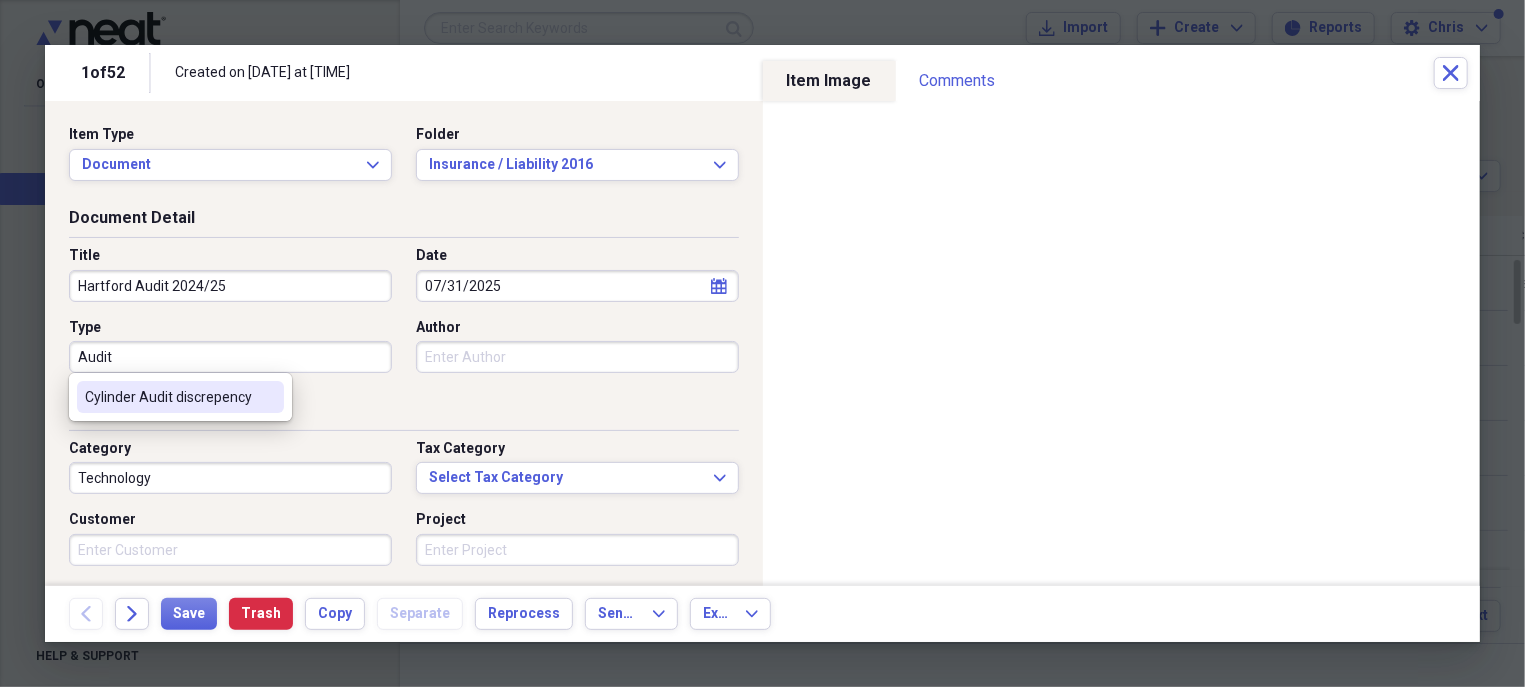 type on "Audit" 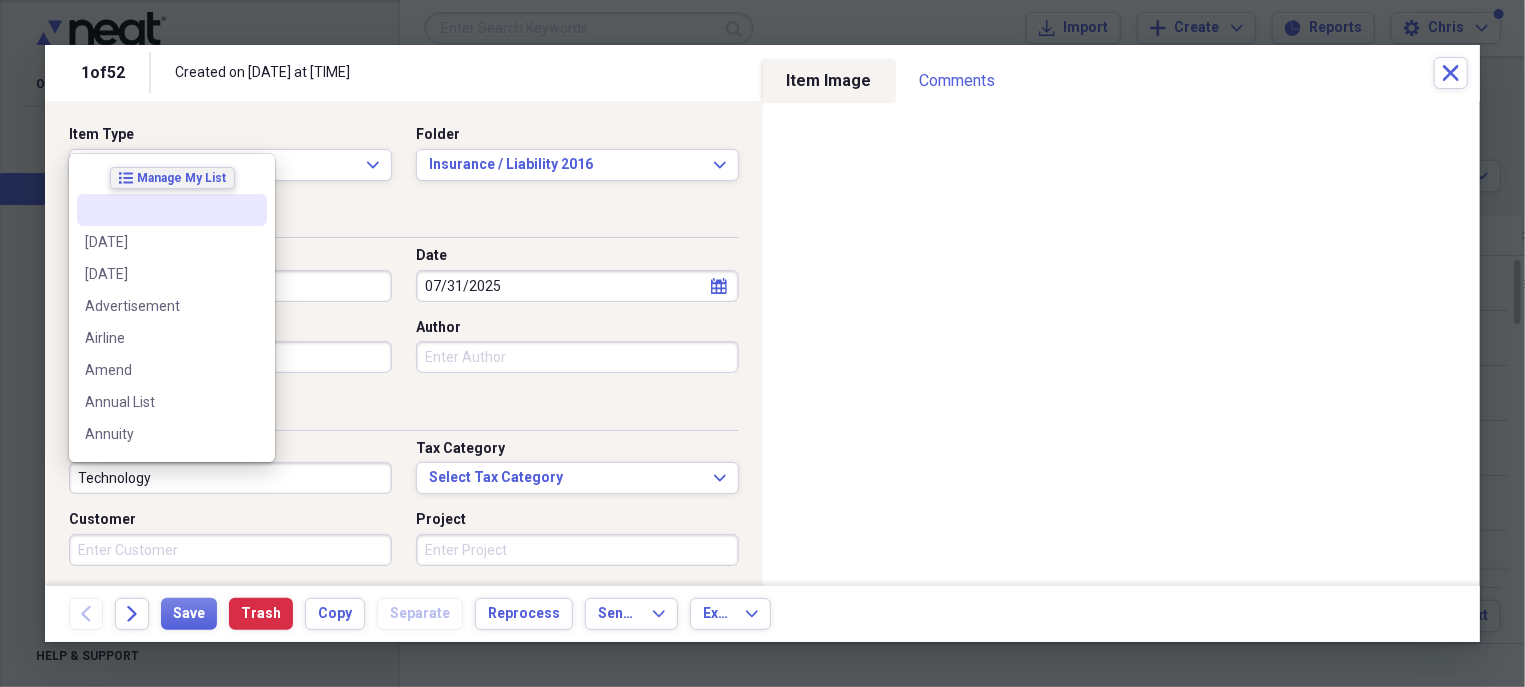 click on "Manage My List" at bounding box center (181, 178) 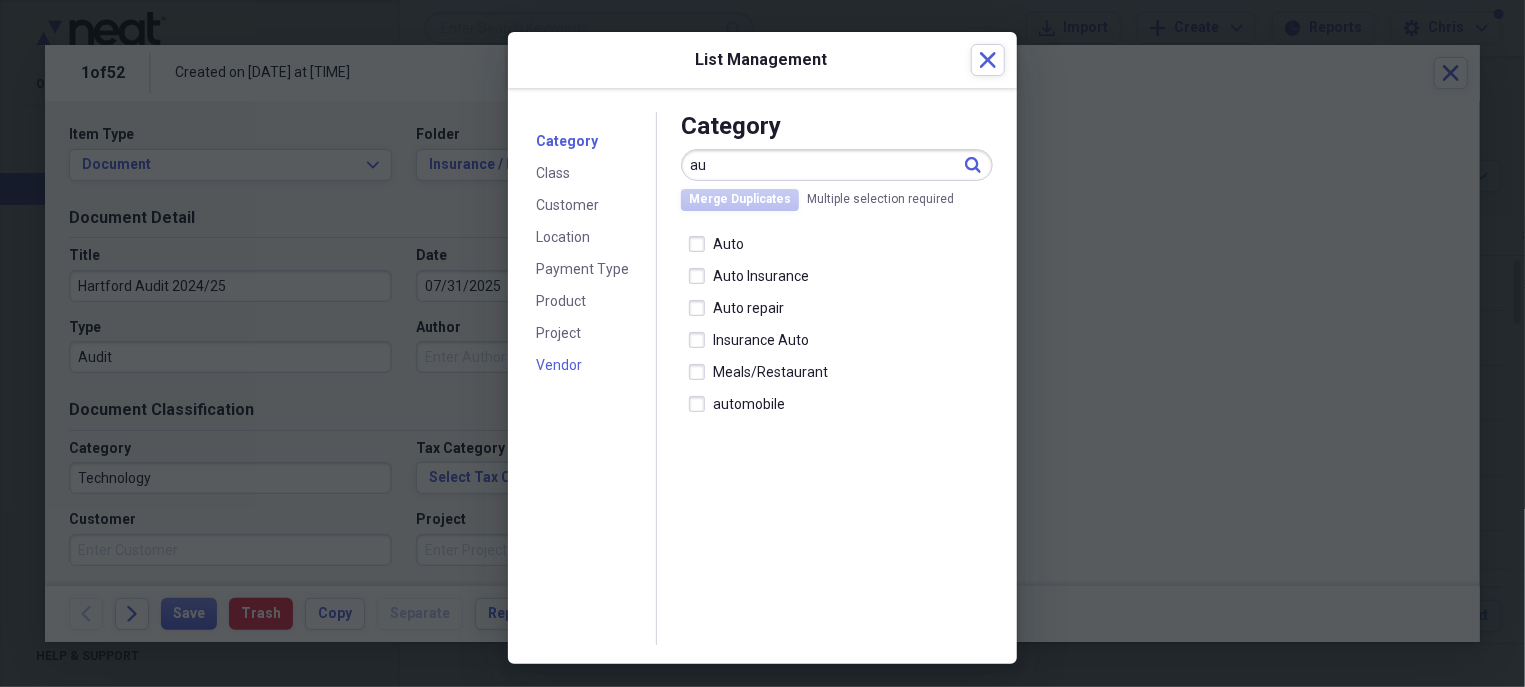 type on "a" 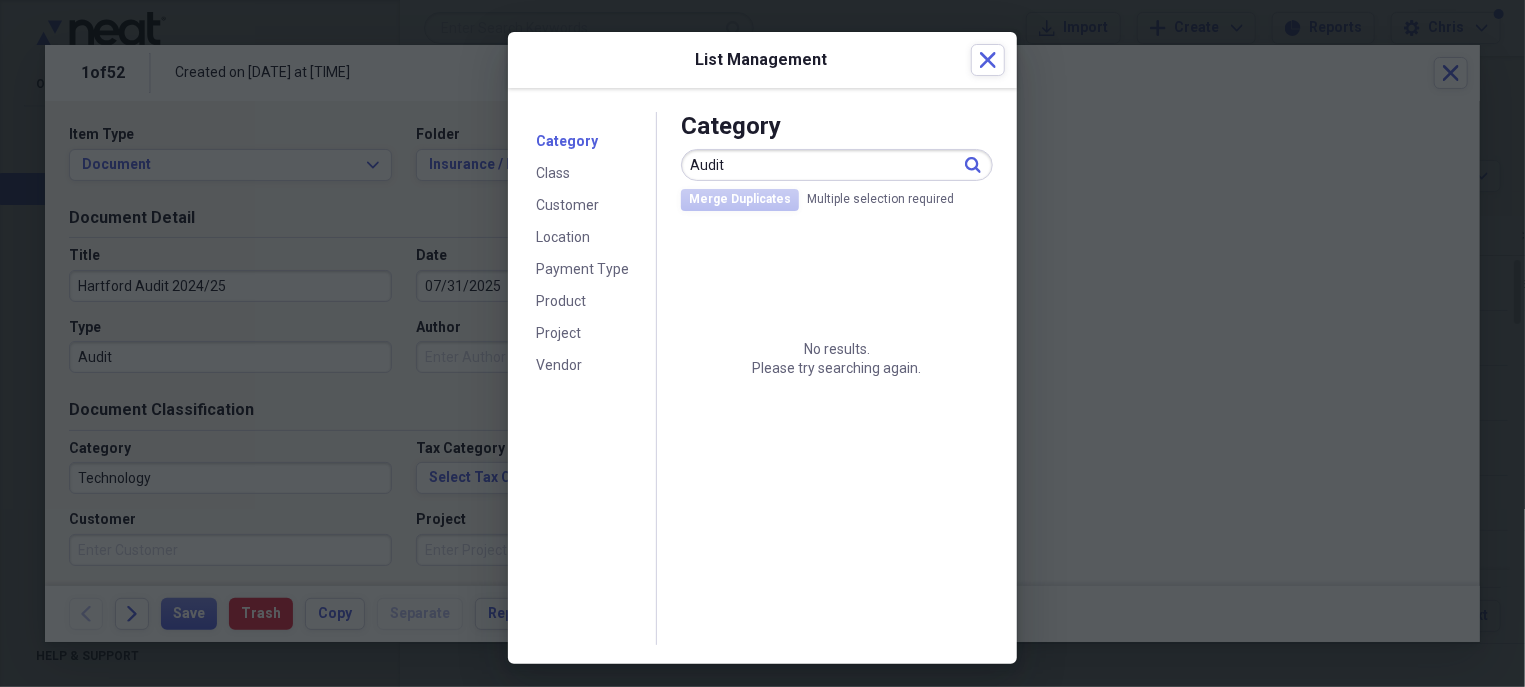 type on "Audit" 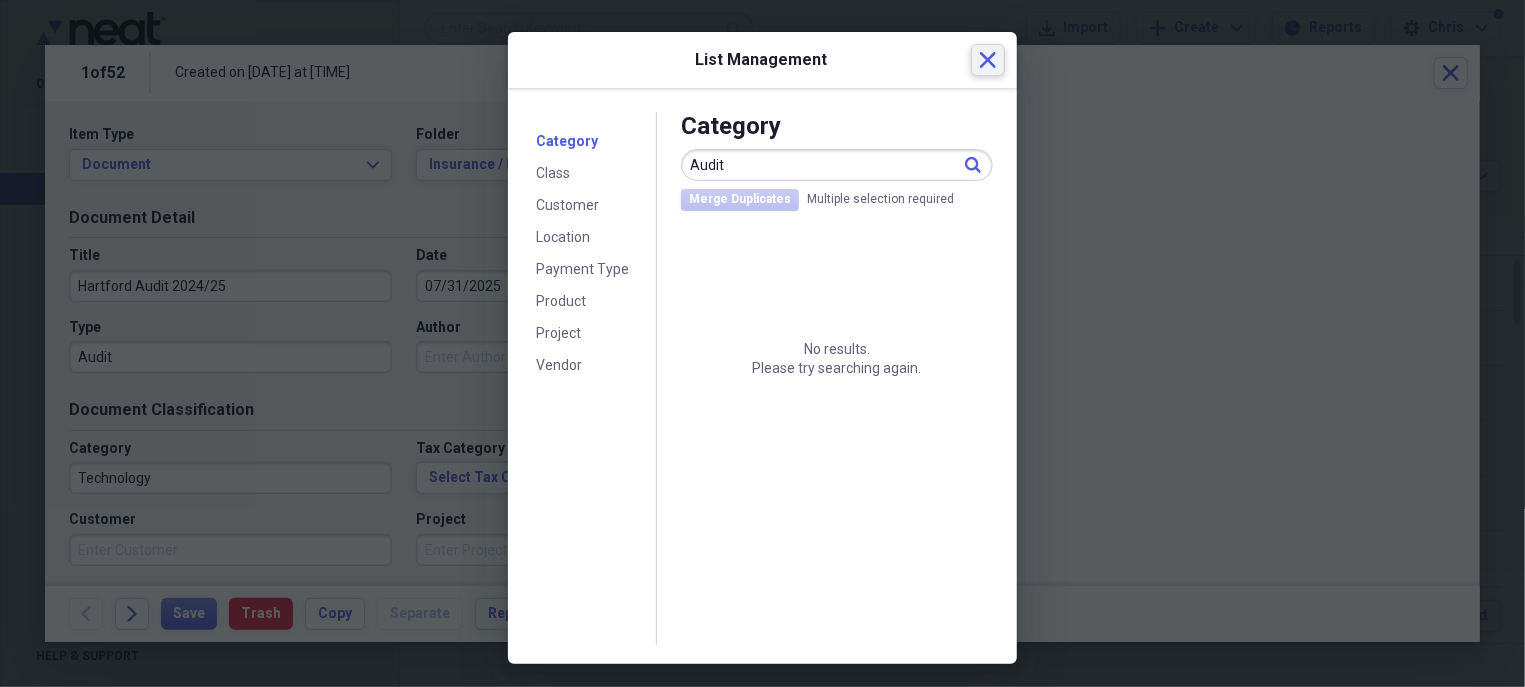click on "Close" 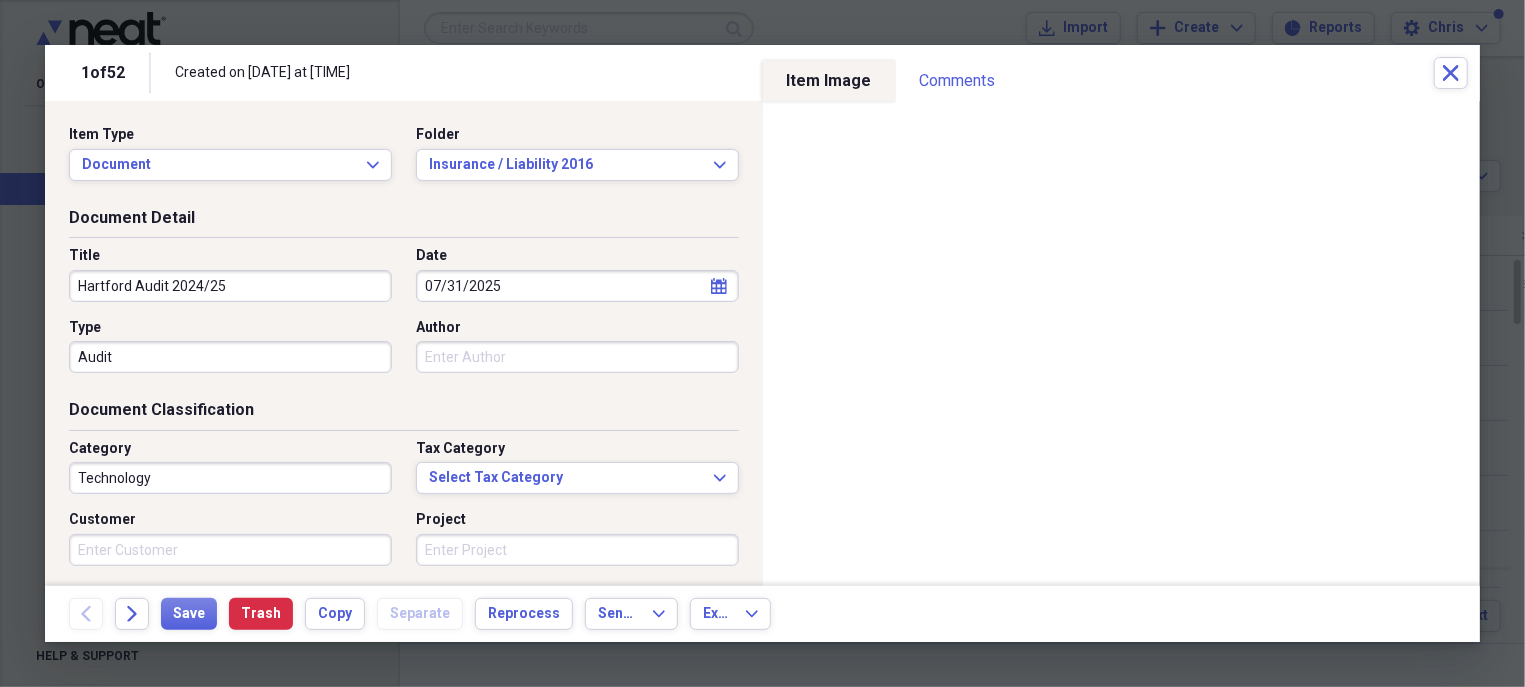 click on "Technology" at bounding box center (230, 478) 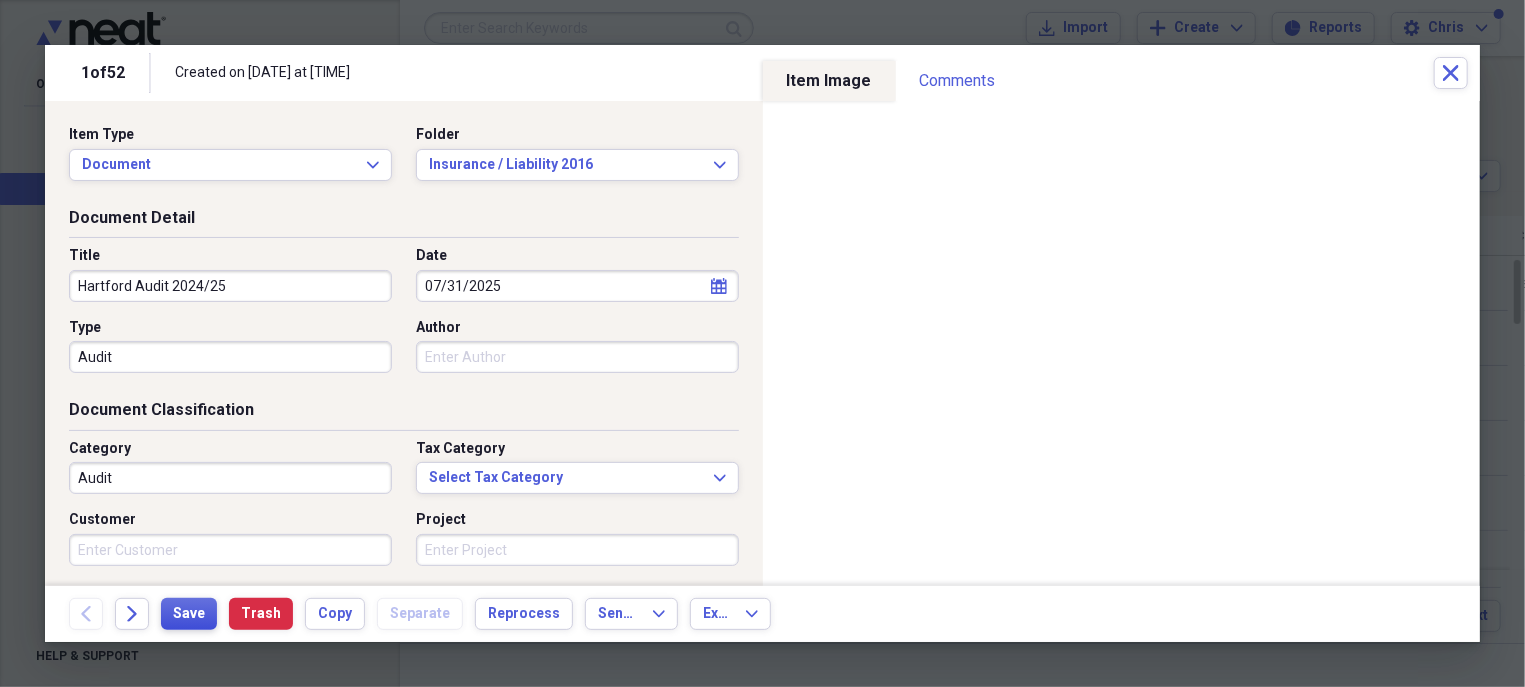 type on "Audit" 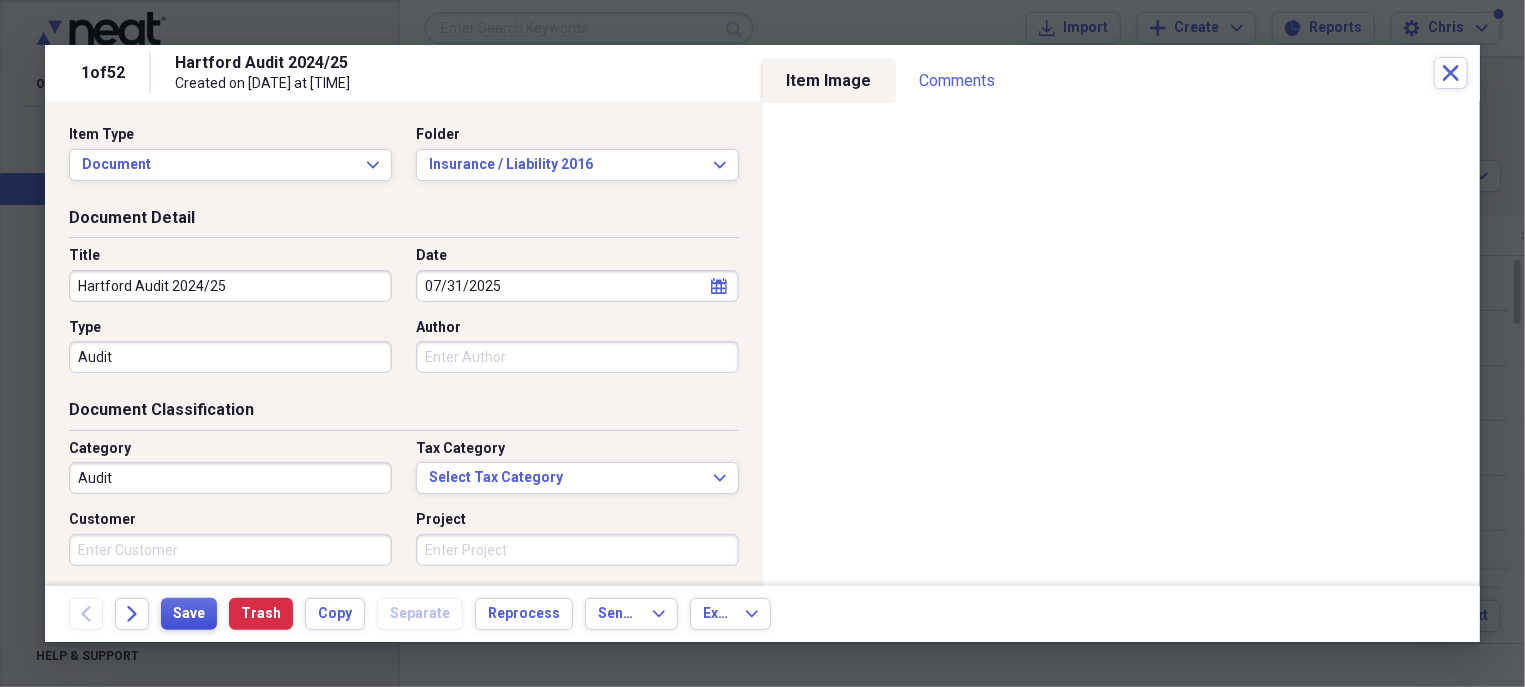 click on "Save" at bounding box center (189, 614) 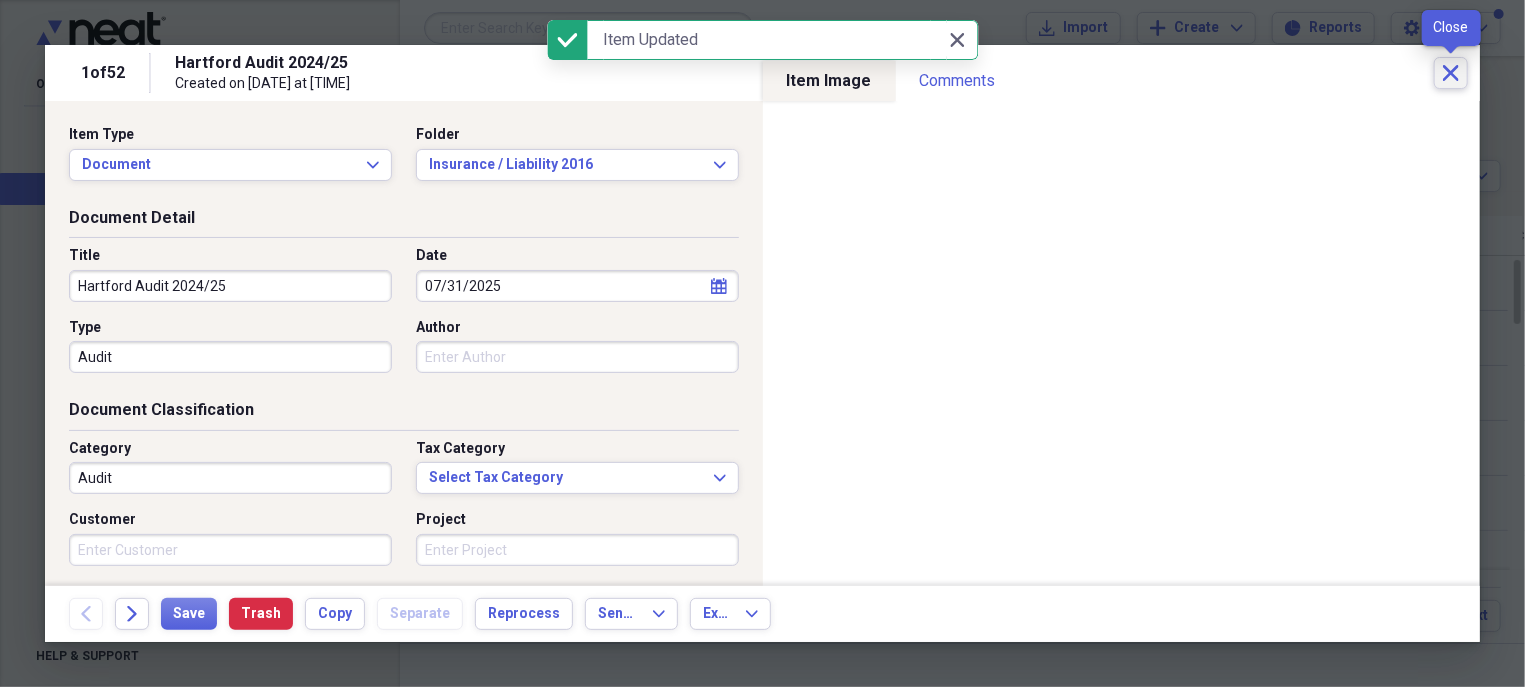 click on "Close" at bounding box center [1451, 73] 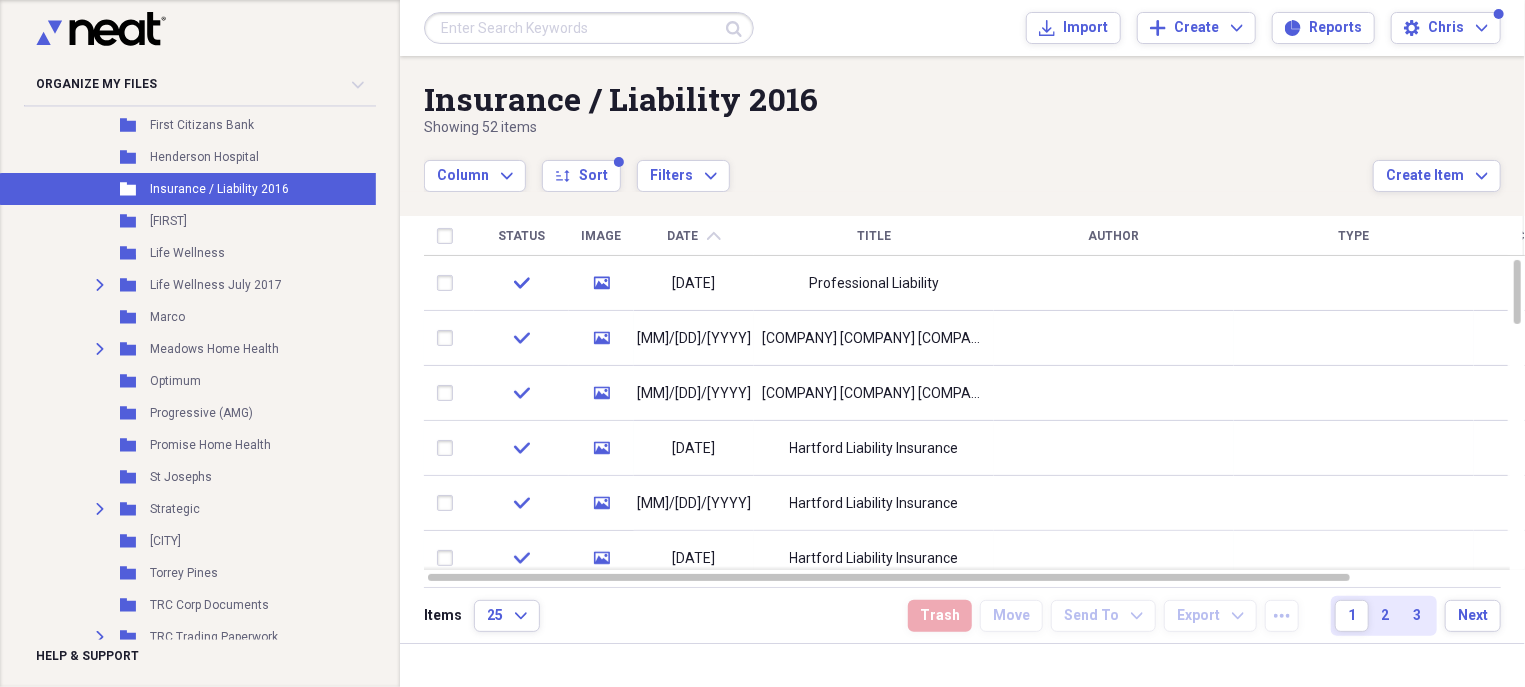 click on "chevron-up" 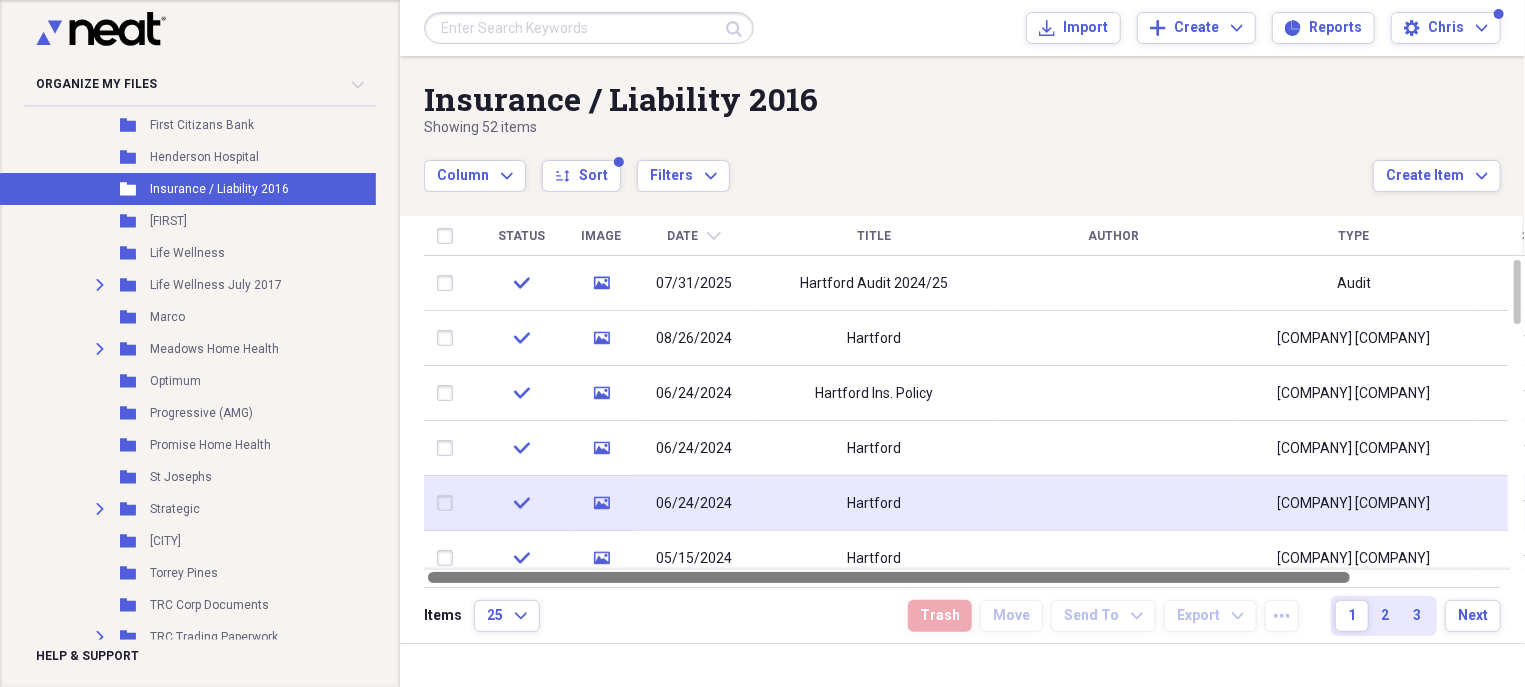 drag, startPoint x: 1321, startPoint y: 572, endPoint x: 725, endPoint y: 504, distance: 599.86664 